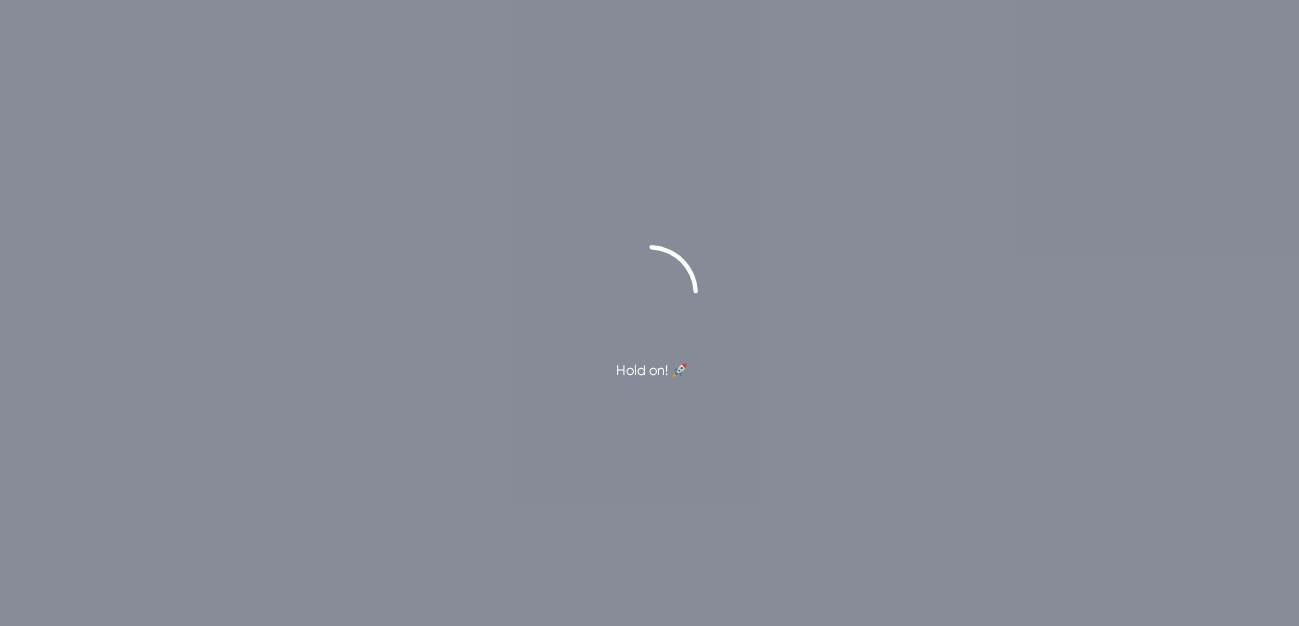 scroll, scrollTop: 0, scrollLeft: 0, axis: both 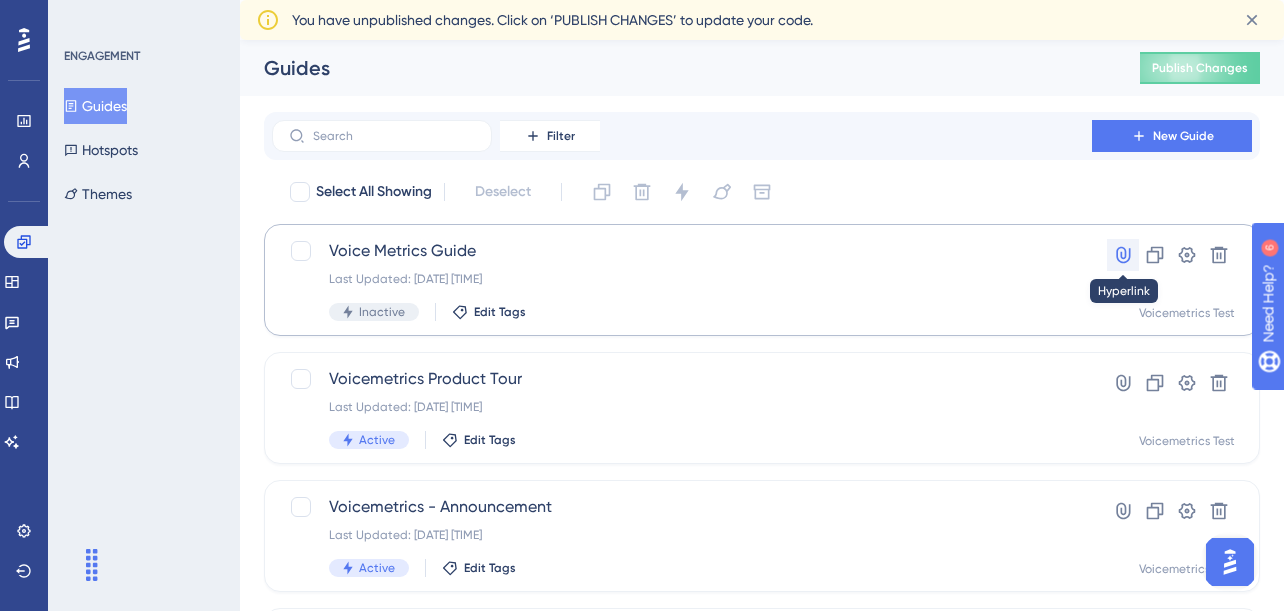 click 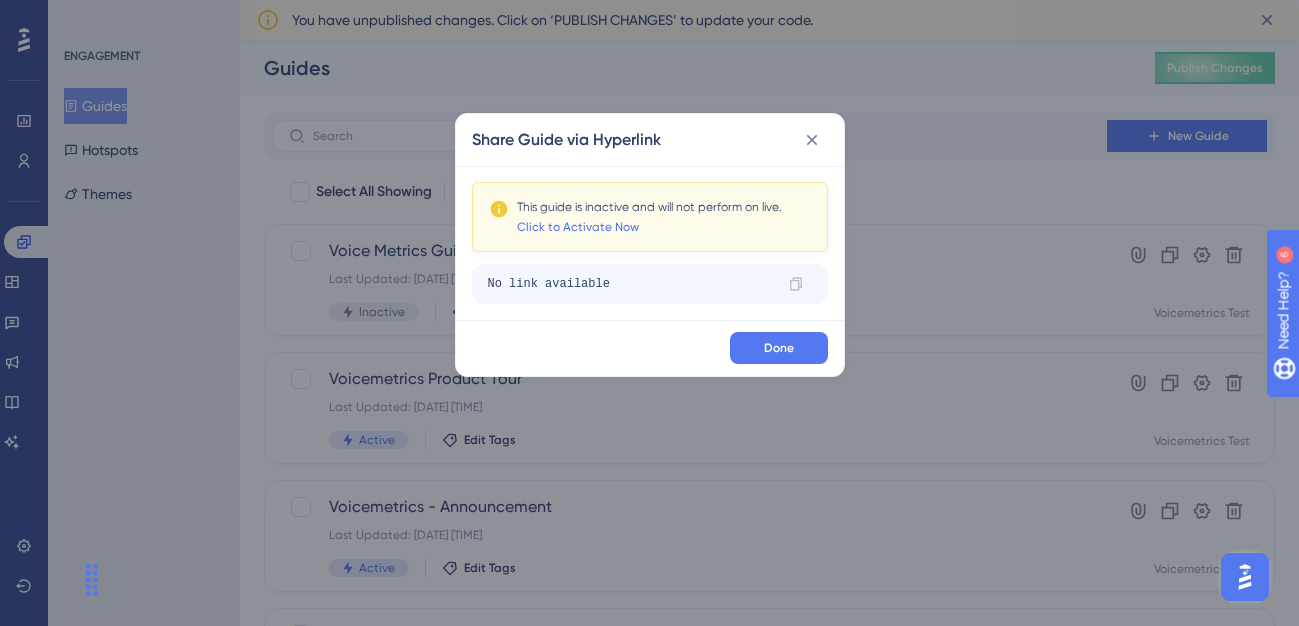 click on "No link available Copy" at bounding box center [650, 284] 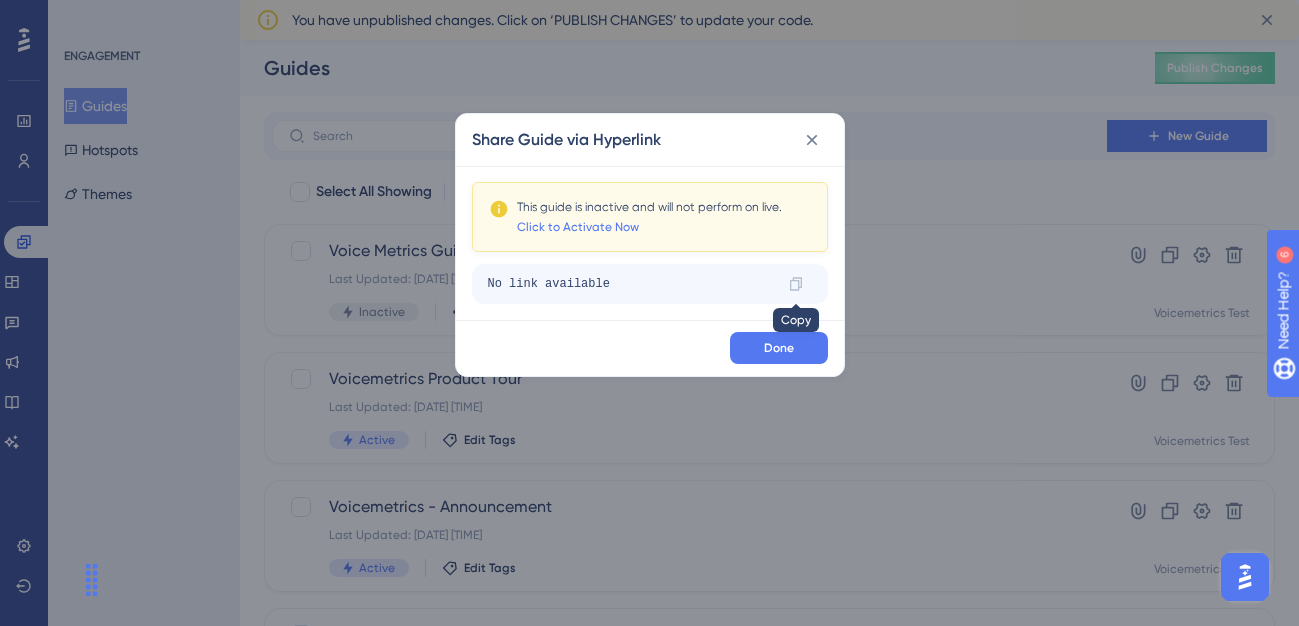 click 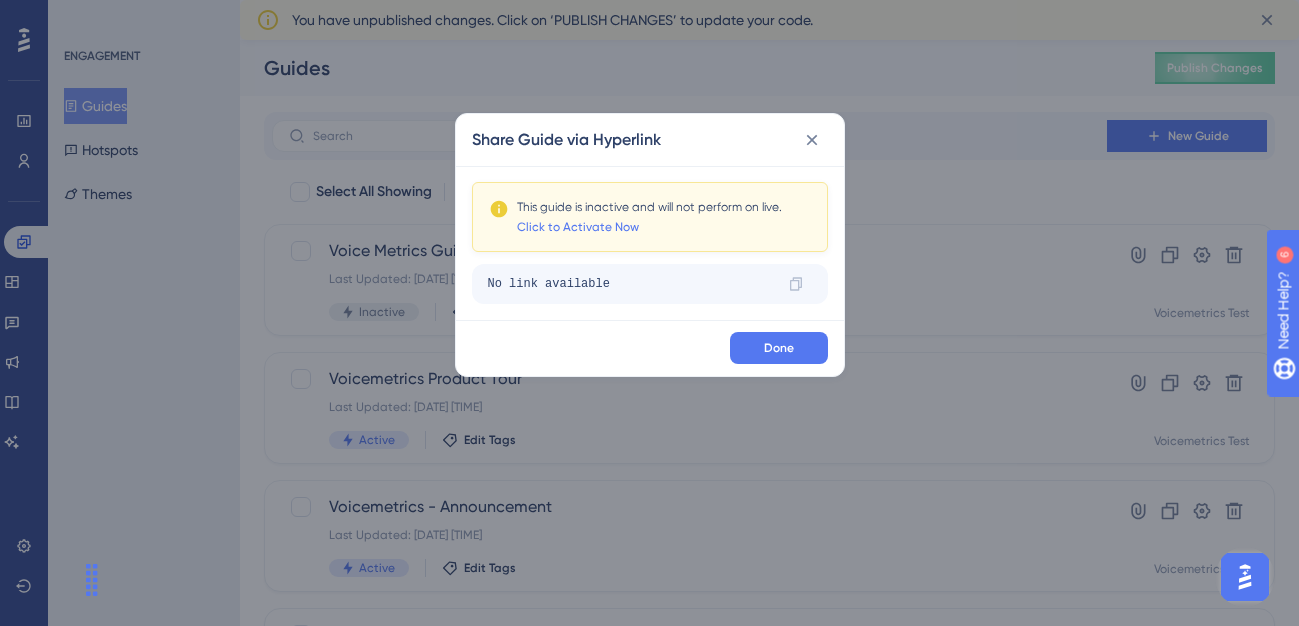 click on "No link available" at bounding box center (630, 284) 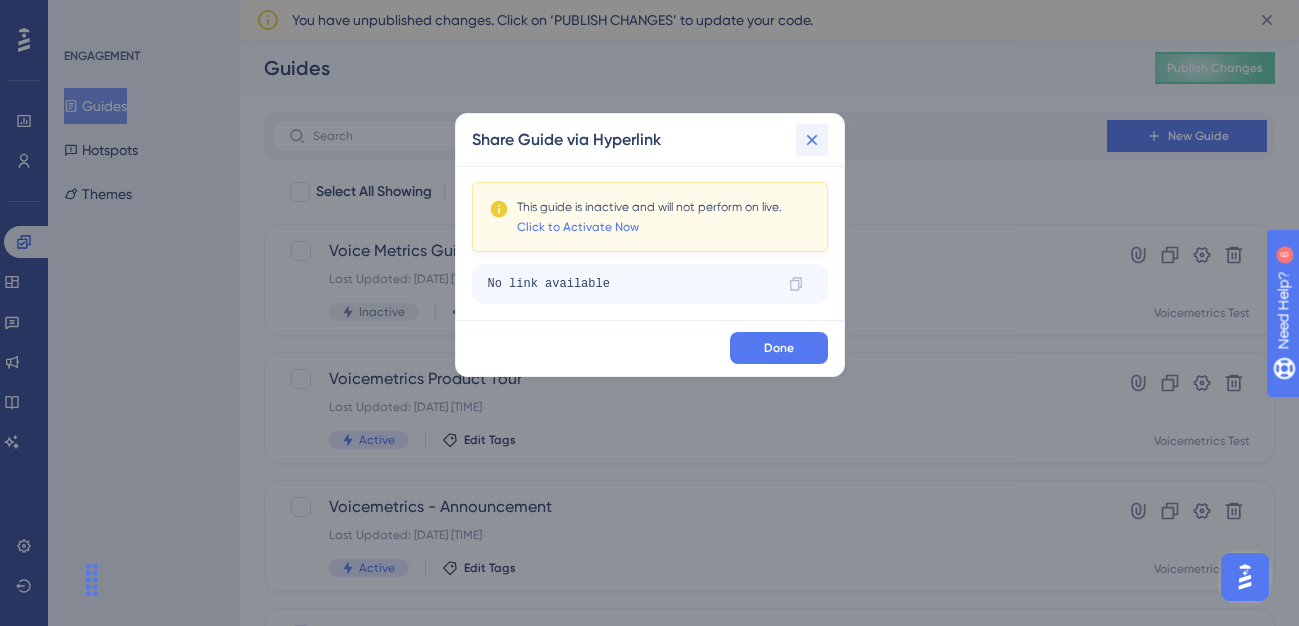 click 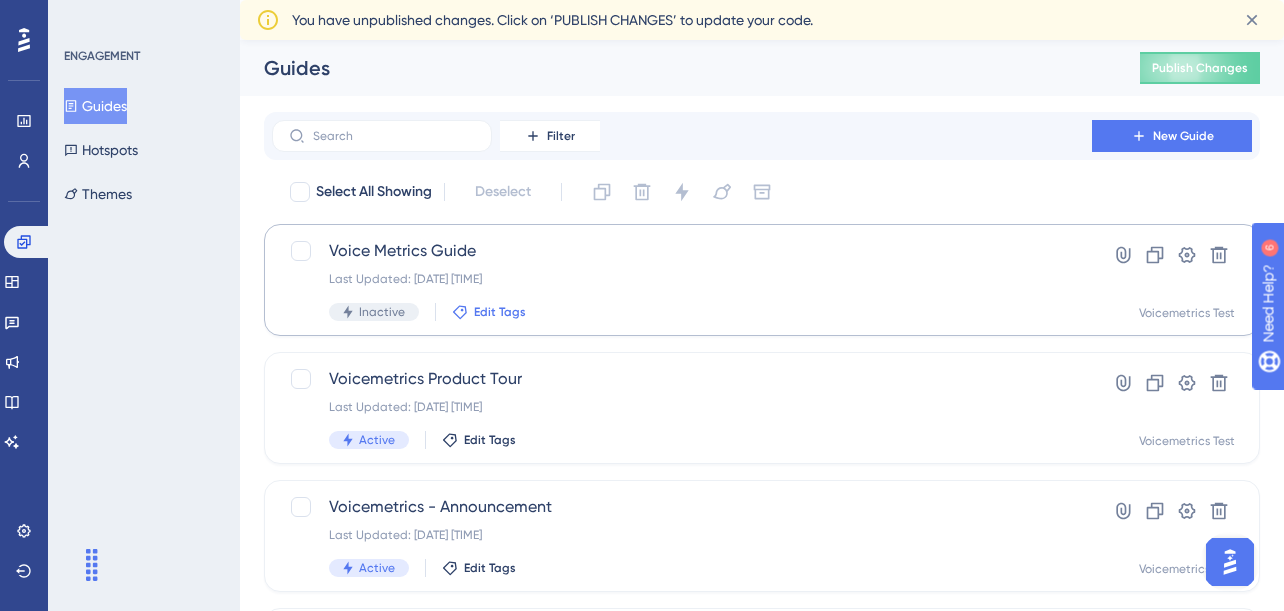 click on "Edit Tags" at bounding box center (500, 312) 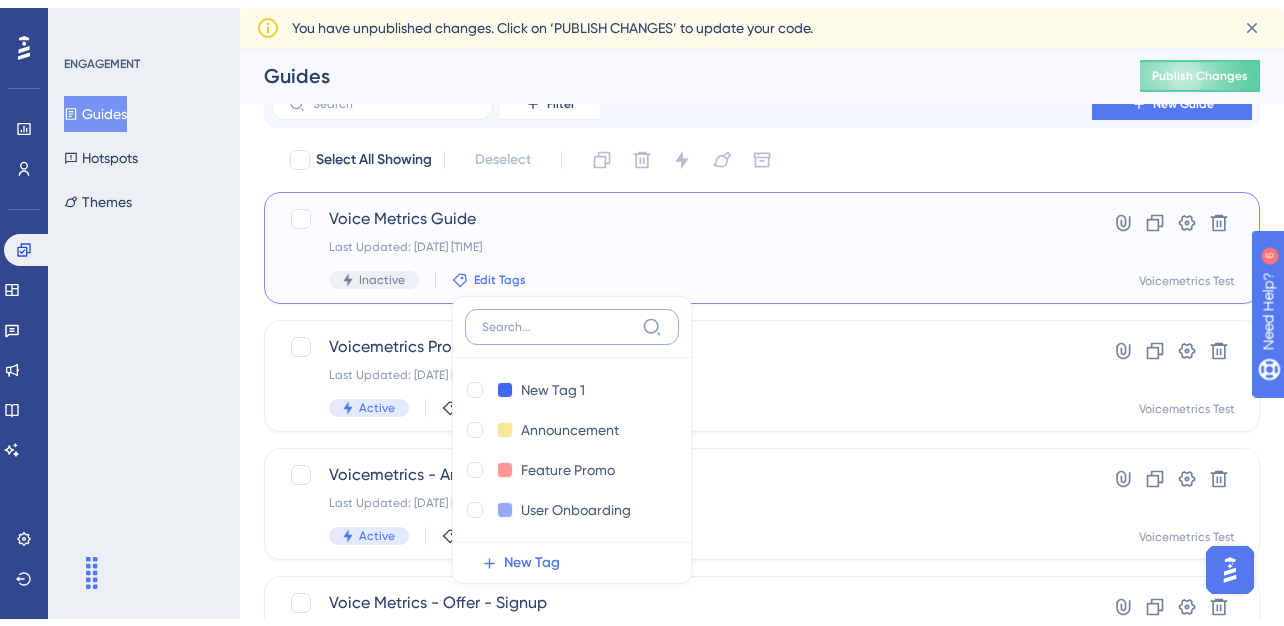 scroll, scrollTop: 167, scrollLeft: 0, axis: vertical 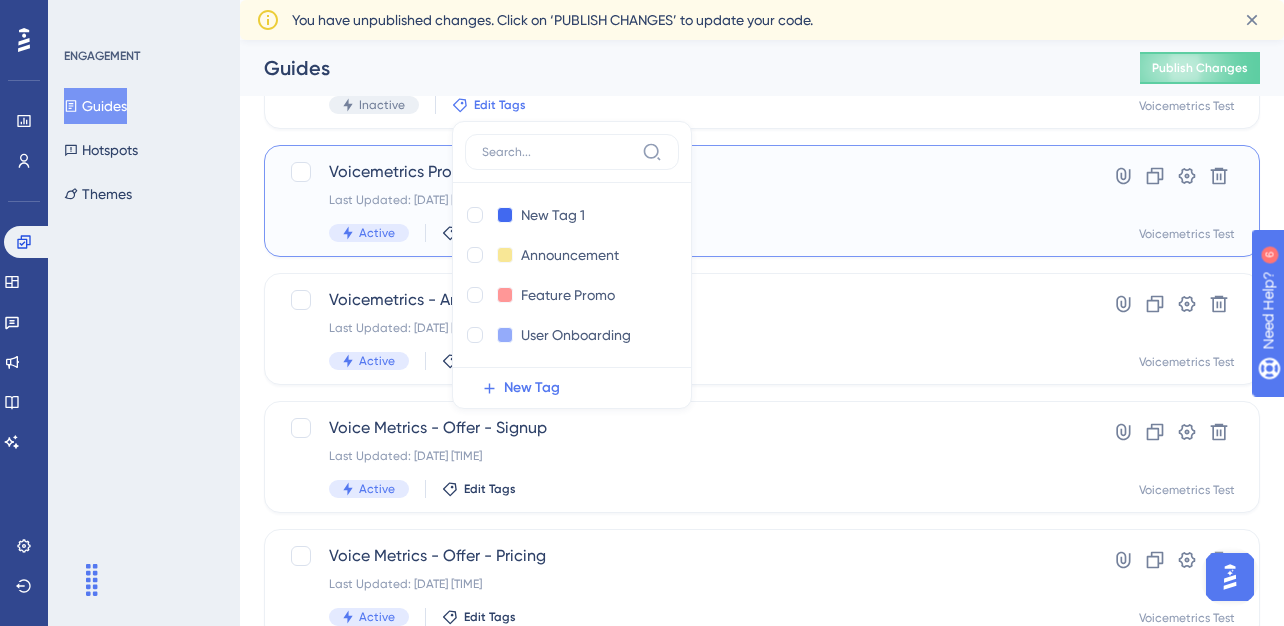 click on "Voicemetrics Product Tour Last Updated: 03 Jul 2025 03:56 pm Active Edit Tags" at bounding box center (682, 201) 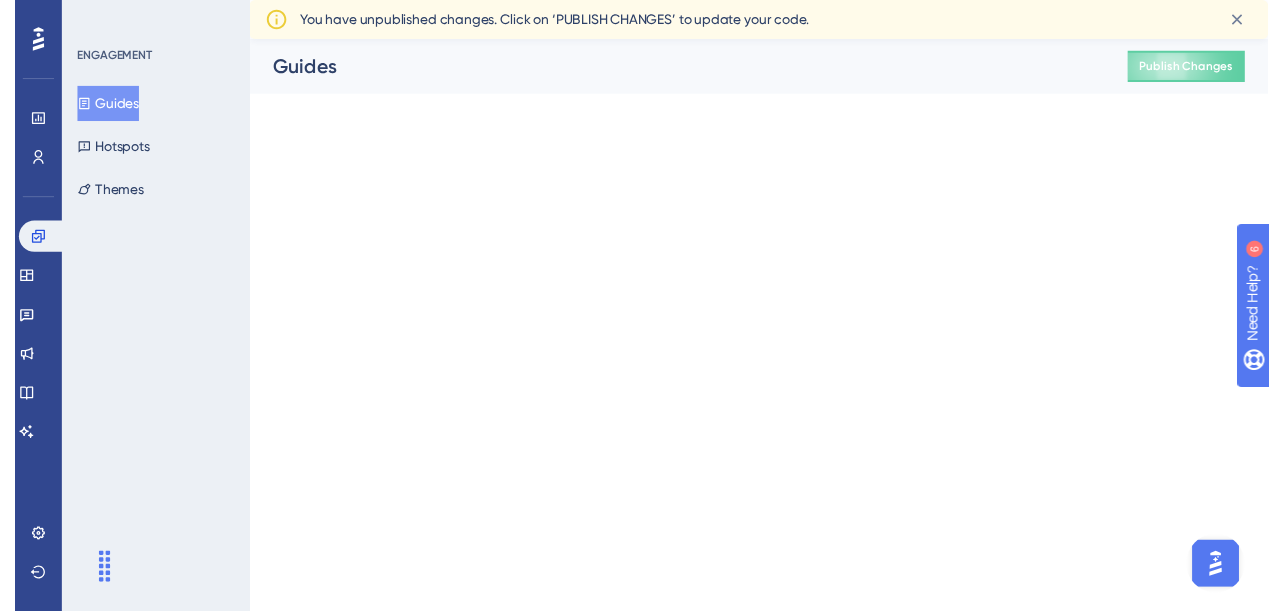 scroll, scrollTop: 0, scrollLeft: 0, axis: both 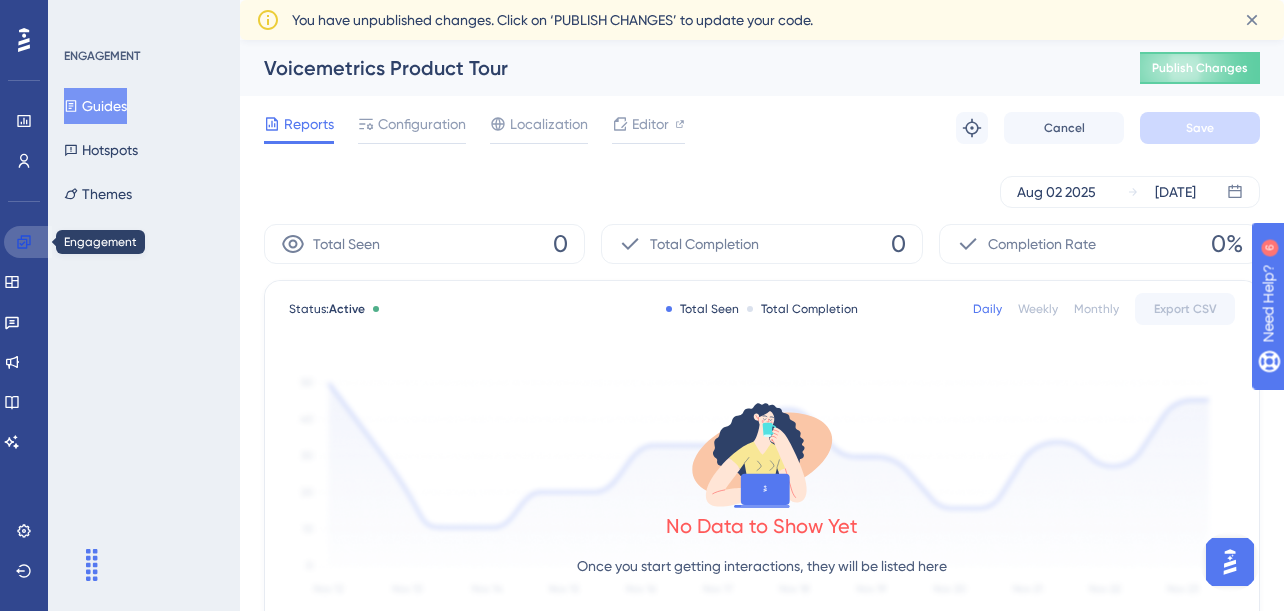 click 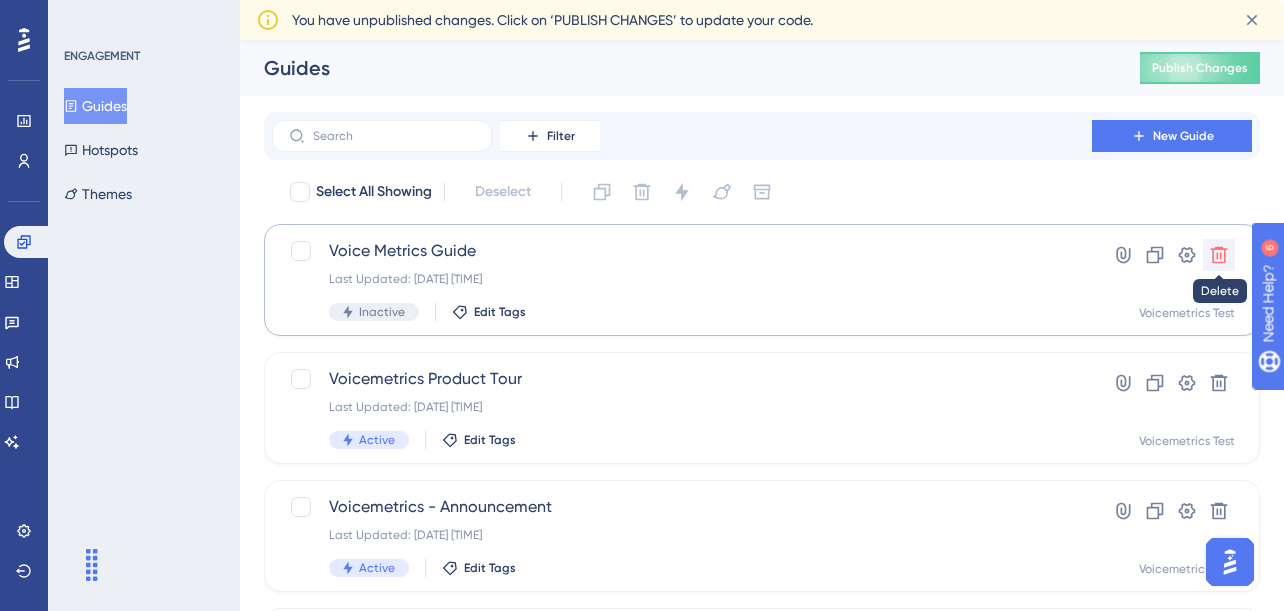click 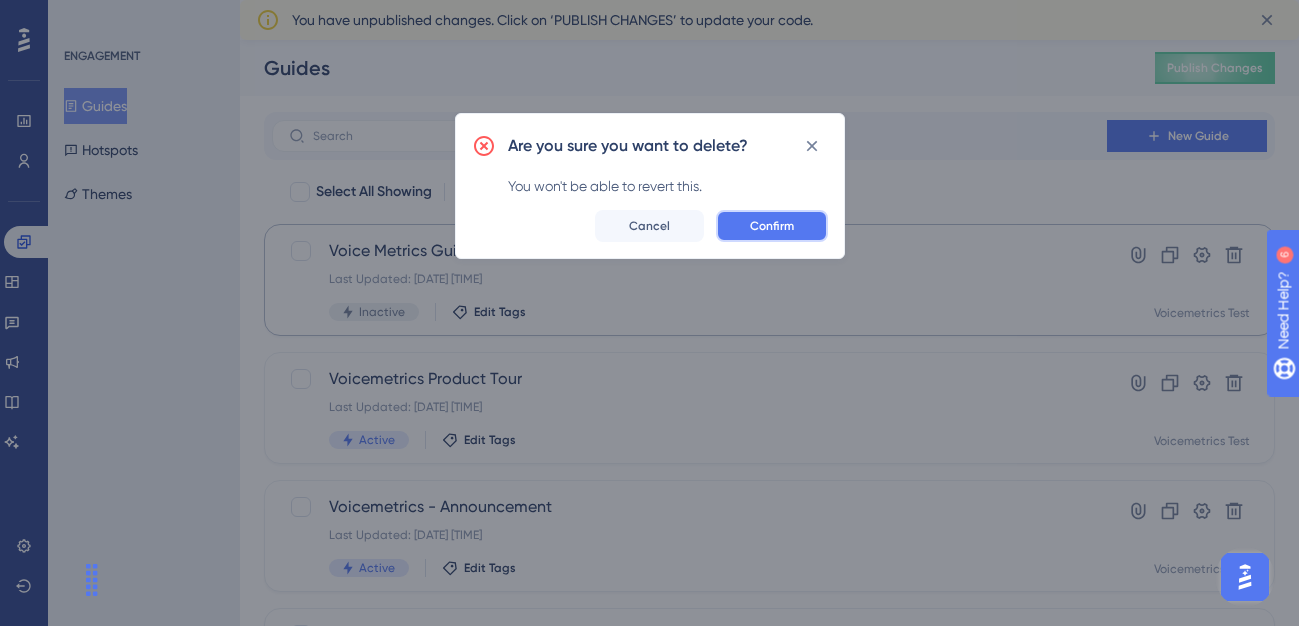 drag, startPoint x: 805, startPoint y: 220, endPoint x: 801, endPoint y: 232, distance: 12.649111 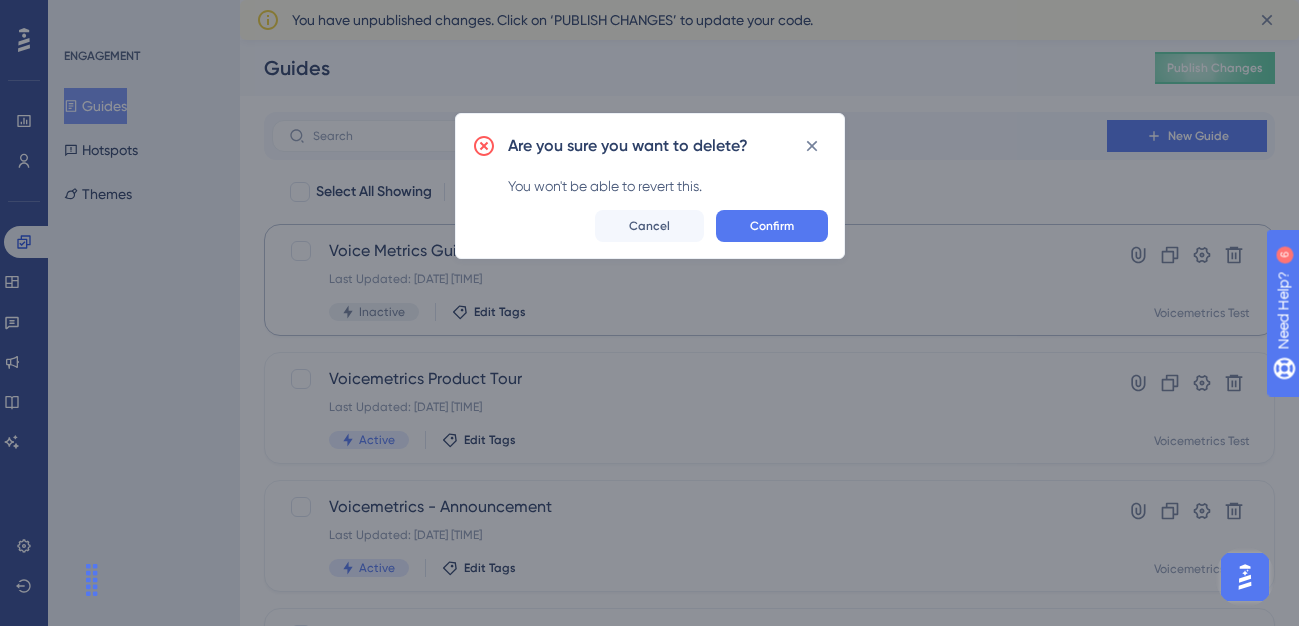 click on "Confirm" at bounding box center (772, 226) 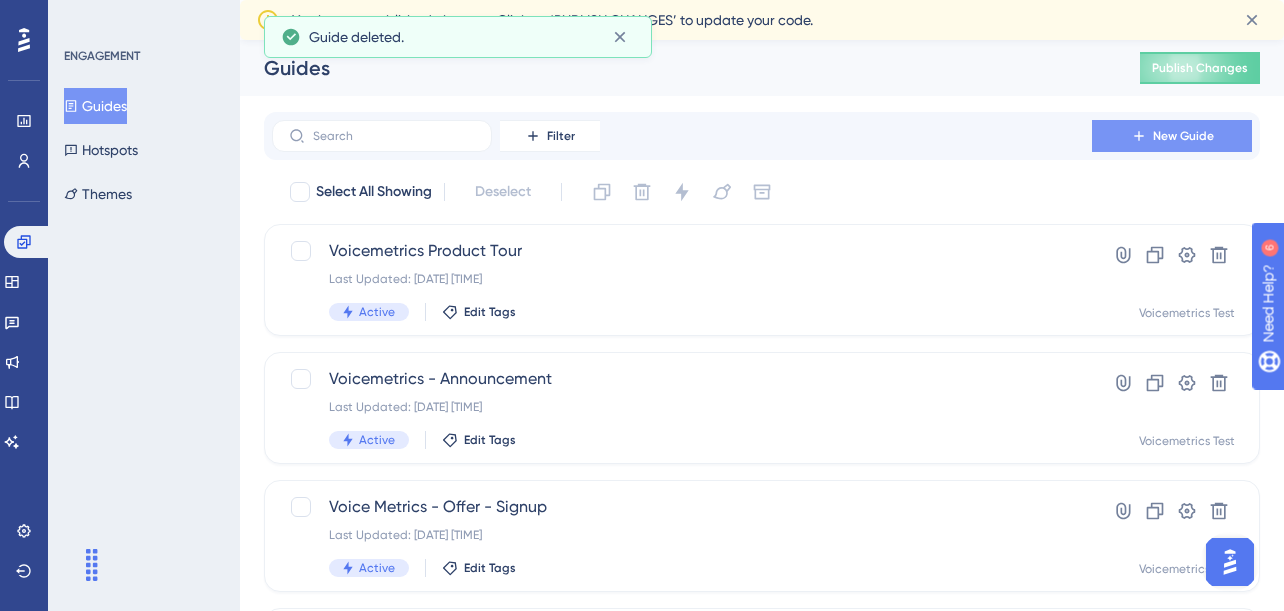 click 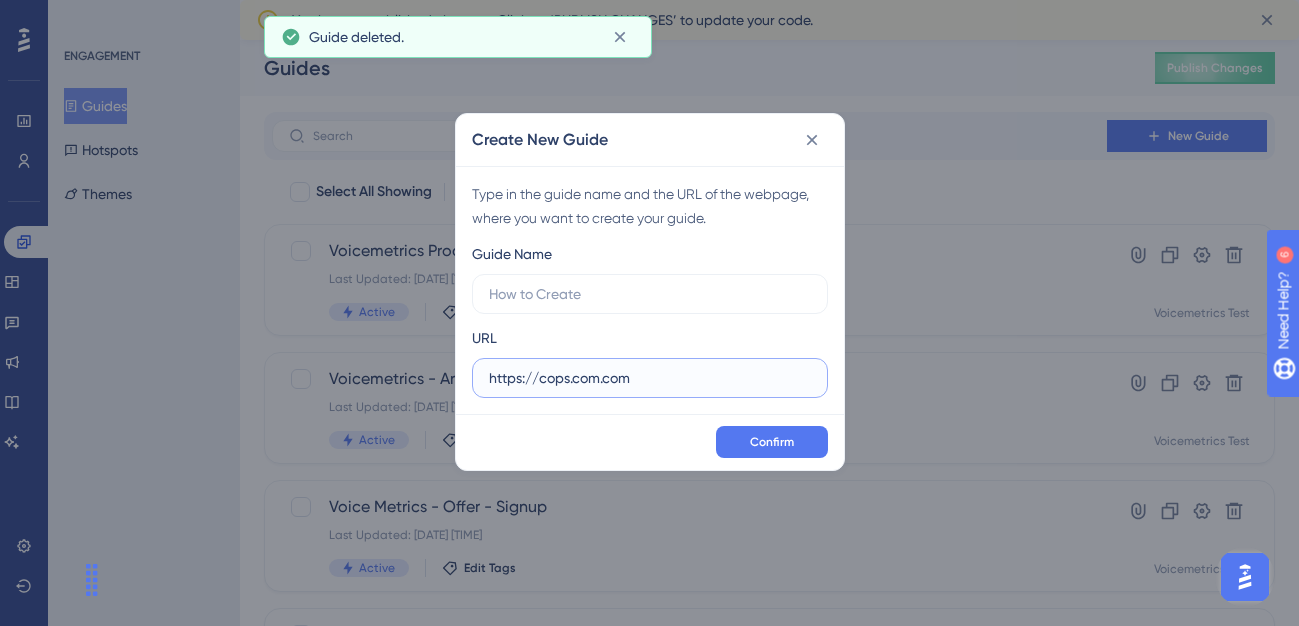 click on "https://cops.commercesend.com" at bounding box center [650, 378] 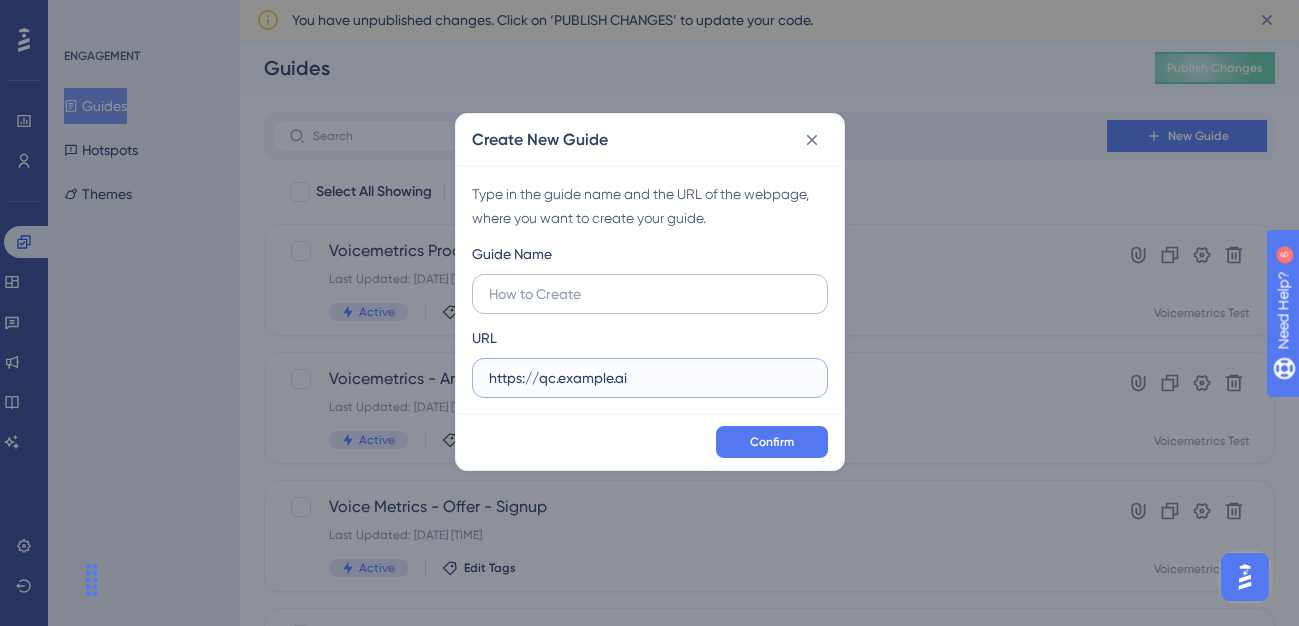 type on "https://qc.voicemetrics.ai" 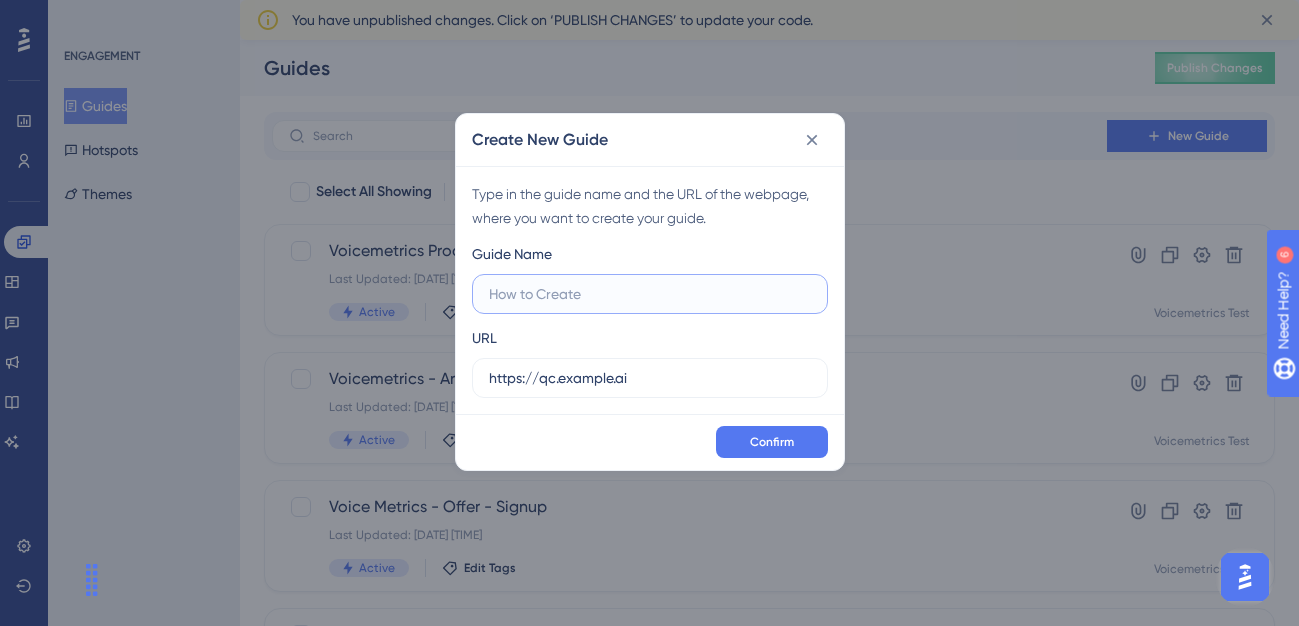 click at bounding box center [650, 294] 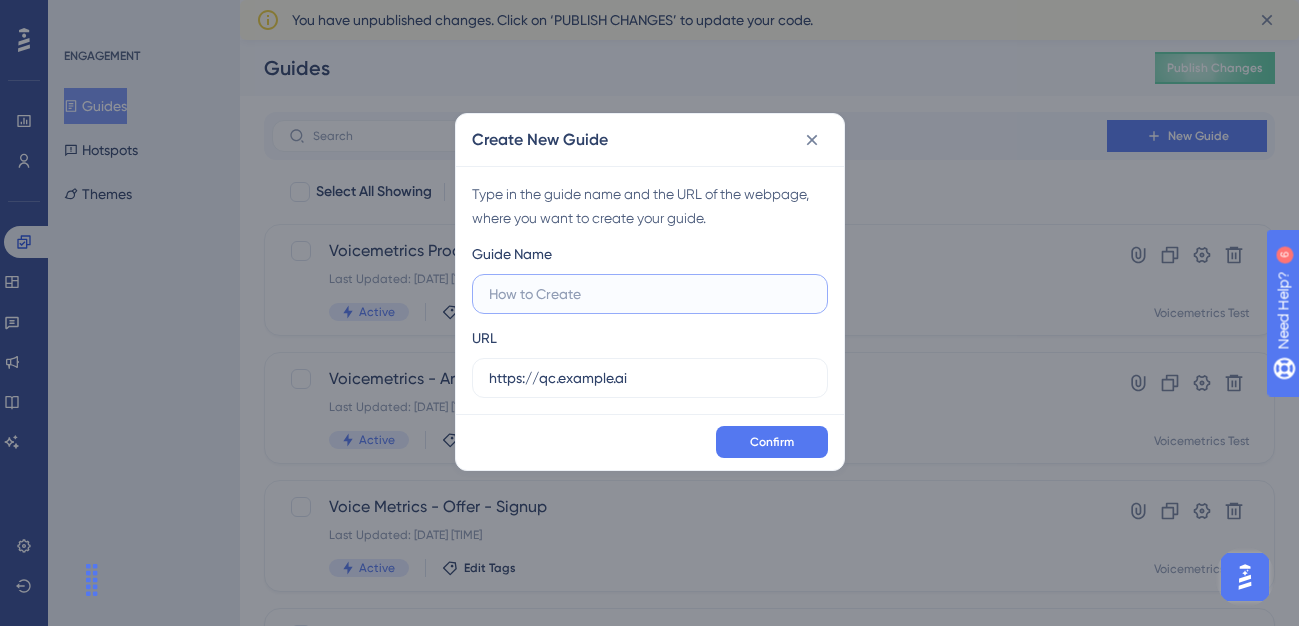 type on "v" 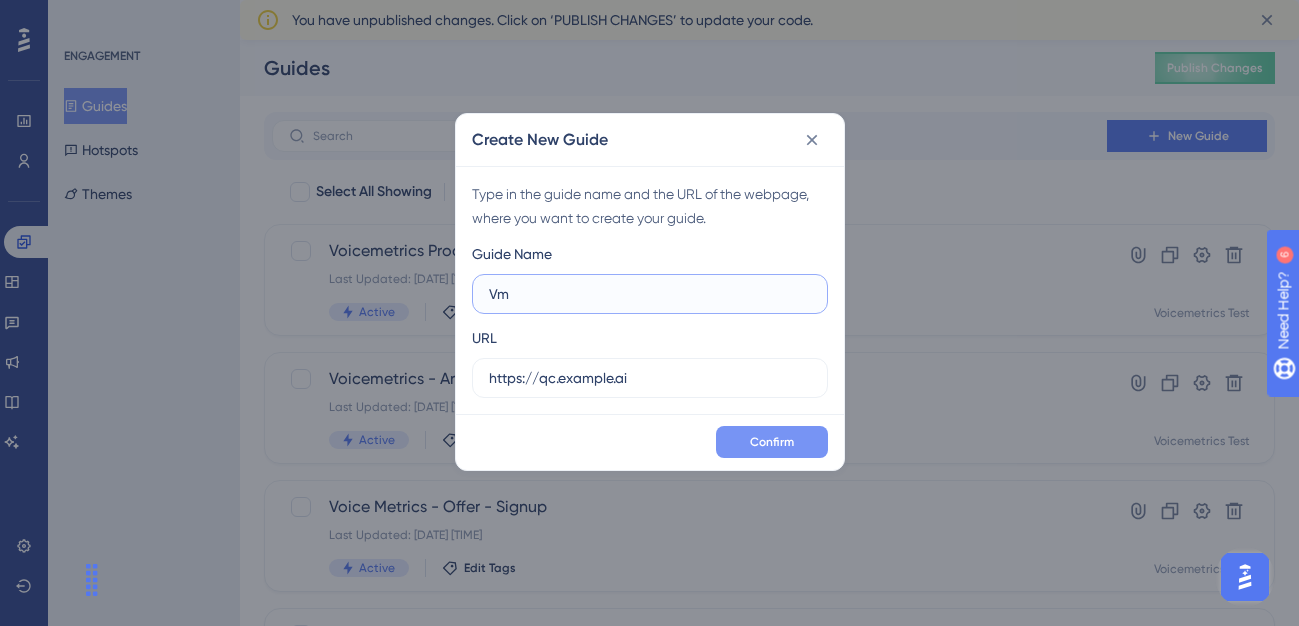 type on "Vm" 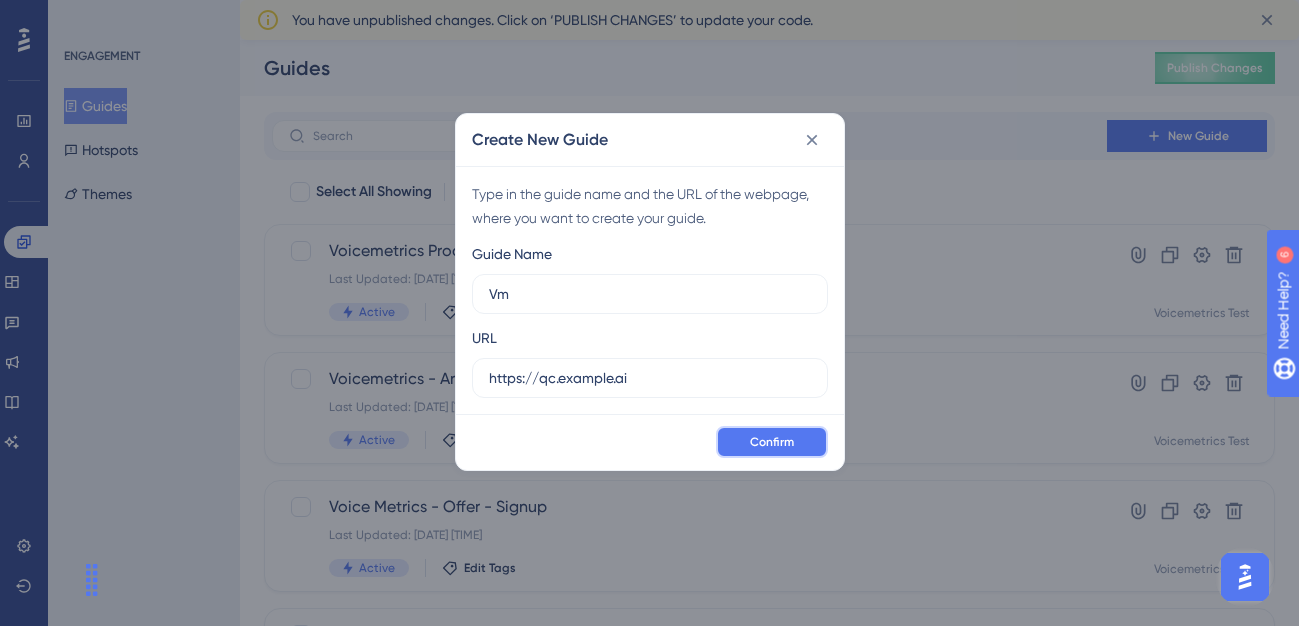 click on "Confirm" at bounding box center (772, 442) 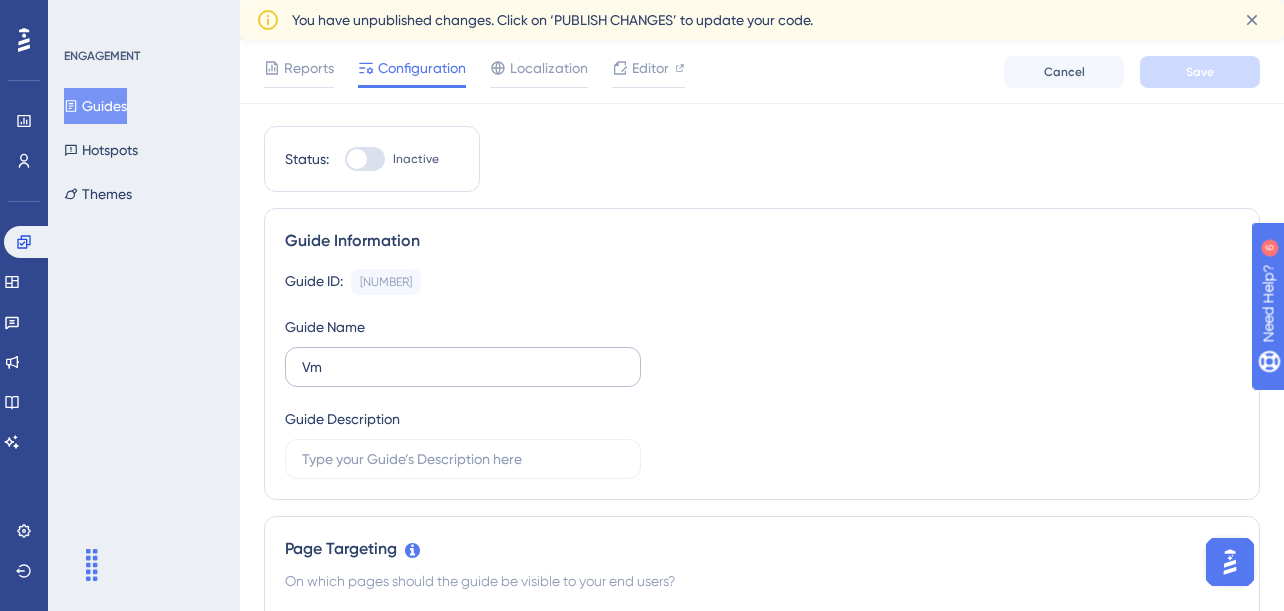 scroll, scrollTop: 0, scrollLeft: 0, axis: both 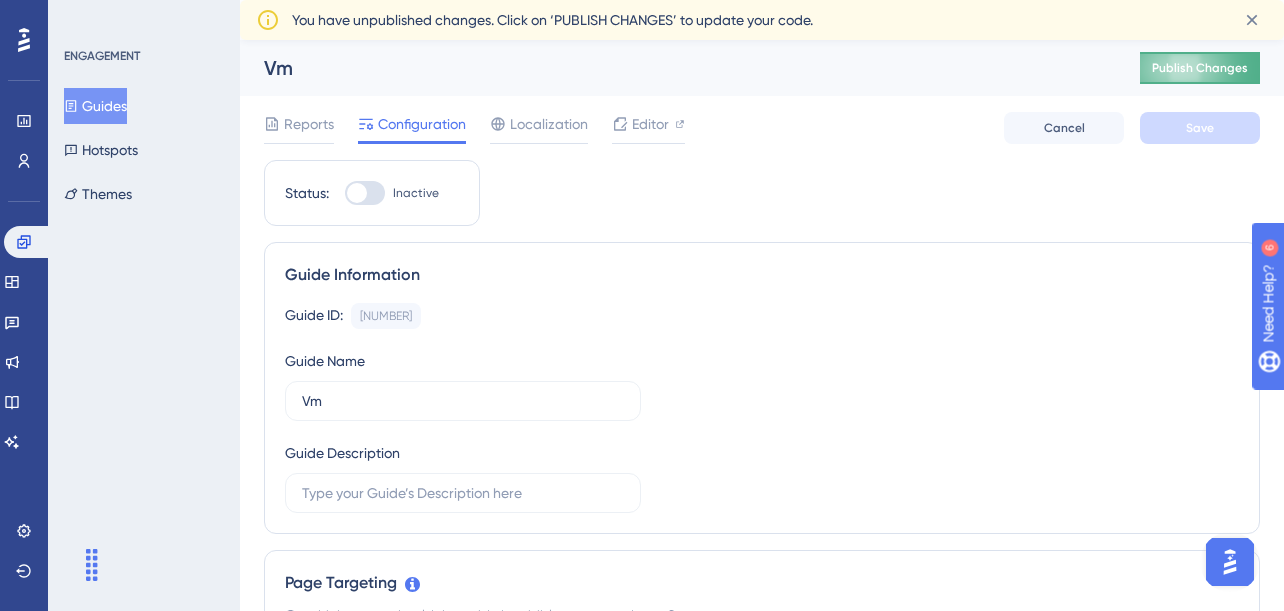 click on "Publish Changes" at bounding box center (1200, 68) 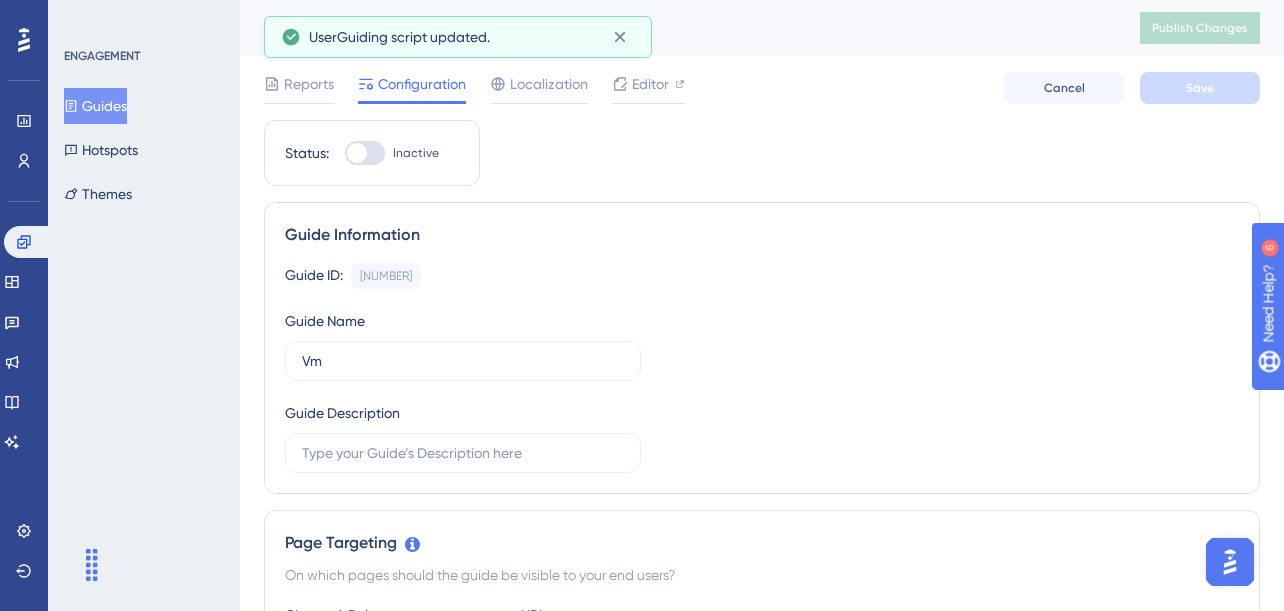 click at bounding box center (365, 153) 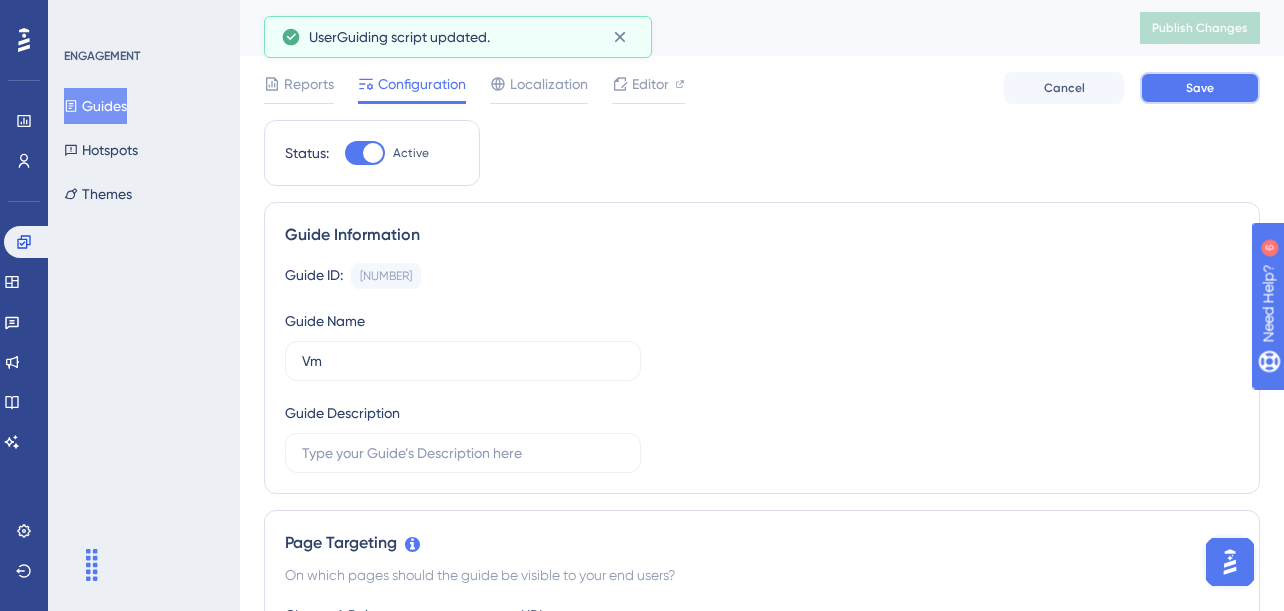 click on "Save" at bounding box center (1200, 88) 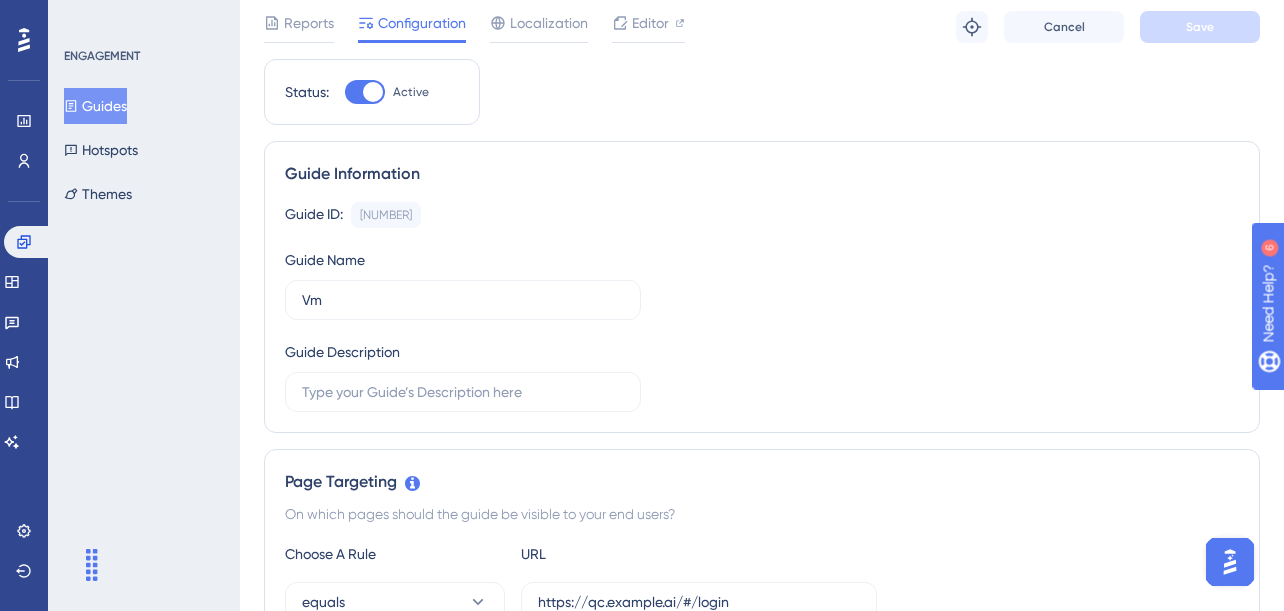 scroll, scrollTop: 120, scrollLeft: 0, axis: vertical 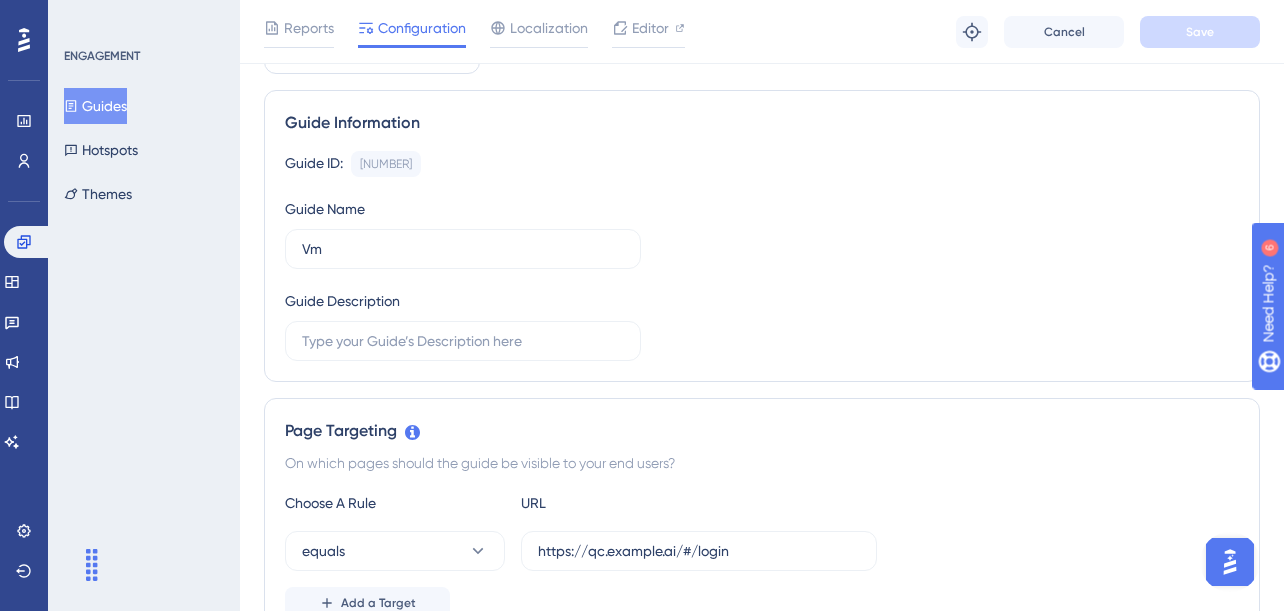 click on "Performance Users Engagement Widgets Feedback Product Updates Knowledge Base AI Assistant Settings Logout ENGAGEMENT Guides Hotspots Themes Vm Publish Changes Reports Configuration Localization Editor Troubleshoot Cancel Save Status: Active Guide Information Guide ID: 149583 Copy Guide Name Vm Guide Description Page Targeting
On which pages should the guide be visible to your end users?
Choose A Rule URL equals https://qc.voicemetrics.ai/#/login Add a Target Audience Segmentation Which segment of the audience would you like to show this guide to? All Users Custom Segment Only Me Trigger You can trigger your guide automatically when the target URL is visited,
and/or use the custom triggers. Auto-Trigger Set the Appear Frequency Only Once Set the Display Priority This option will set the display priority between
auto-triggered materials in cases of conflicts between multiple materials Medium Custom Triggers Scheduling Schedule a time period Redirection Learn more. Assign a Redirection URL" at bounding box center (762, 929) 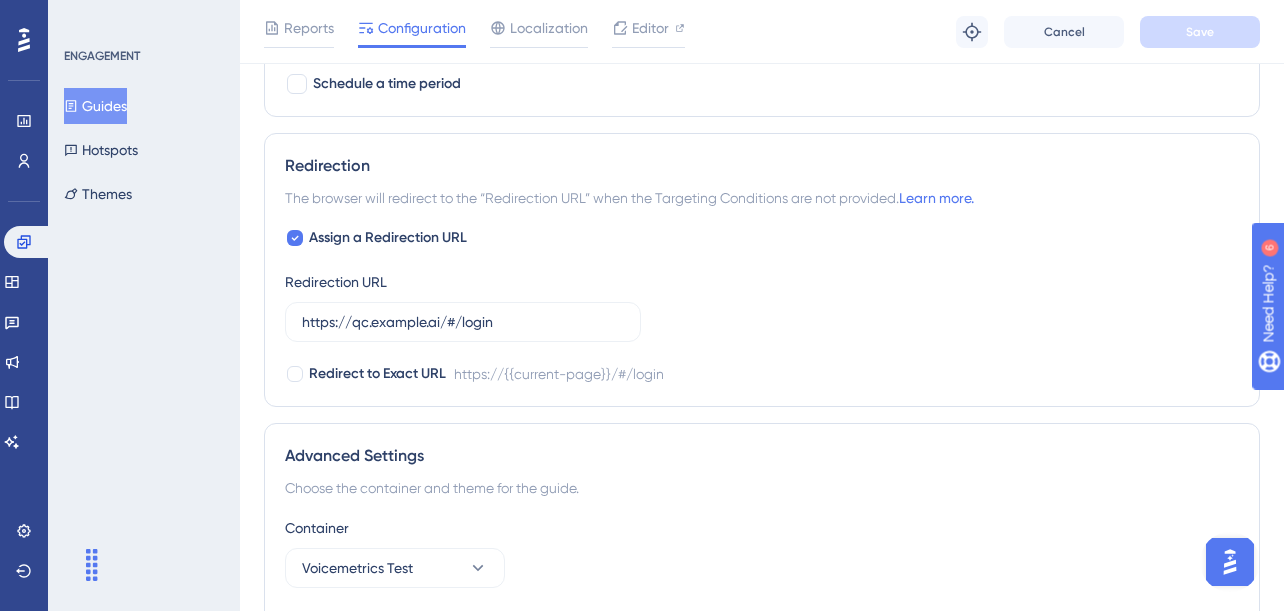 scroll, scrollTop: 1519, scrollLeft: 0, axis: vertical 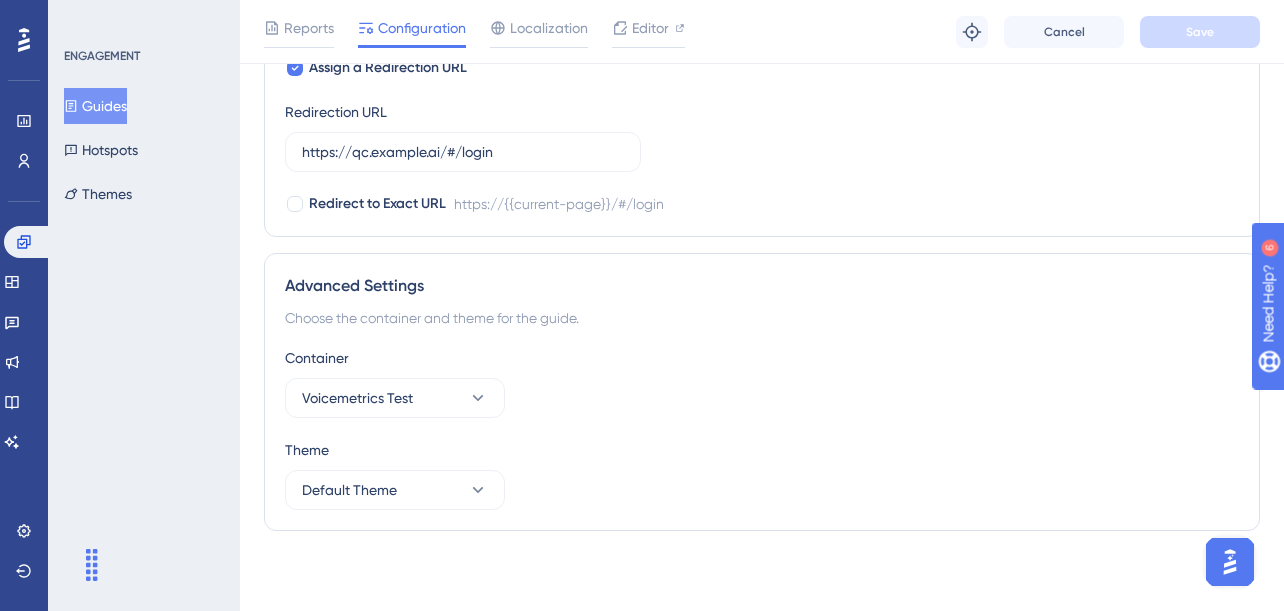 click on "Advanced Settings Choose the container and theme for the guide. Container Voicemetrics Test Theme Default Theme" at bounding box center (762, 392) 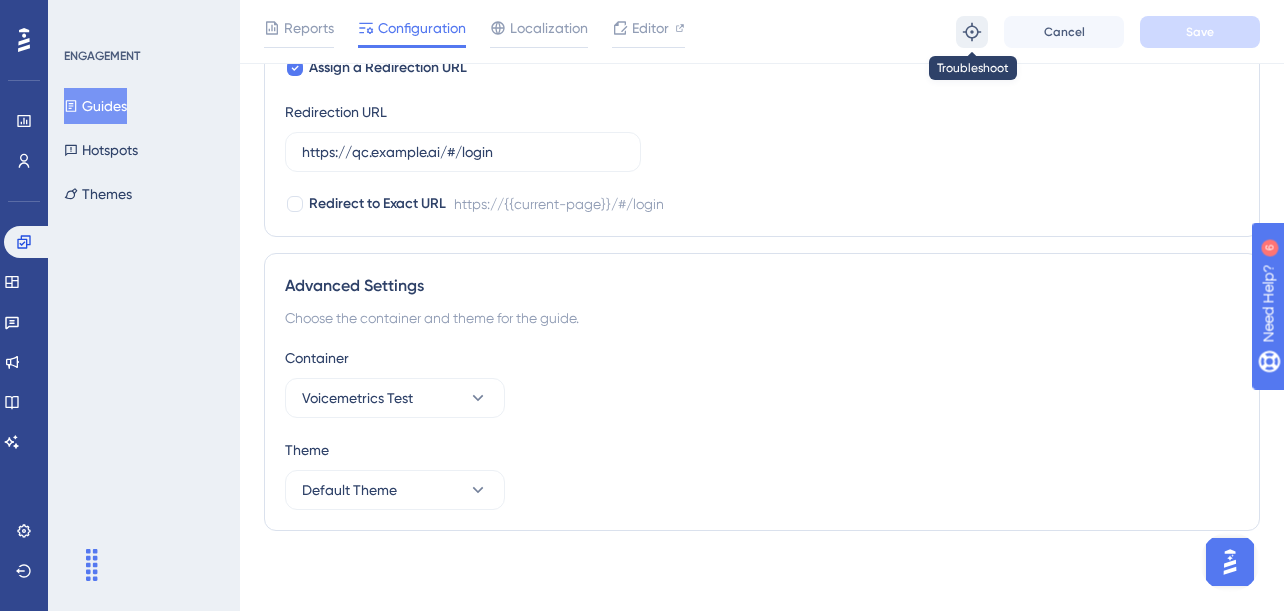 click at bounding box center (972, 32) 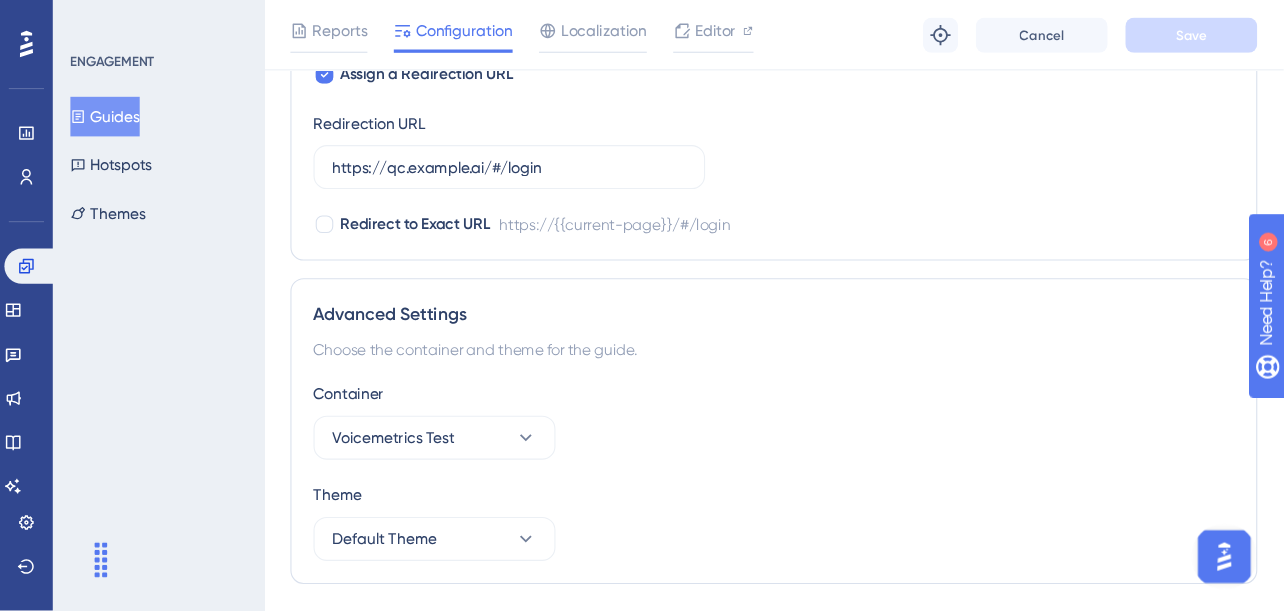 scroll, scrollTop: 1519, scrollLeft: 0, axis: vertical 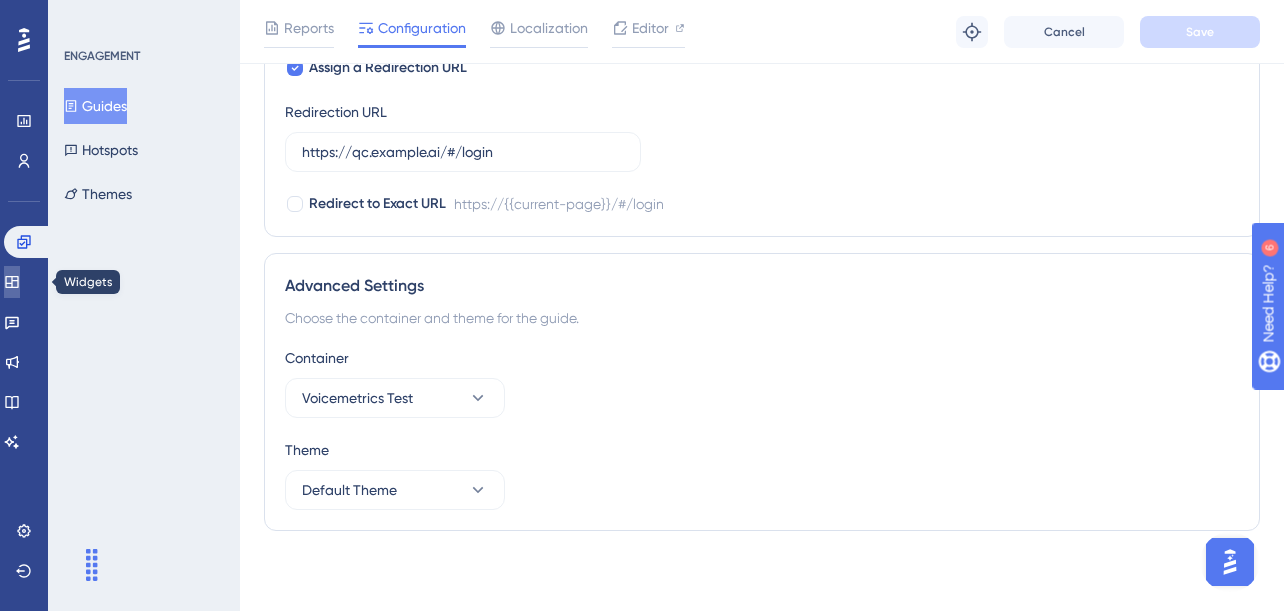 click 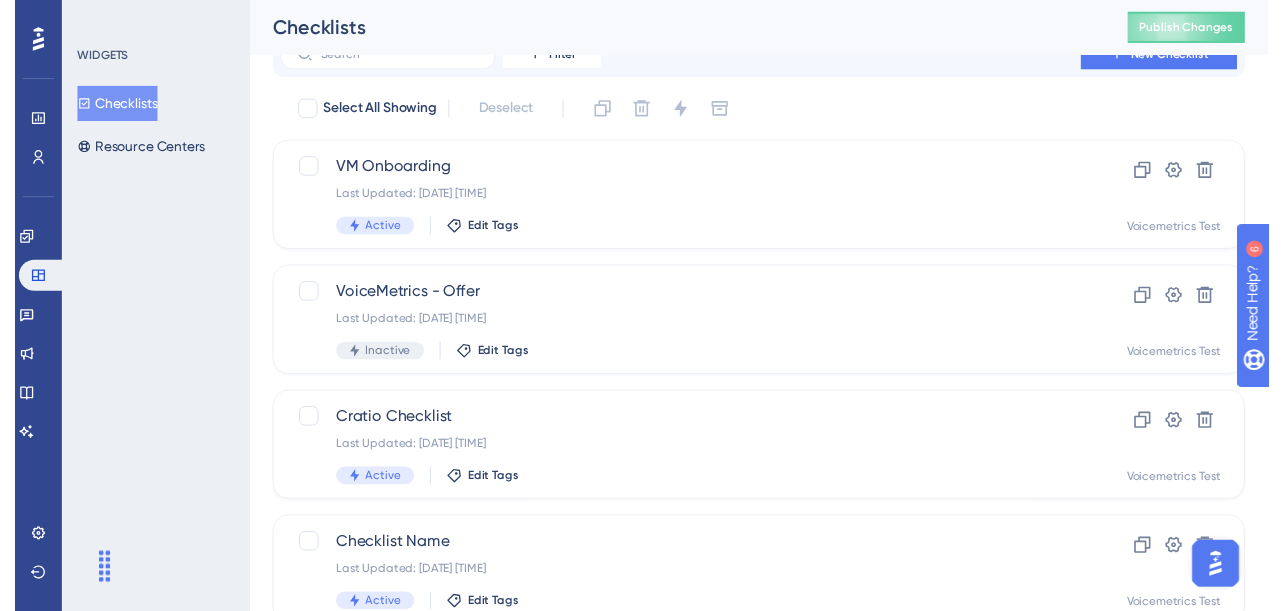 scroll, scrollTop: 0, scrollLeft: 0, axis: both 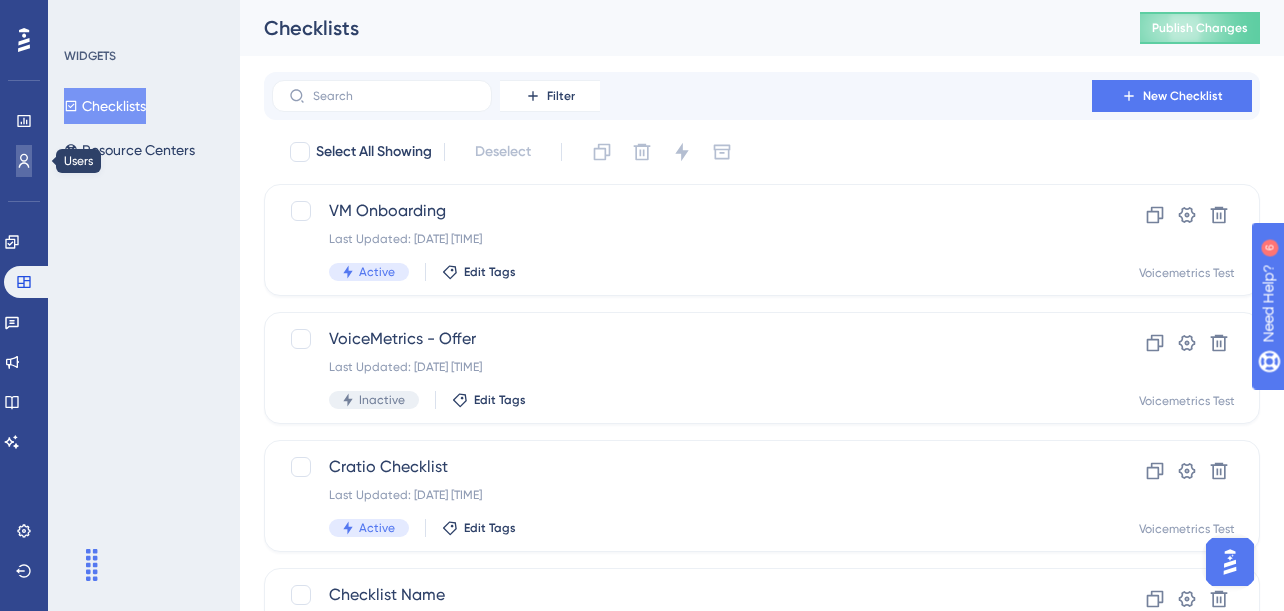 click at bounding box center (24, 161) 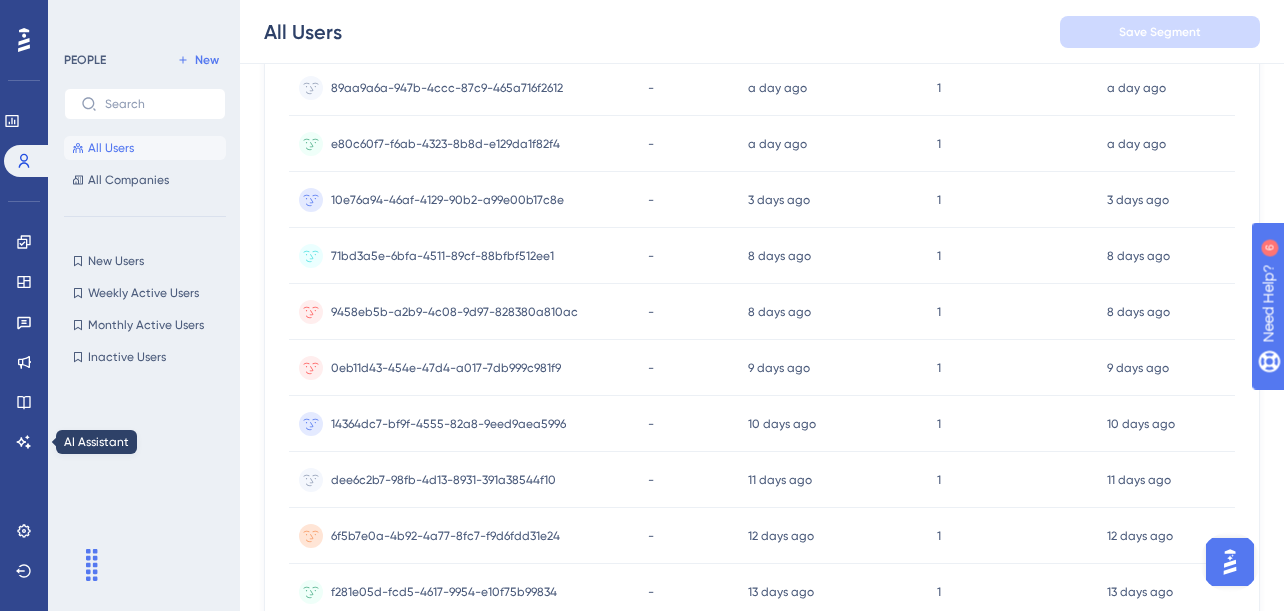 scroll, scrollTop: 360, scrollLeft: 0, axis: vertical 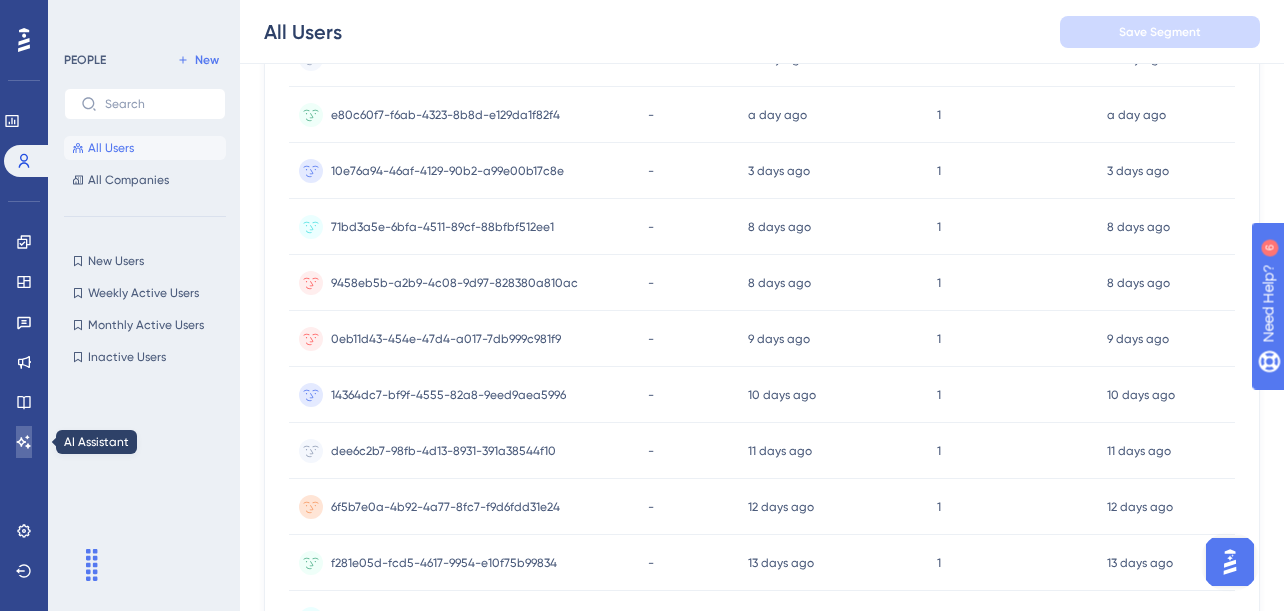 click at bounding box center (24, 442) 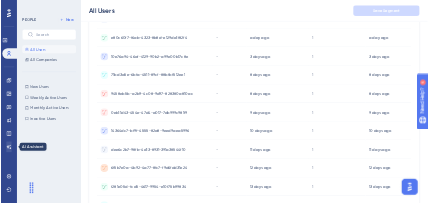 scroll, scrollTop: 0, scrollLeft: 0, axis: both 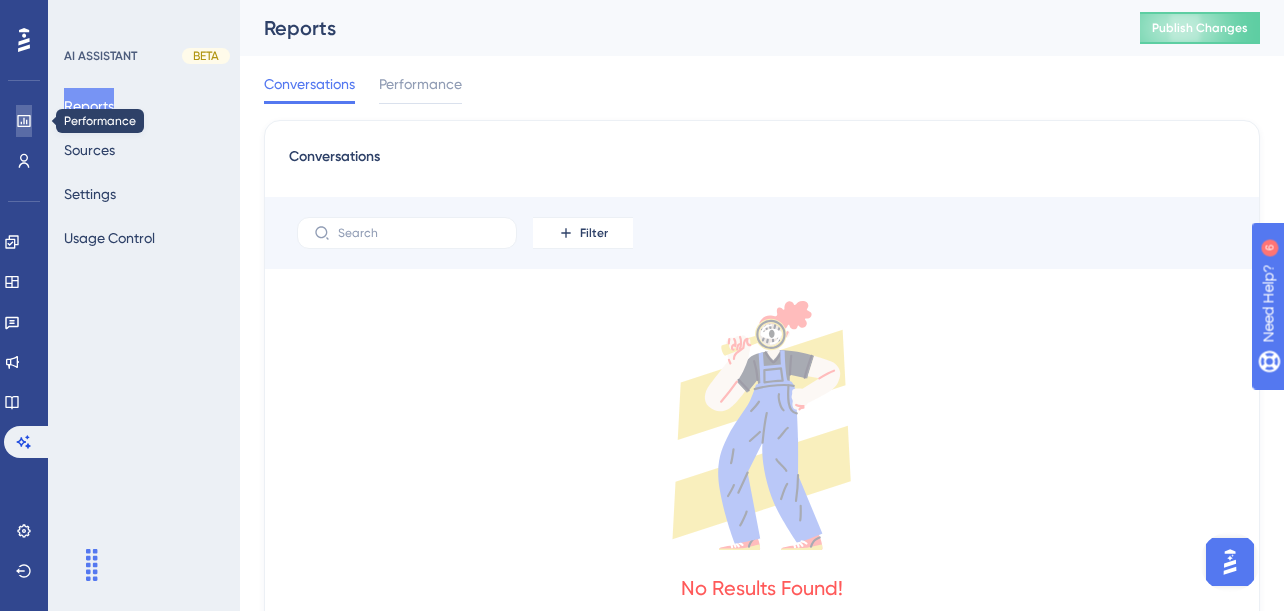 click 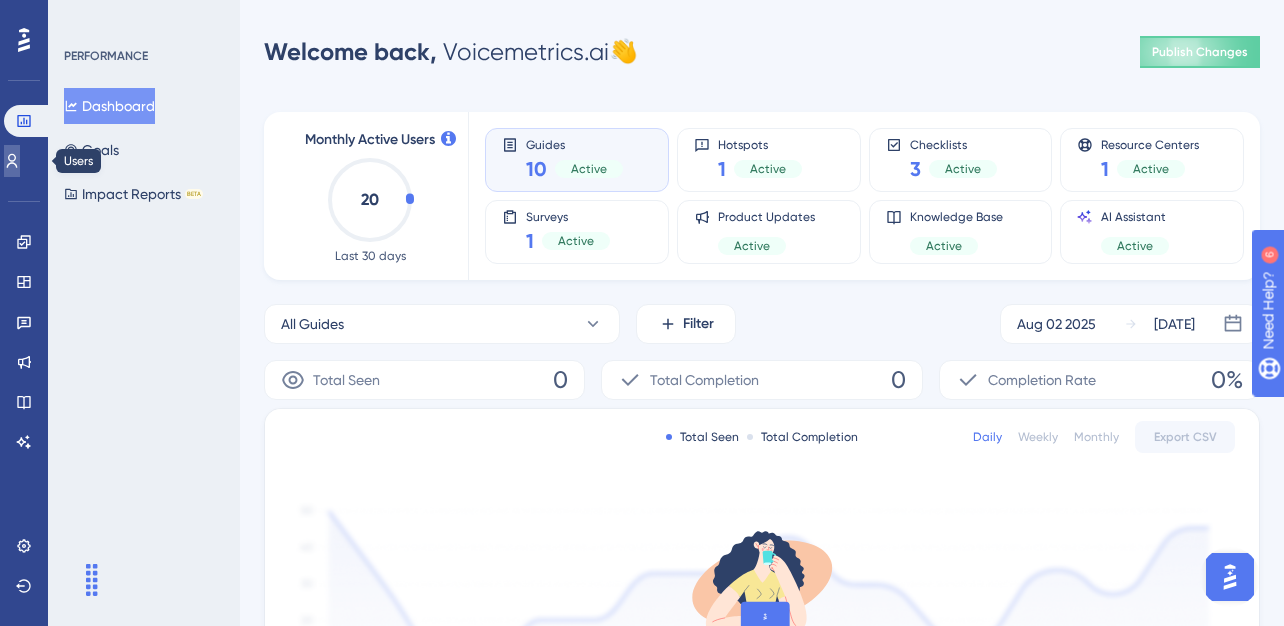 click at bounding box center [12, 161] 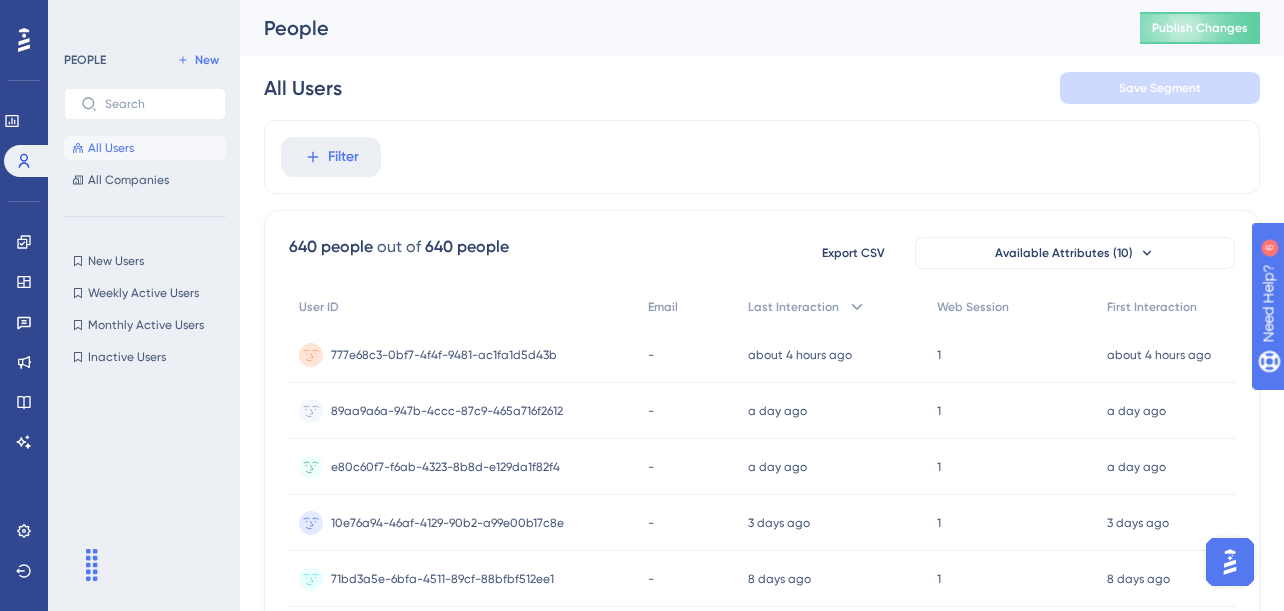 click at bounding box center (24, 40) 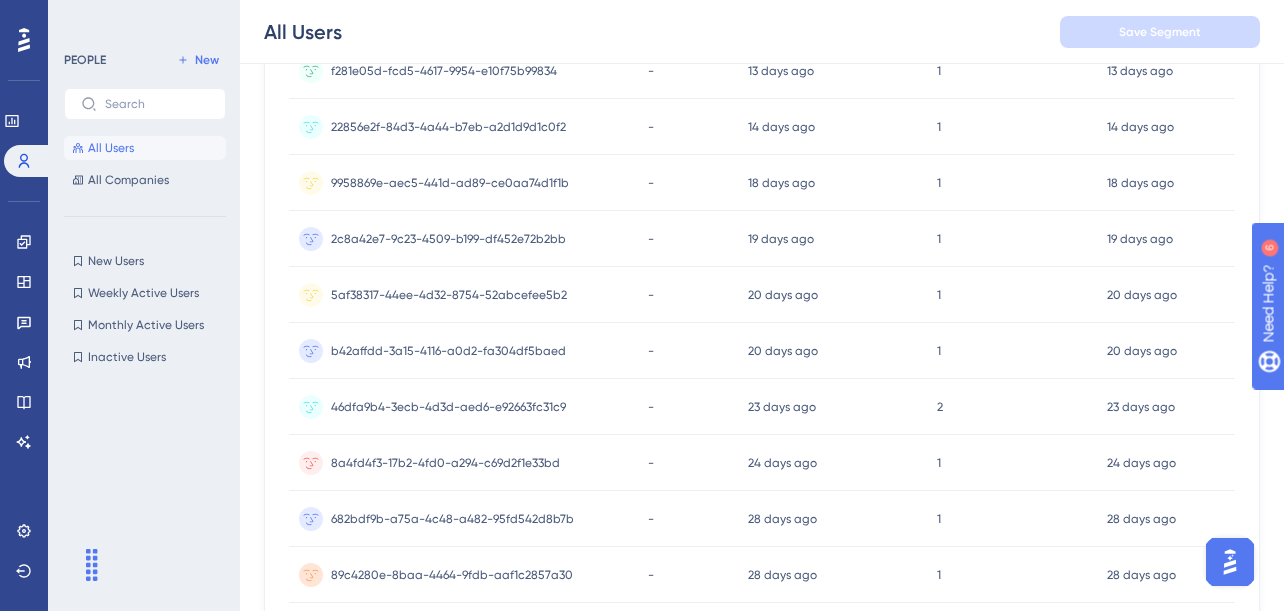 scroll, scrollTop: 637, scrollLeft: 12, axis: both 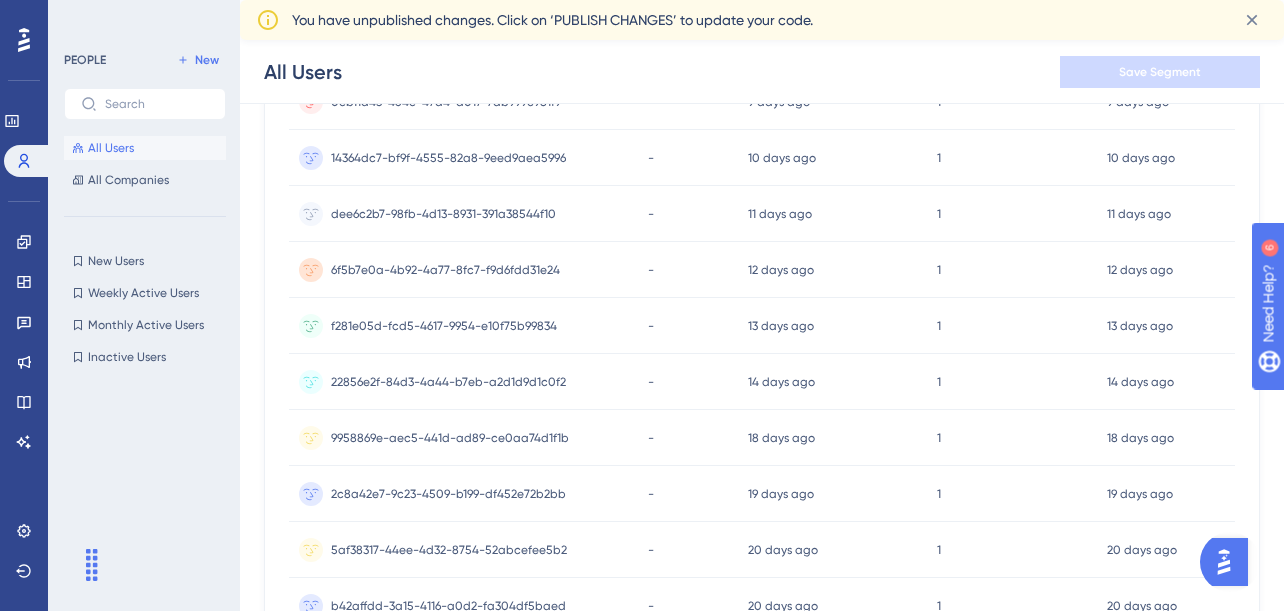 click at bounding box center (1224, 562) 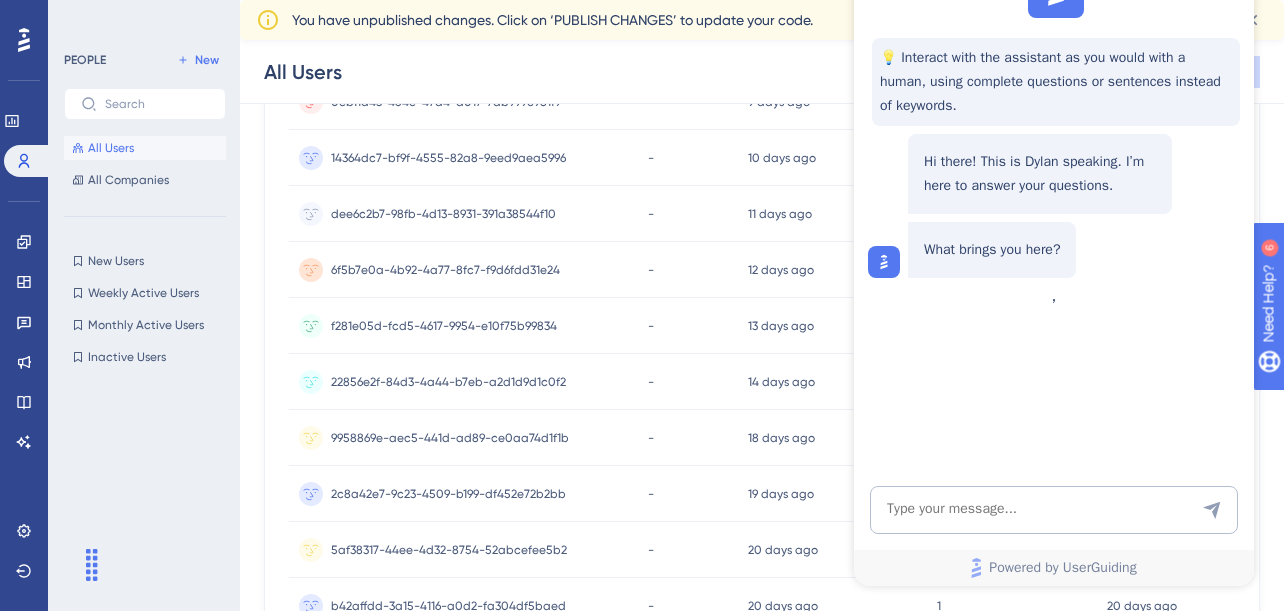 scroll, scrollTop: 0, scrollLeft: 0, axis: both 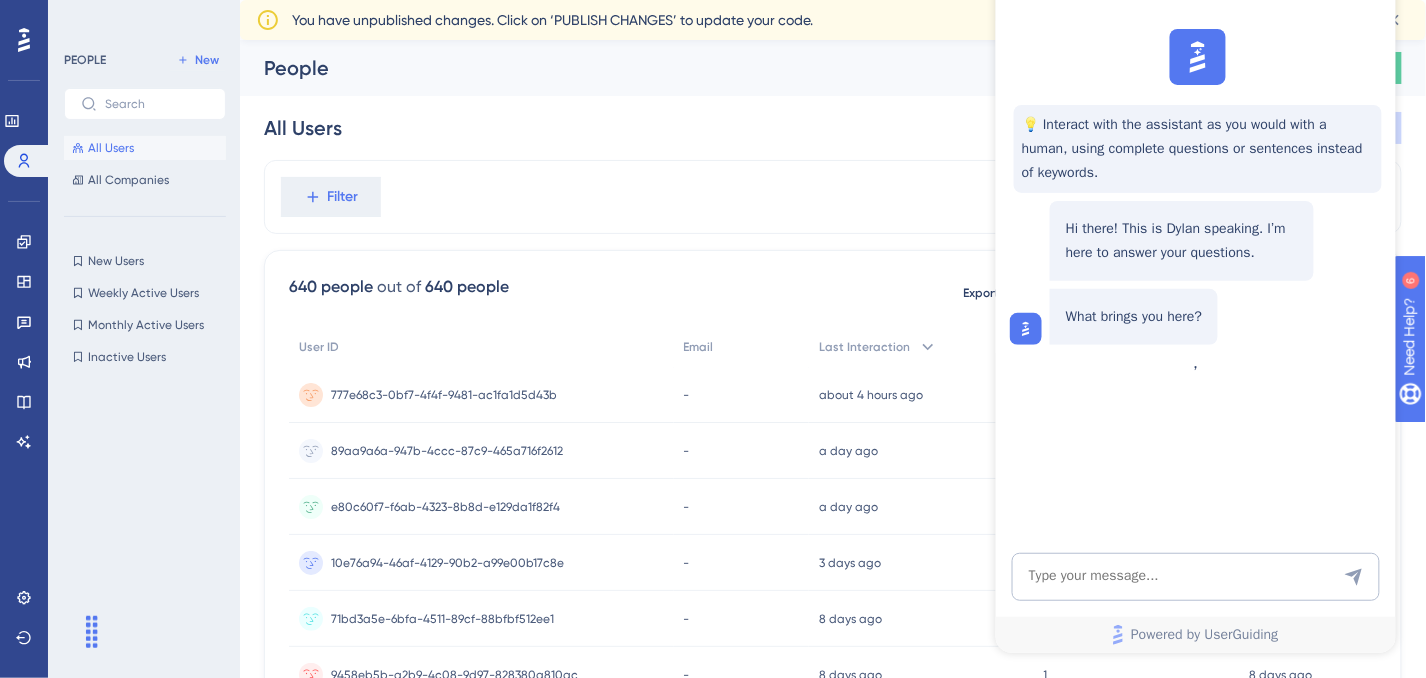 click on "💡 Interact with the assistant as you would with a human, using complete questions or sentences instead of keywords. Hi there! This is Dylan speaking. I’m here to answer your questions. What brings you here?" at bounding box center (1193, 188) 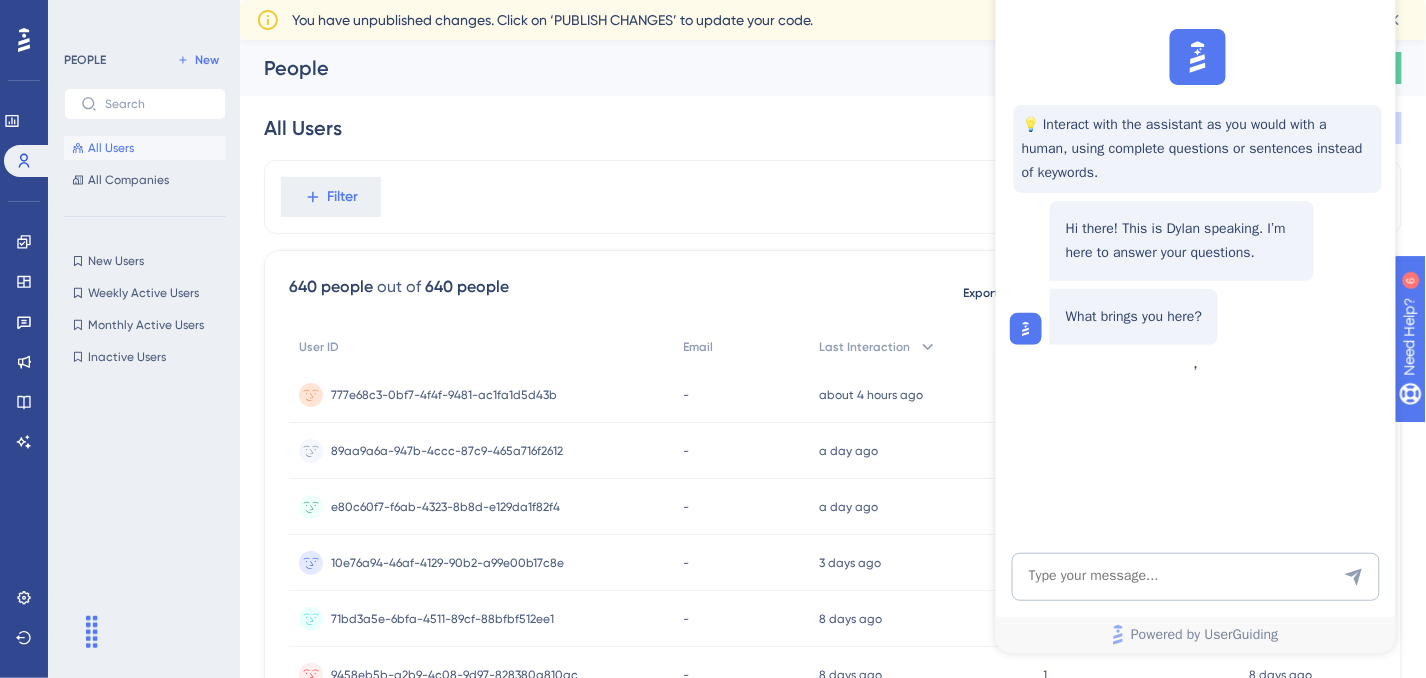 click on "All Users Save Segment" at bounding box center [833, 128] 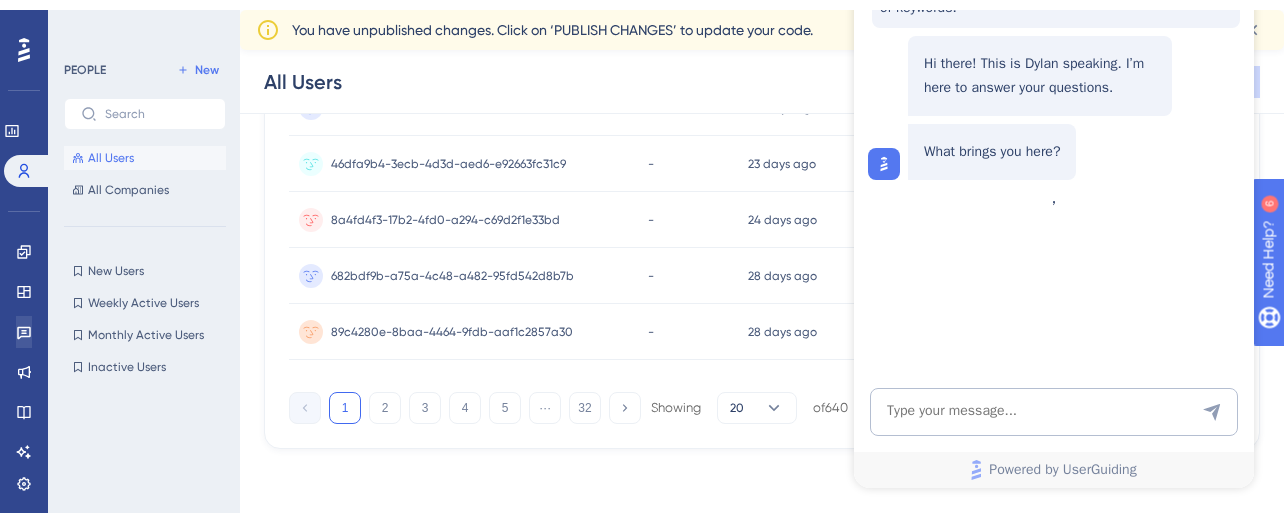 scroll, scrollTop: 1126, scrollLeft: 12, axis: both 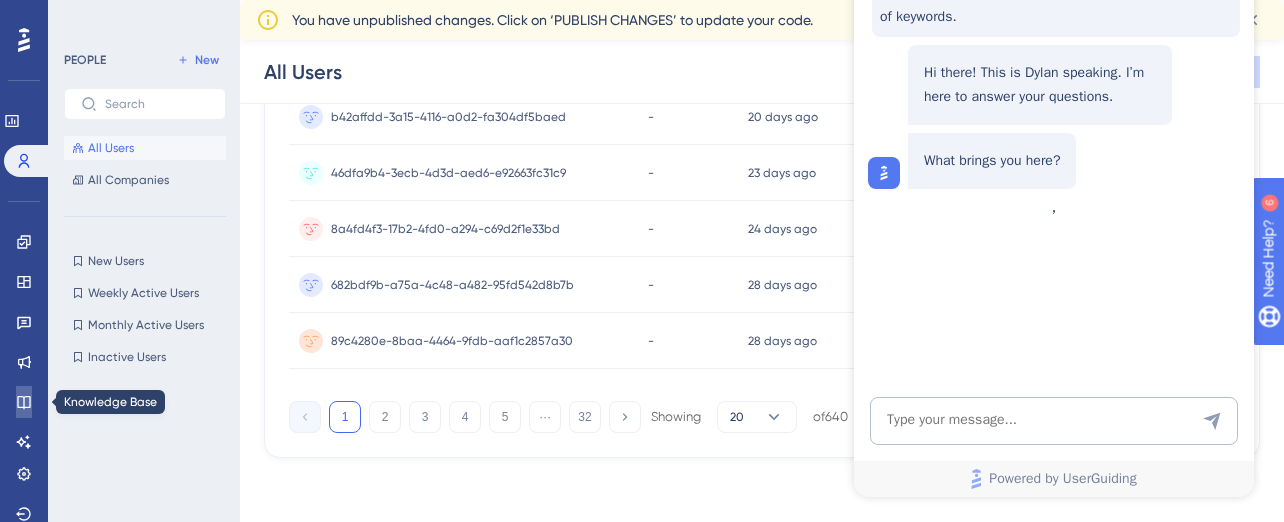 click 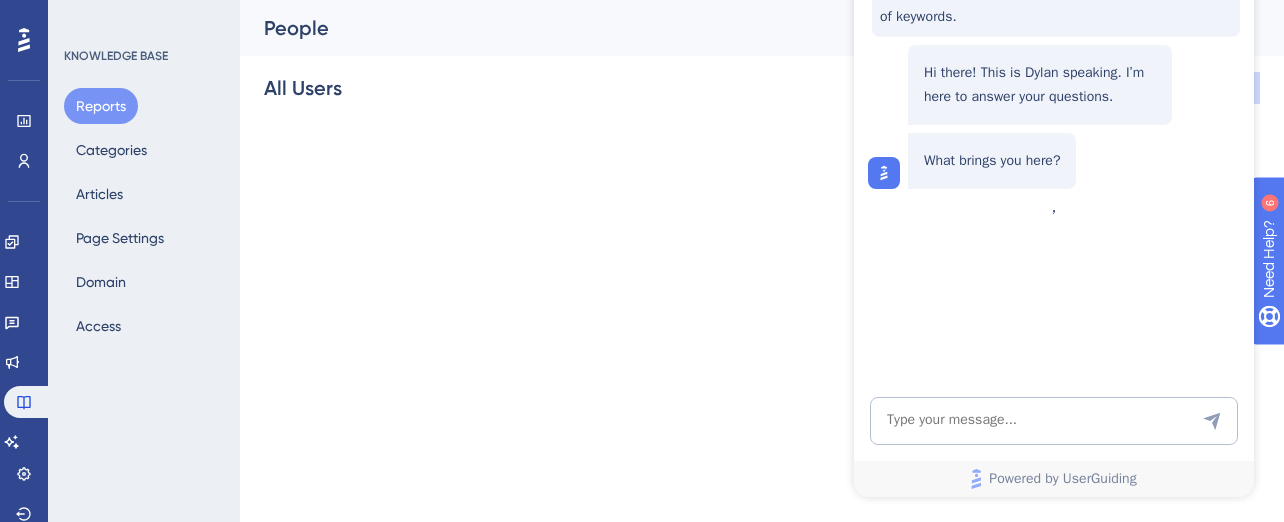 scroll, scrollTop: 0, scrollLeft: 0, axis: both 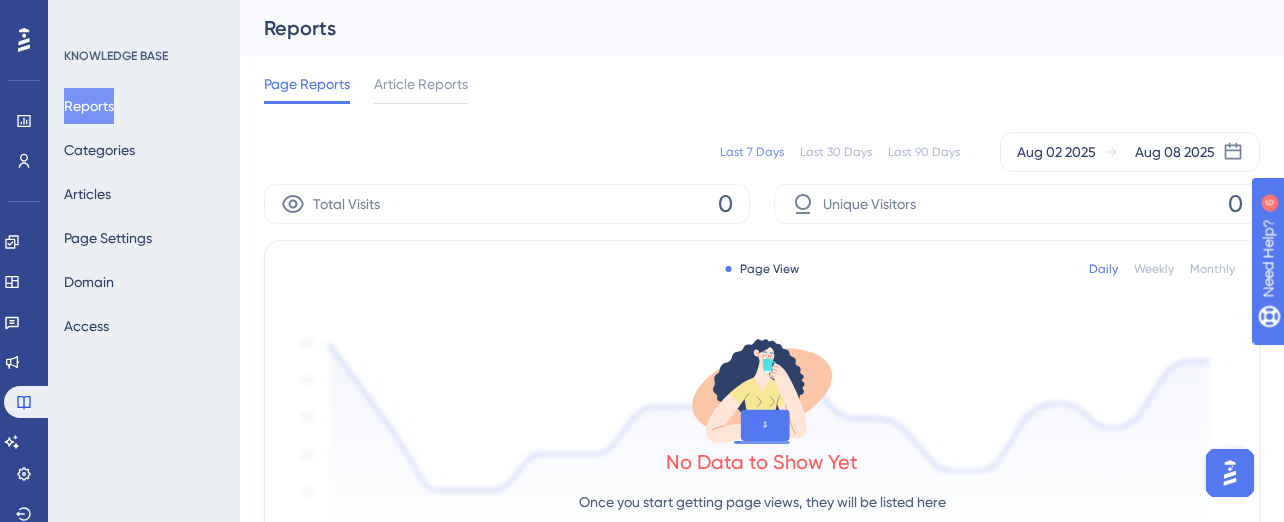 click at bounding box center [24, 40] 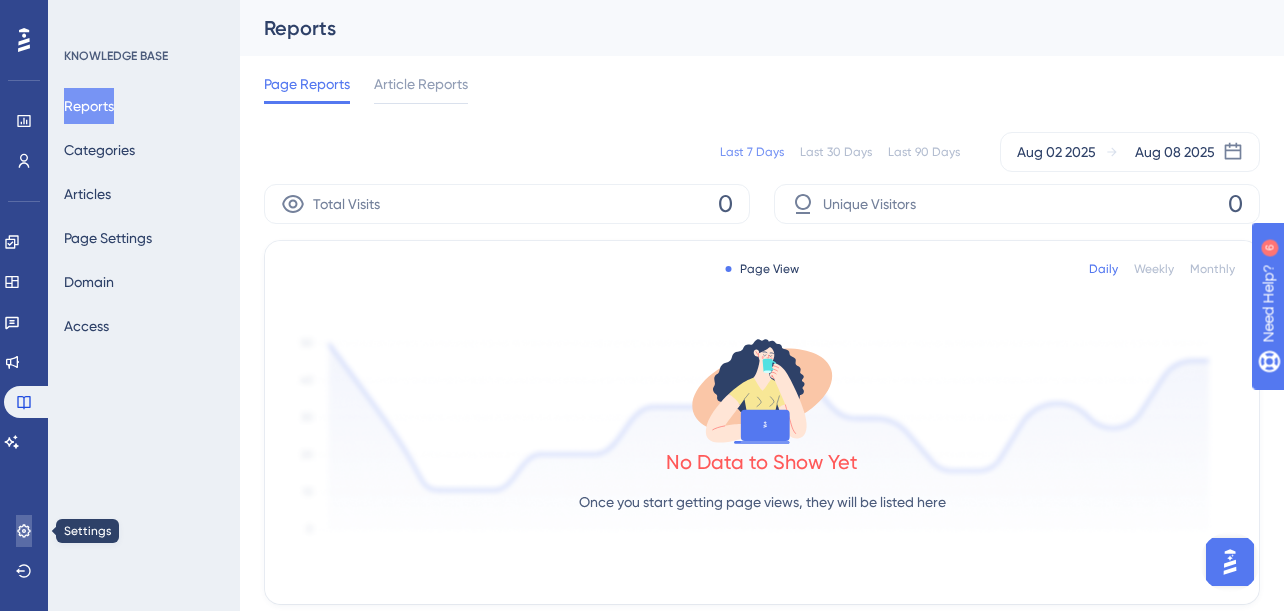 click at bounding box center [24, 531] 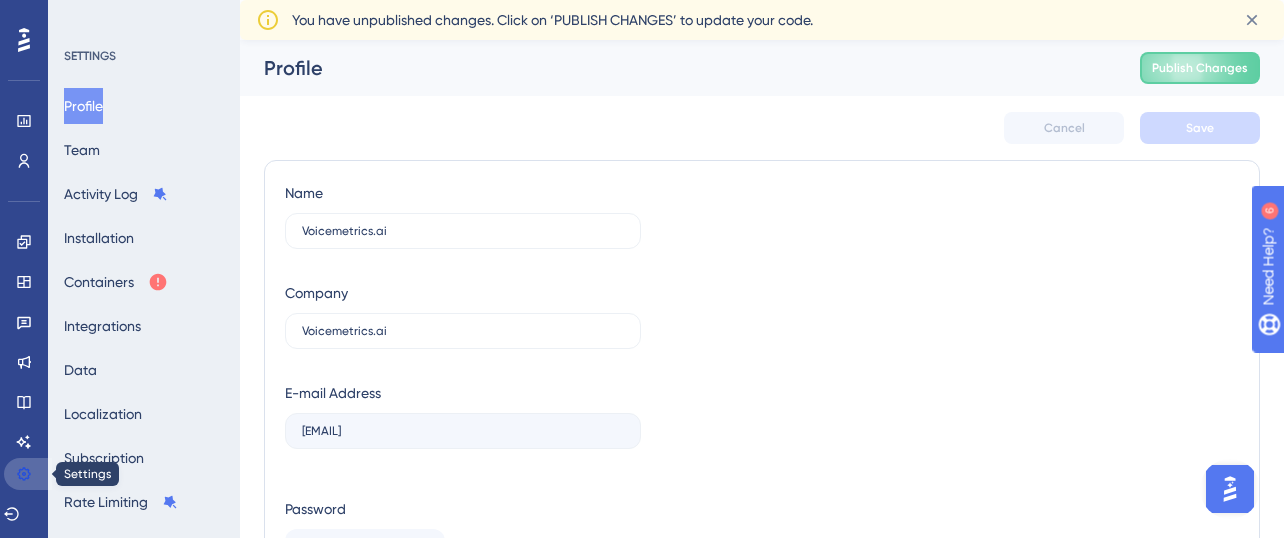 click 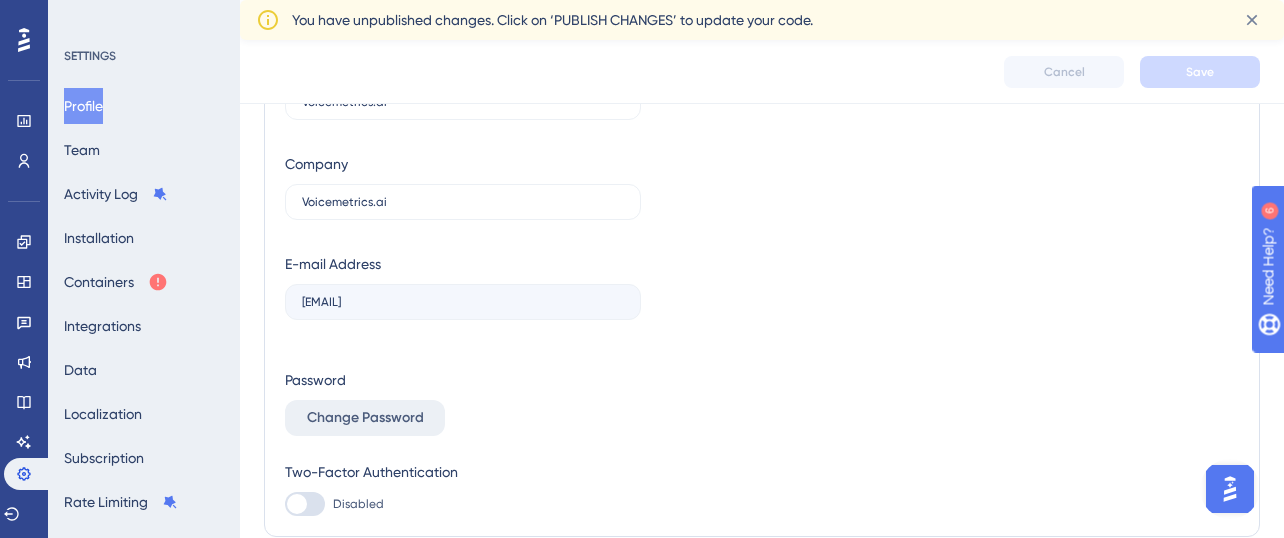 scroll, scrollTop: 96, scrollLeft: 0, axis: vertical 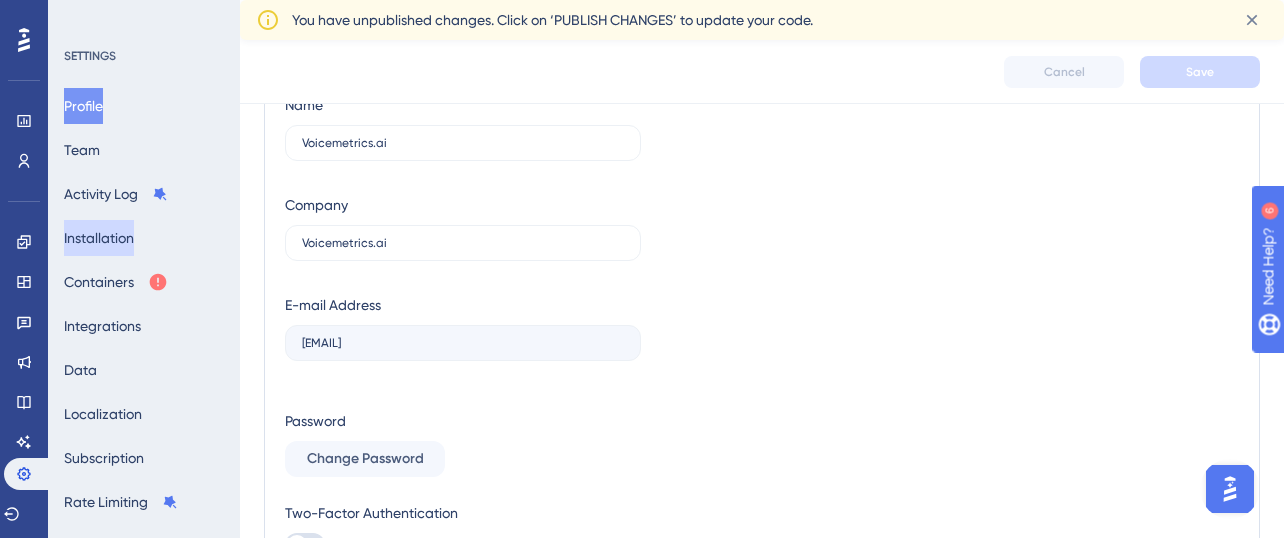 click on "Installation" at bounding box center (99, 238) 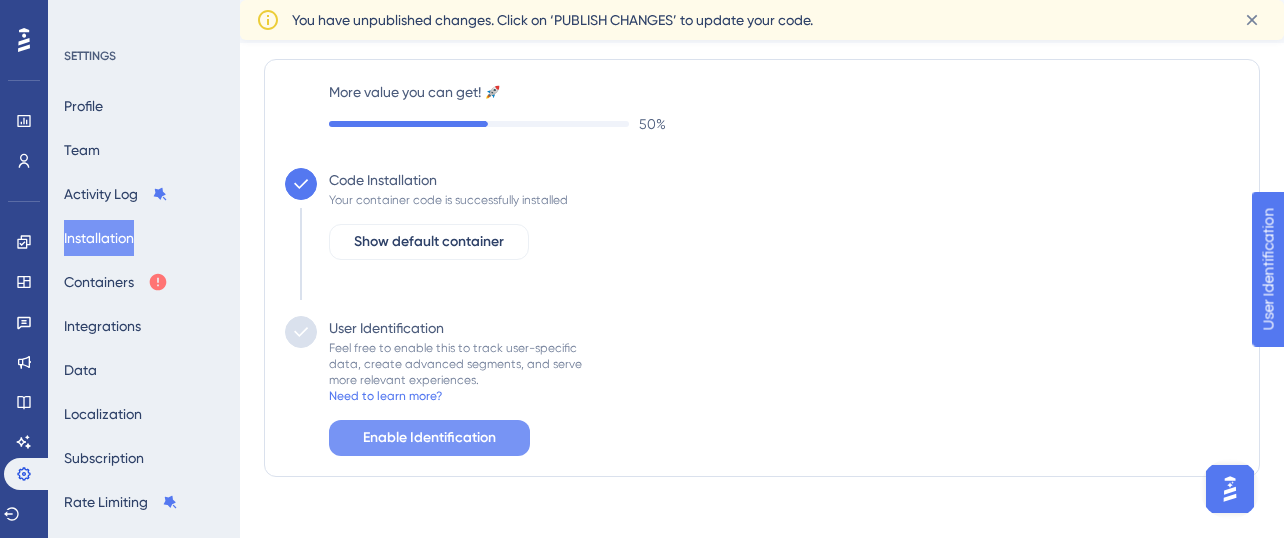 scroll, scrollTop: 47, scrollLeft: 0, axis: vertical 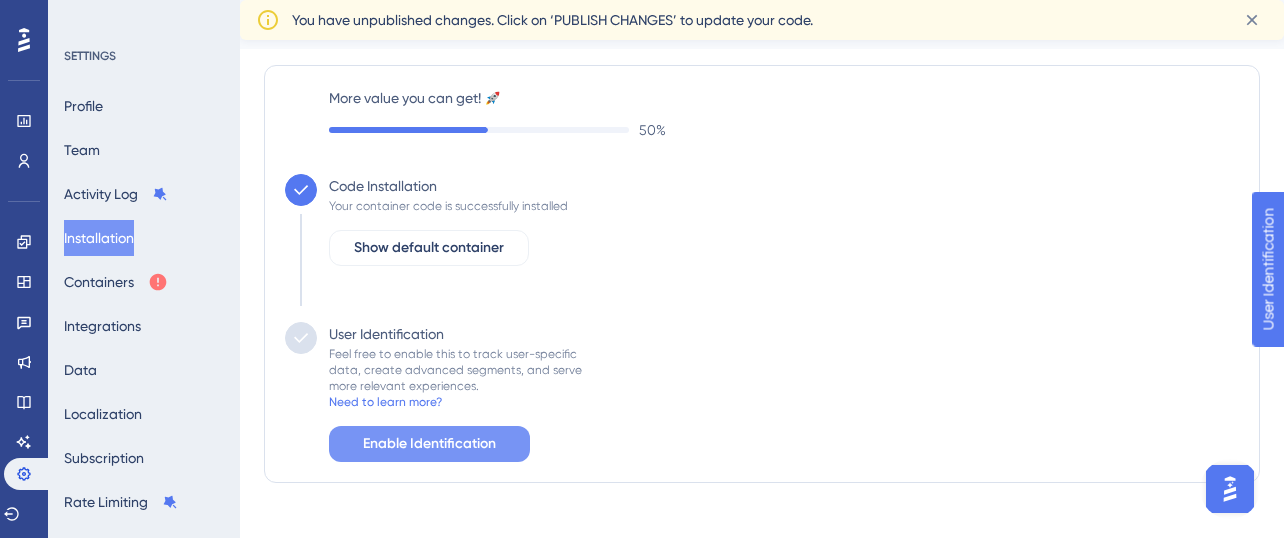 click on "Enable Identification" at bounding box center (429, 444) 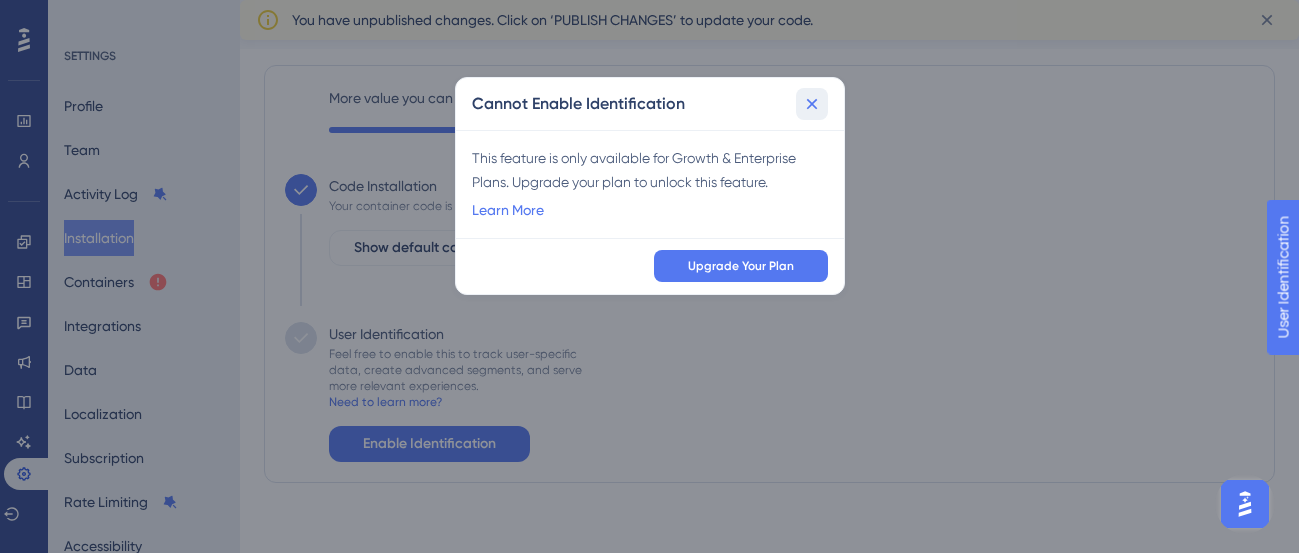 drag, startPoint x: 821, startPoint y: 99, endPoint x: 717, endPoint y: 164, distance: 122.641754 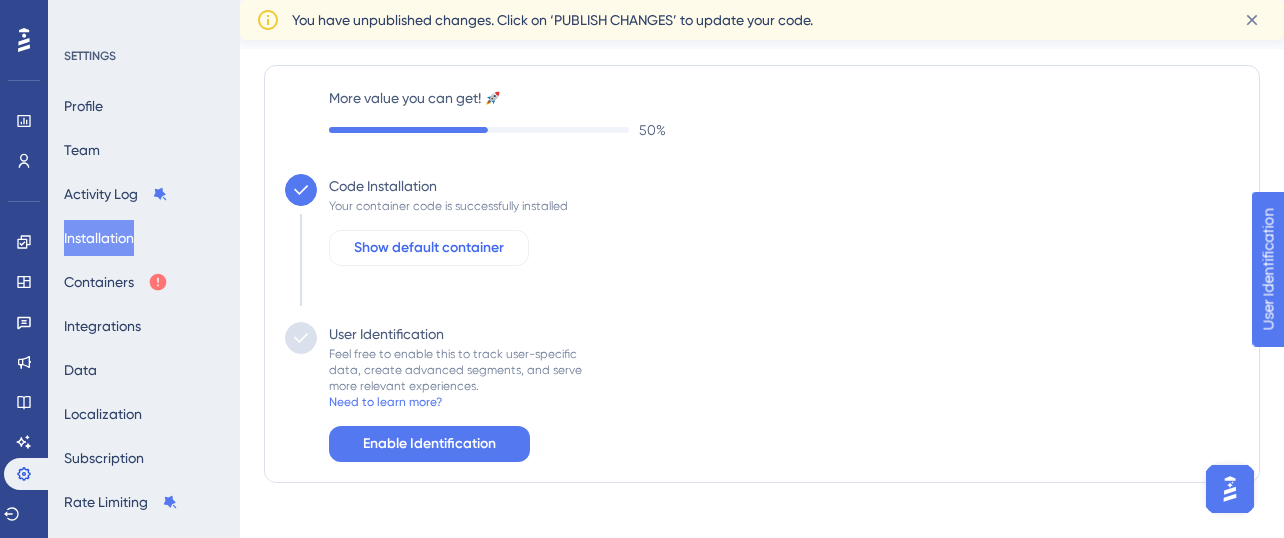 click on "Show default container" at bounding box center [429, 248] 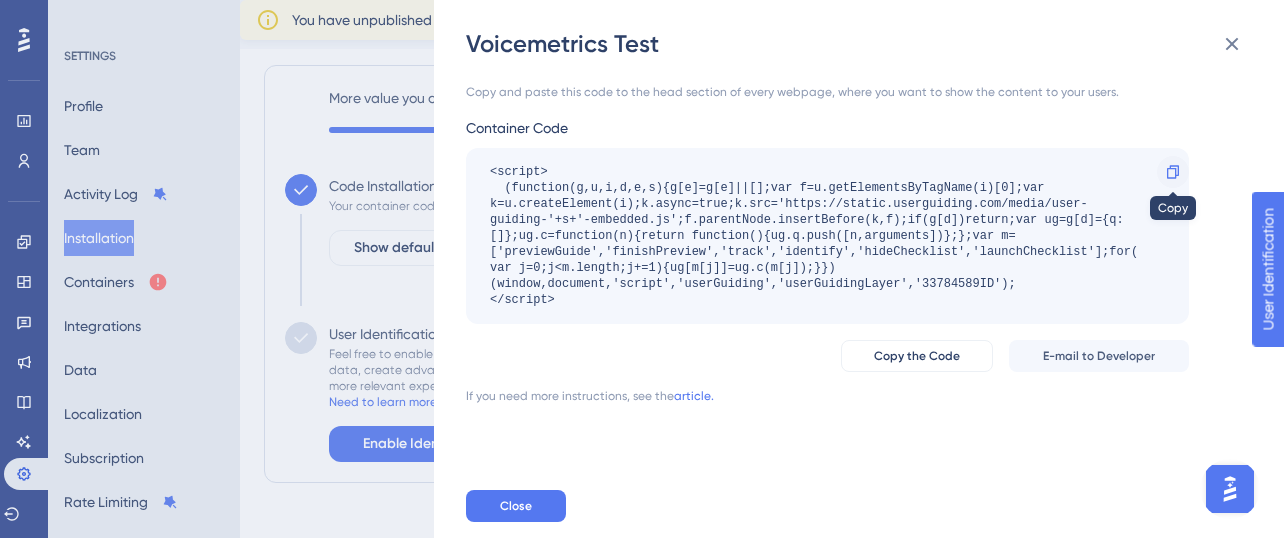 click 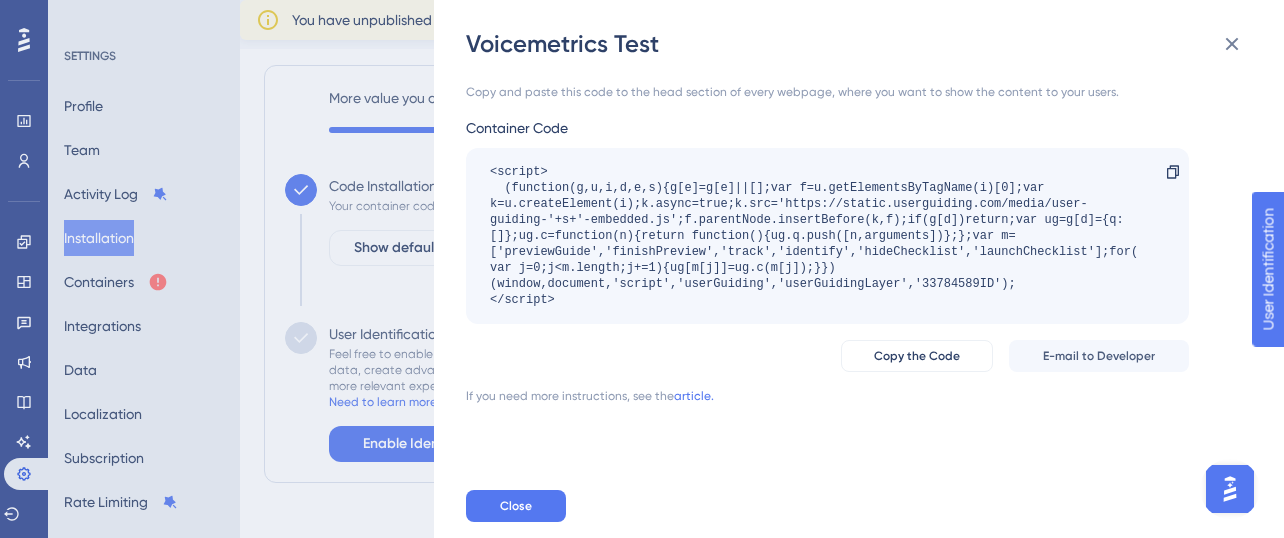 click on "Voicemetrics Test Copy and paste this code to the head section of every webpage, where you want to show the content to your users. Container Code <script>
(function(g,u,i,d,e,s){g[e]=g[e]||[];var f=u.getElementsByTagName(i)[0];var k=u.createElement(i);k.async=true;k.src='https://static.userguiding.com/media/user-guiding-'+s+'-embedded.js';f.parentNode.insertBefore(k,f);if(g[d])return;var ug=g[d]={q:[]};ug.c=function(n){return function(){ug.q.push([n,arguments])};};var m=['previewGuide','finishPreview','track','identify','hideChecklist','launchChecklist'];for(var j=0;j<m.length;j+=1){ug[m[j]]=ug.c(m[j]);}})(window,document,'script','userGuiding','userGuidingLayer','33784589ID');
</script>
Copy Copy the Code E-mail to Developer If you need more instructions, see the  article. Close" at bounding box center [642, 269] 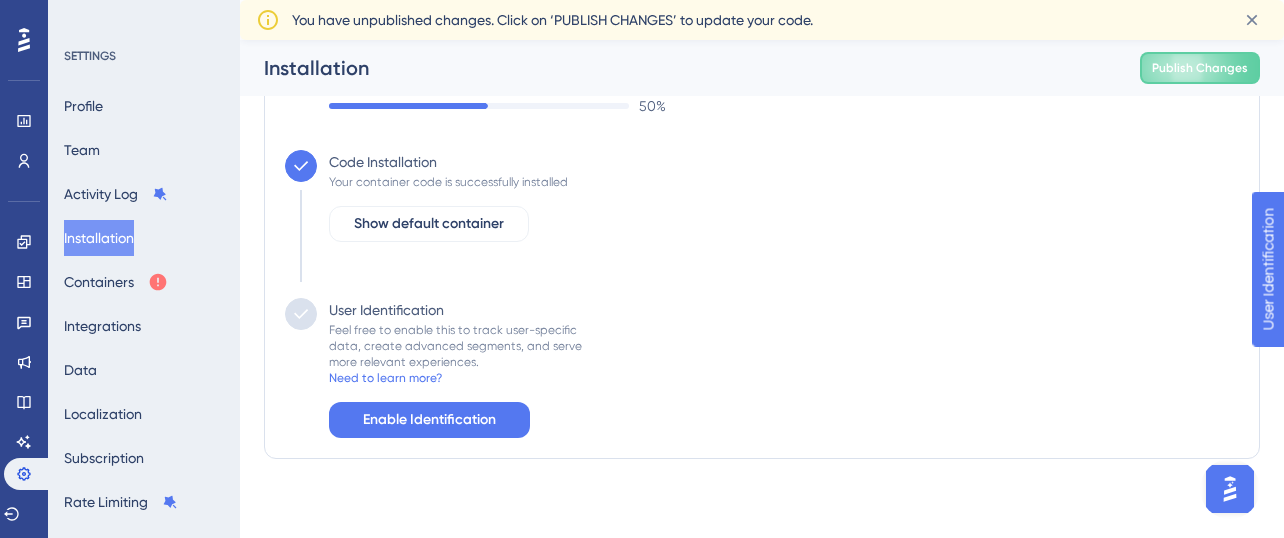 scroll, scrollTop: 33, scrollLeft: 0, axis: vertical 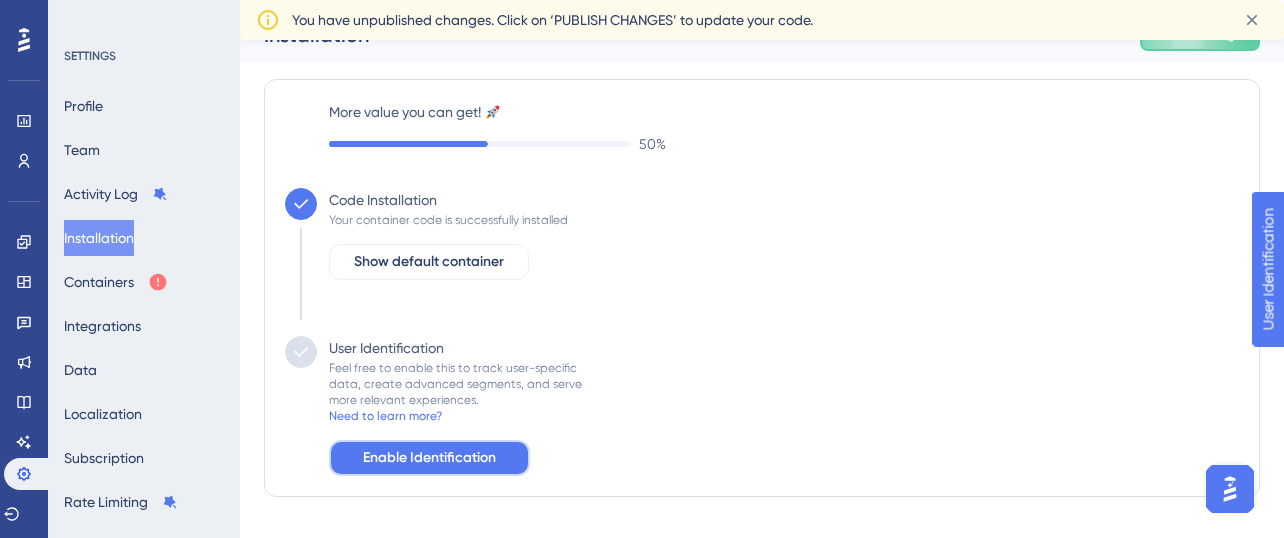 click on "Enable Identification" at bounding box center [429, 458] 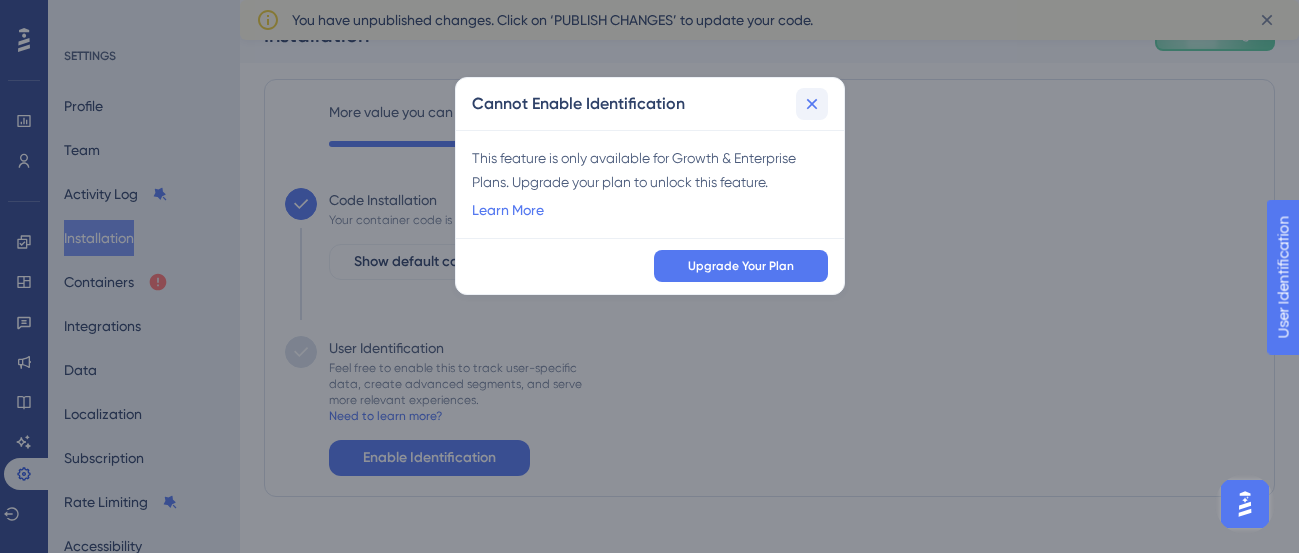 click 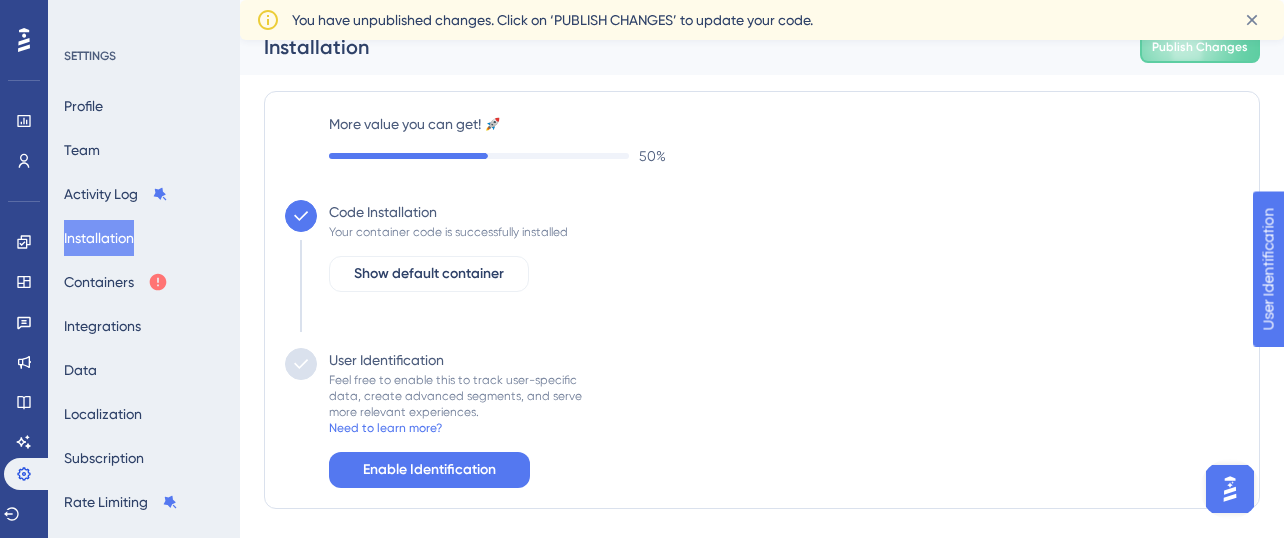scroll, scrollTop: 0, scrollLeft: 0, axis: both 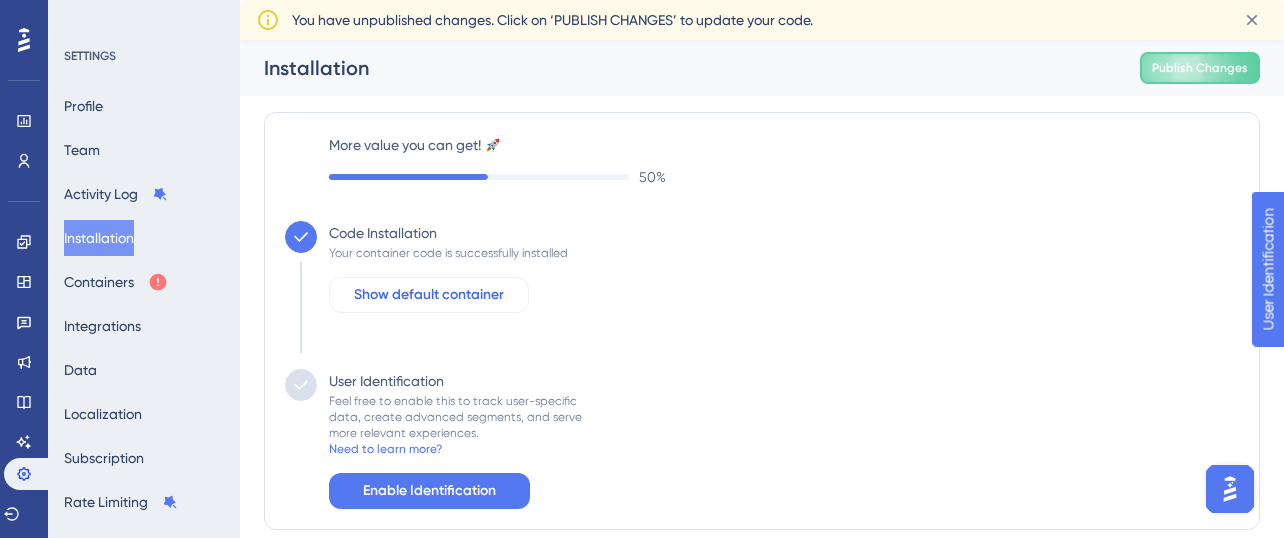 click on "Show default container" at bounding box center [429, 295] 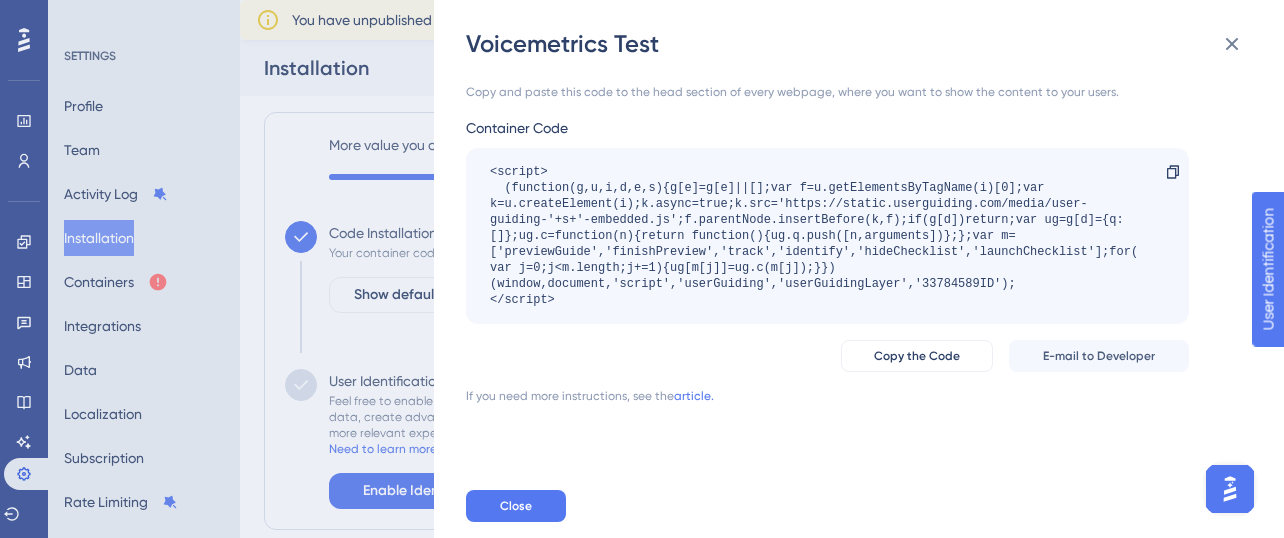 click on "Voicemetrics Test Copy and paste this code to the head section of every webpage, where you want to show the content to your users. Container Code <script>
(function(g,u,i,d,e,s){g[e]=g[e]||[];var f=u.getElementsByTagName(i)[0];var k=u.createElement(i);k.async=true;k.src='https://static.userguiding.com/media/user-guiding-'+s+'-embedded.js';f.parentNode.insertBefore(k,f);if(g[d])return;var ug=g[d]={q:[]};ug.c=function(n){return function(){ug.q.push([n,arguments])};};var m=['previewGuide','finishPreview','track','identify','hideChecklist','launchChecklist'];for(var j=0;j<m.length;j+=1){ug[m[j]]=ug.c(m[j]);}})(window,document,'script','userGuiding','userGuidingLayer','33784589ID');
</script>
Copy Copy the Code E-mail to Developer If you need more instructions, see the  article. Close" at bounding box center [642, 269] 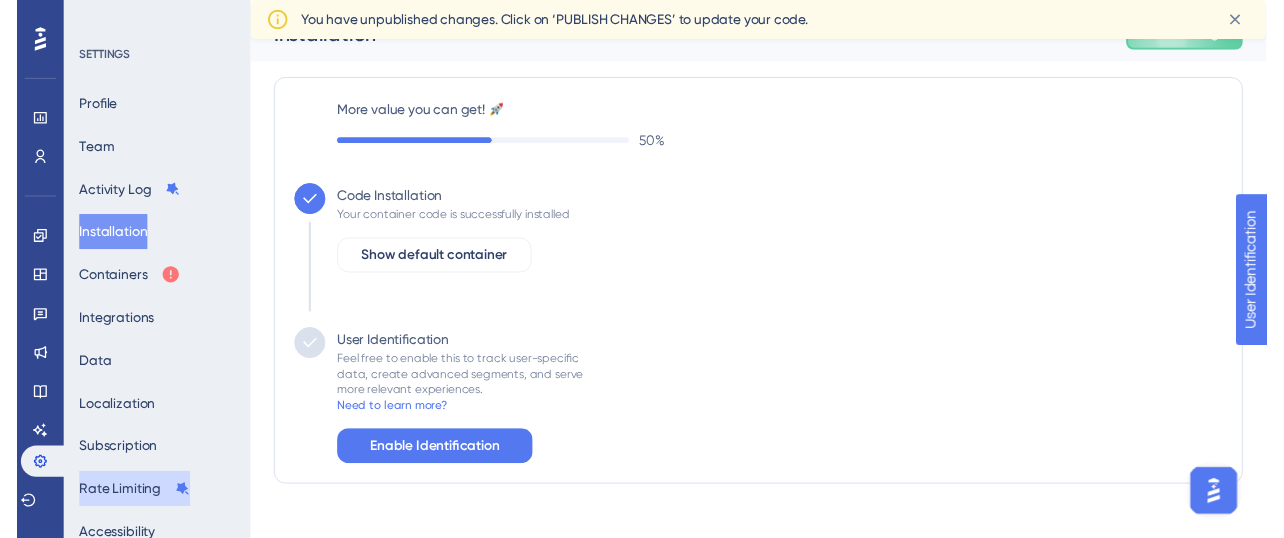 scroll, scrollTop: 43, scrollLeft: 0, axis: vertical 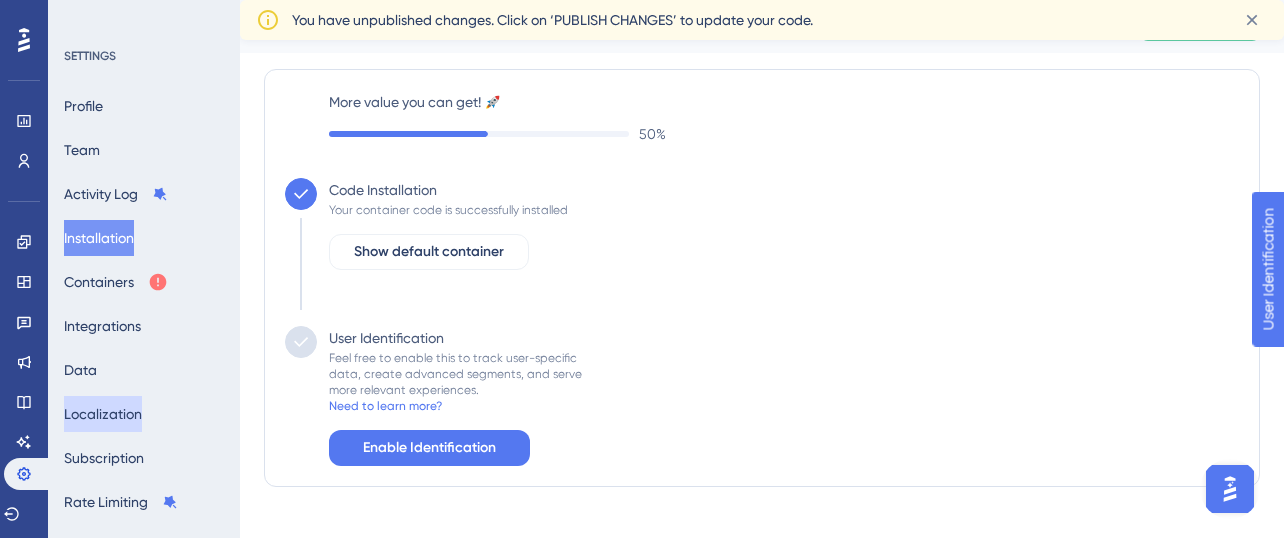 click on "Localization" at bounding box center [103, 414] 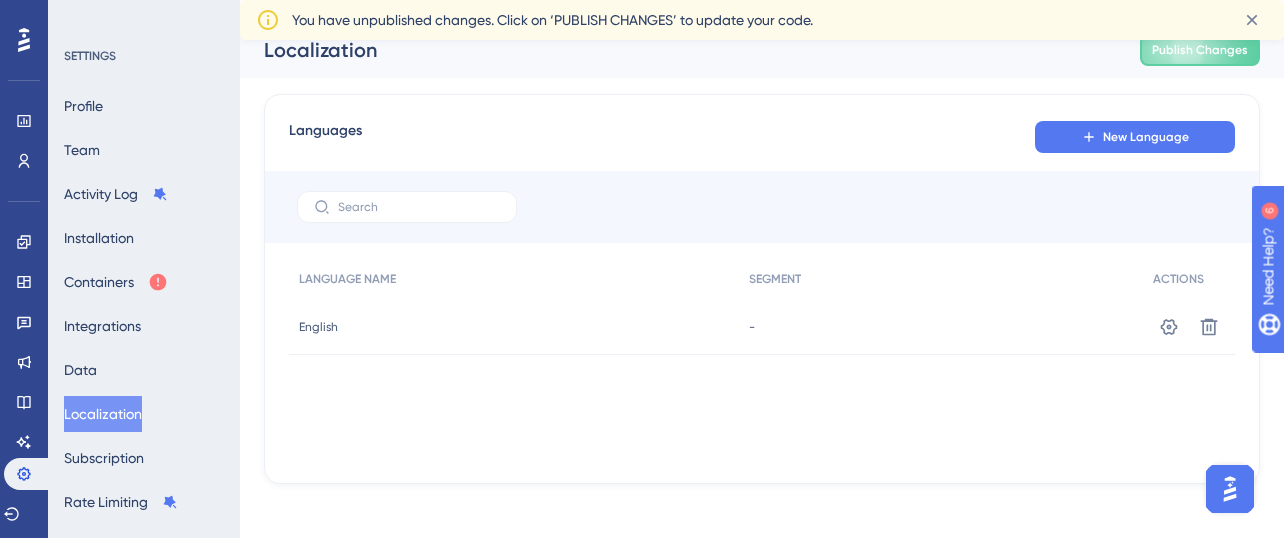 scroll, scrollTop: 28, scrollLeft: 0, axis: vertical 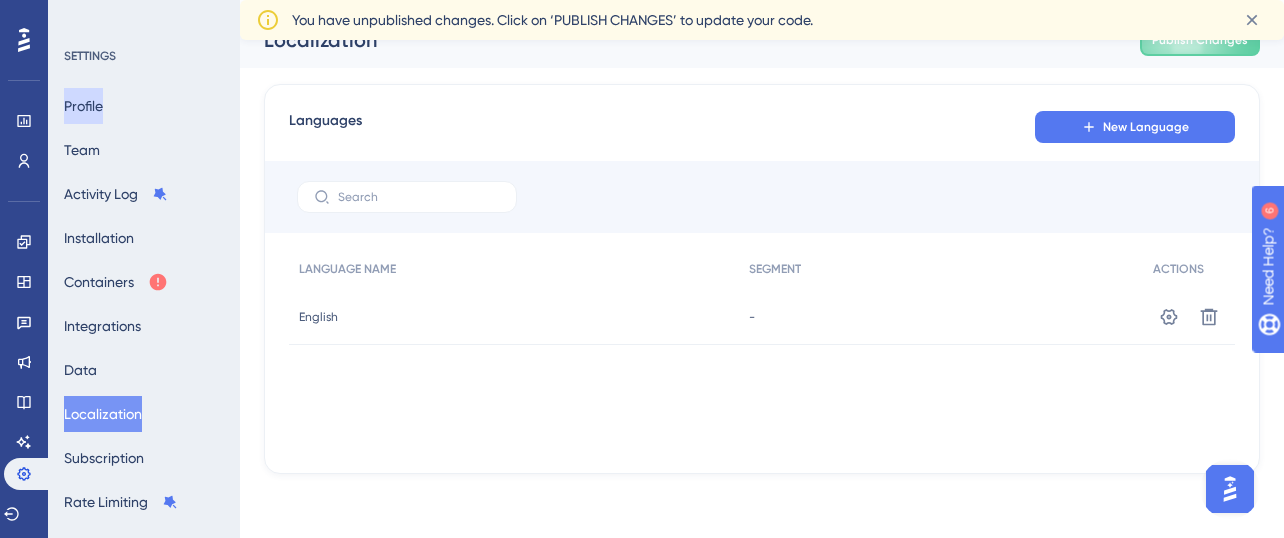 click on "Profile" at bounding box center (83, 106) 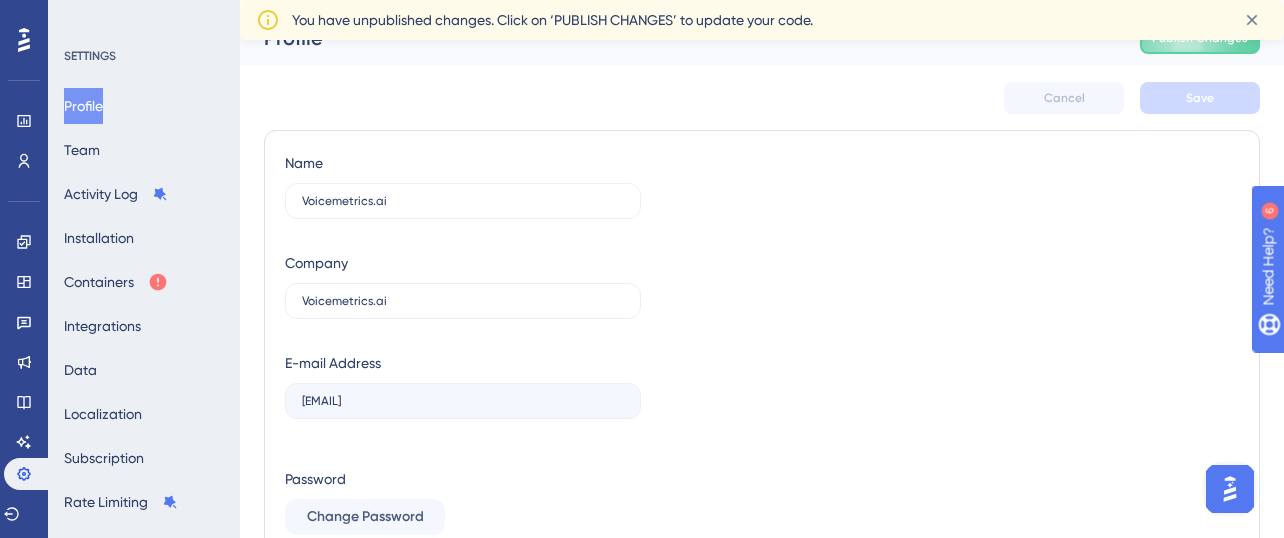 scroll, scrollTop: 0, scrollLeft: 0, axis: both 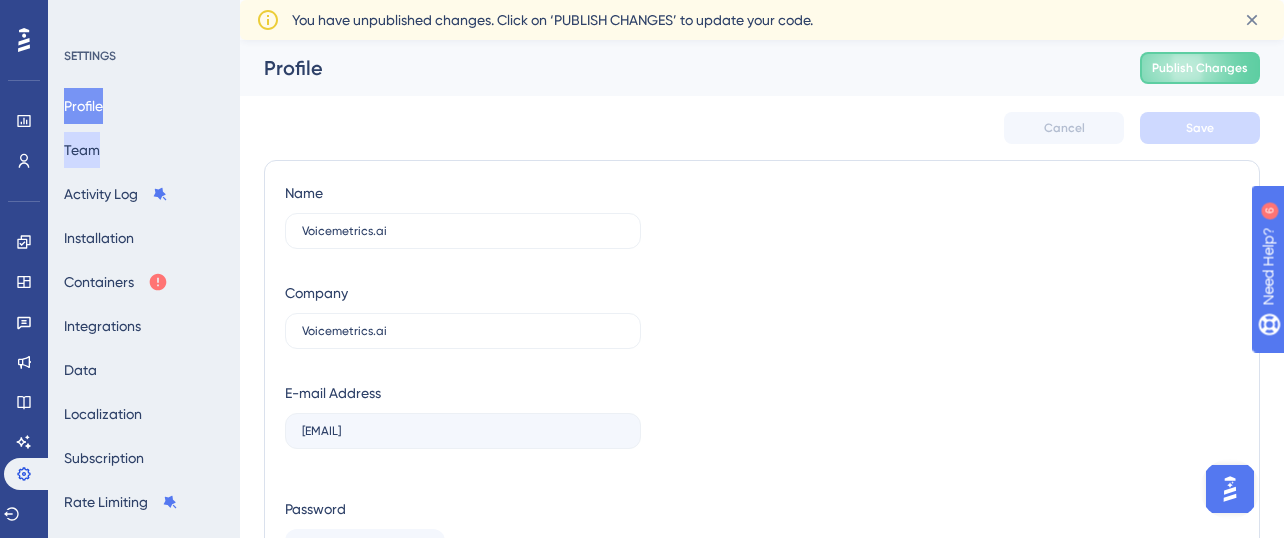 click on "Team" at bounding box center (82, 150) 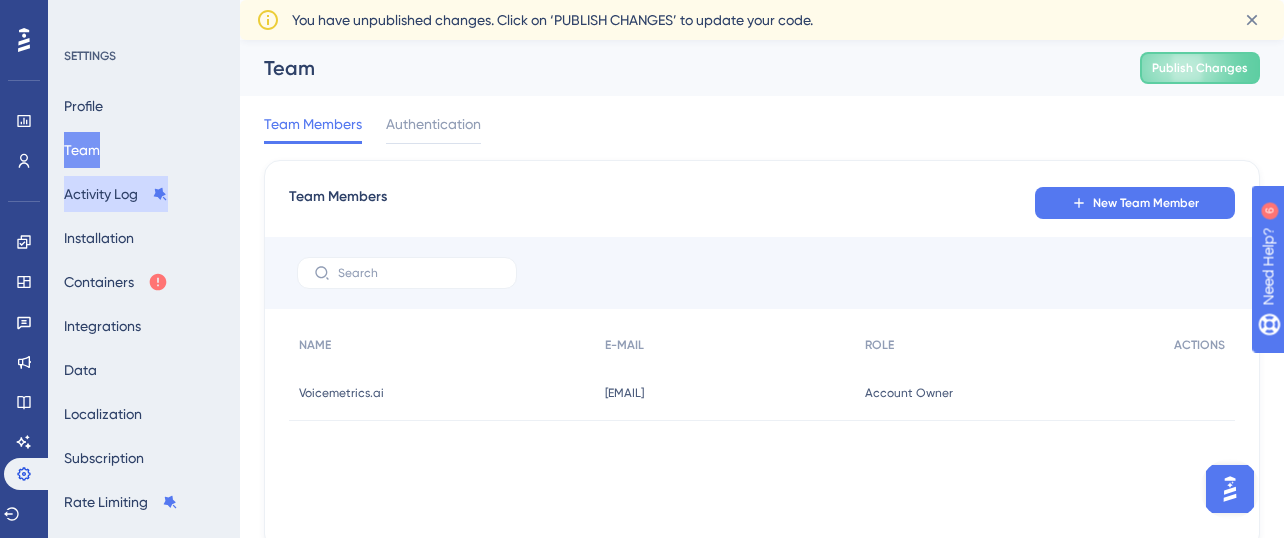 click on "Activity Log" at bounding box center [116, 194] 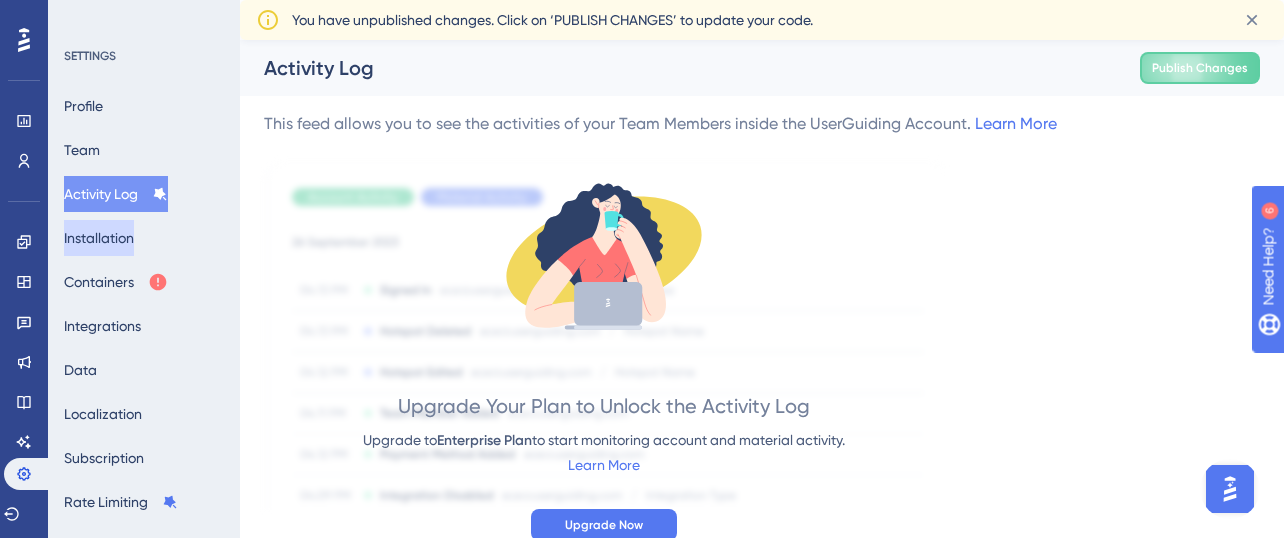 click on "Installation" at bounding box center [99, 238] 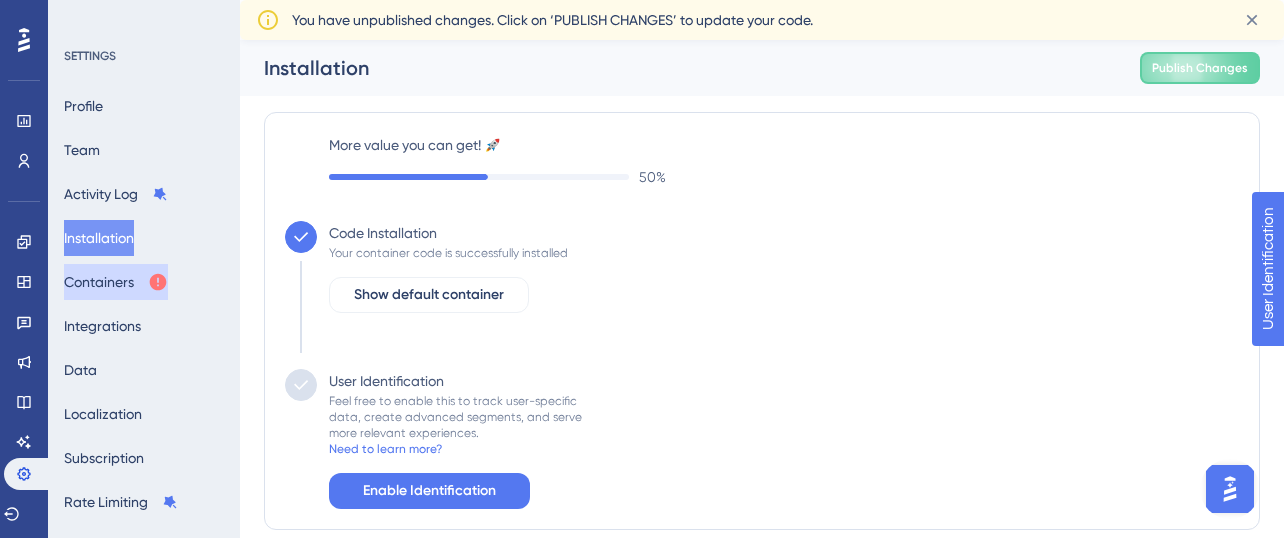 scroll, scrollTop: 0, scrollLeft: 0, axis: both 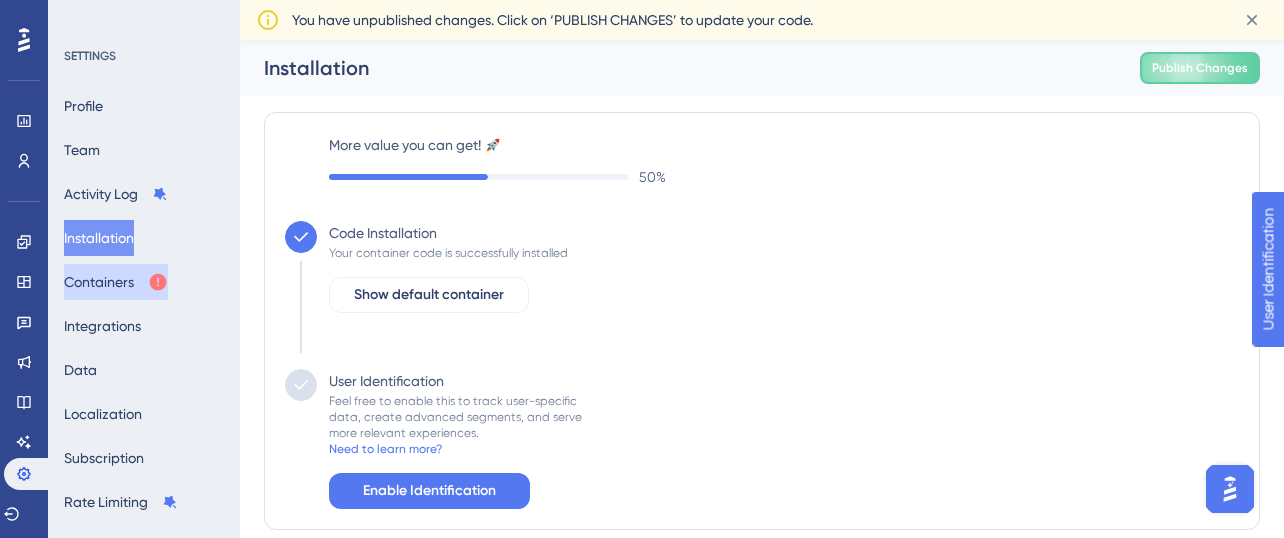 click on "Containers" at bounding box center (116, 282) 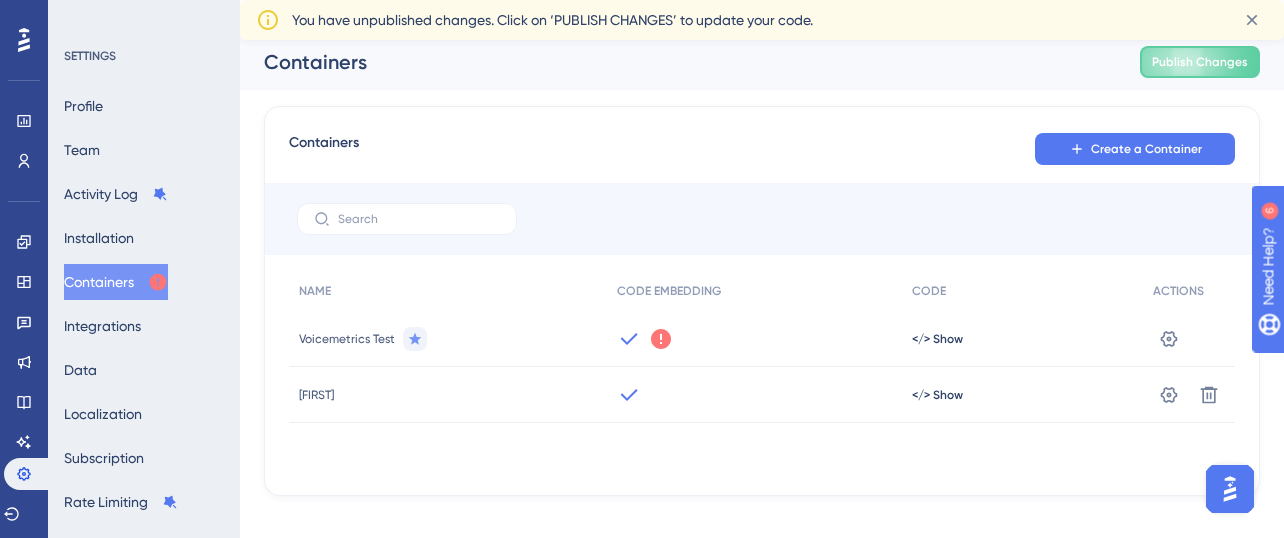 scroll, scrollTop: 0, scrollLeft: 0, axis: both 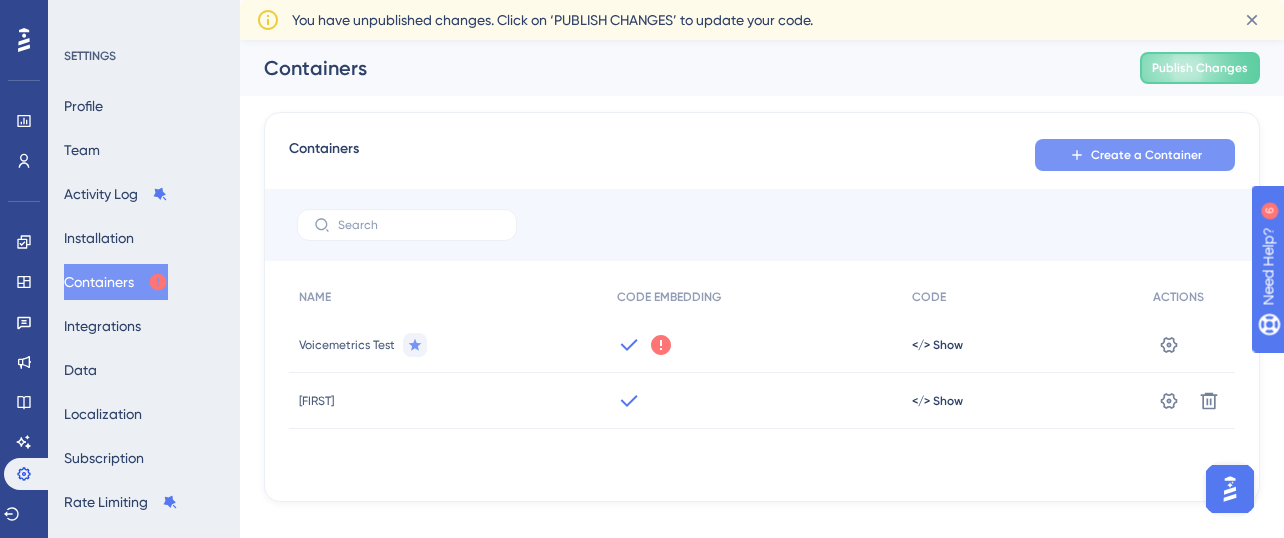 click on "Create a Container" at bounding box center (1135, 155) 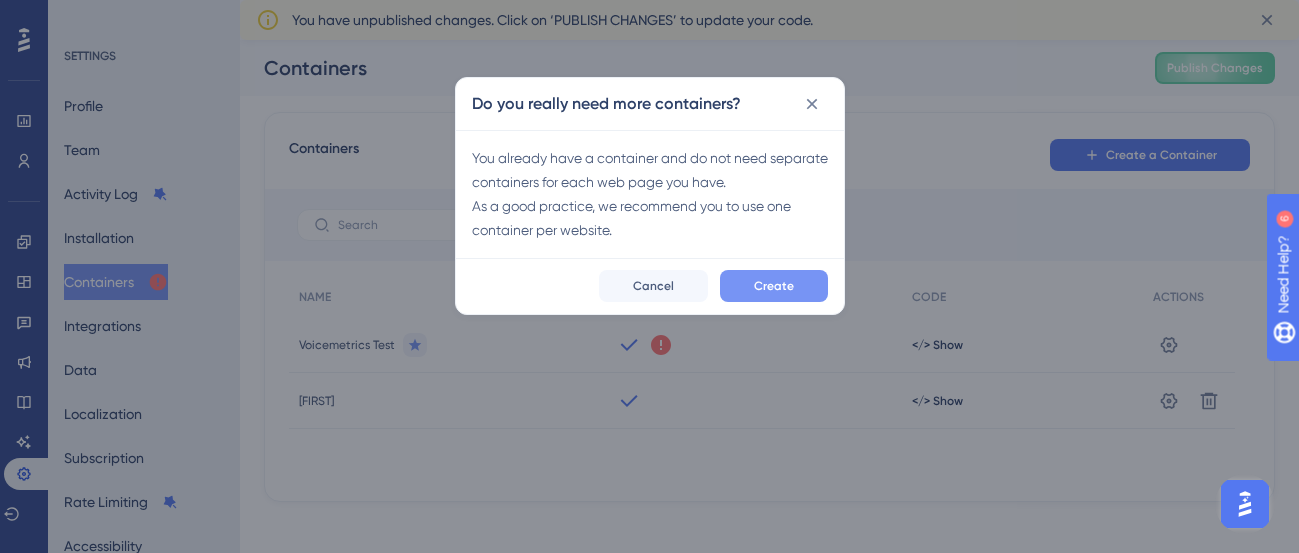 click on "Create" at bounding box center [774, 286] 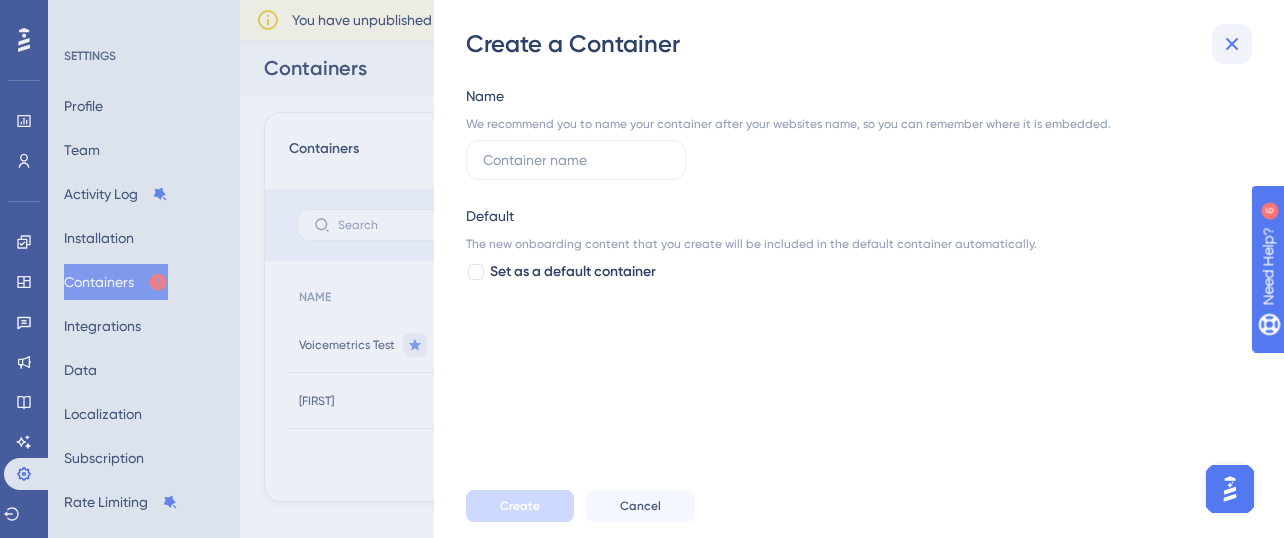 click 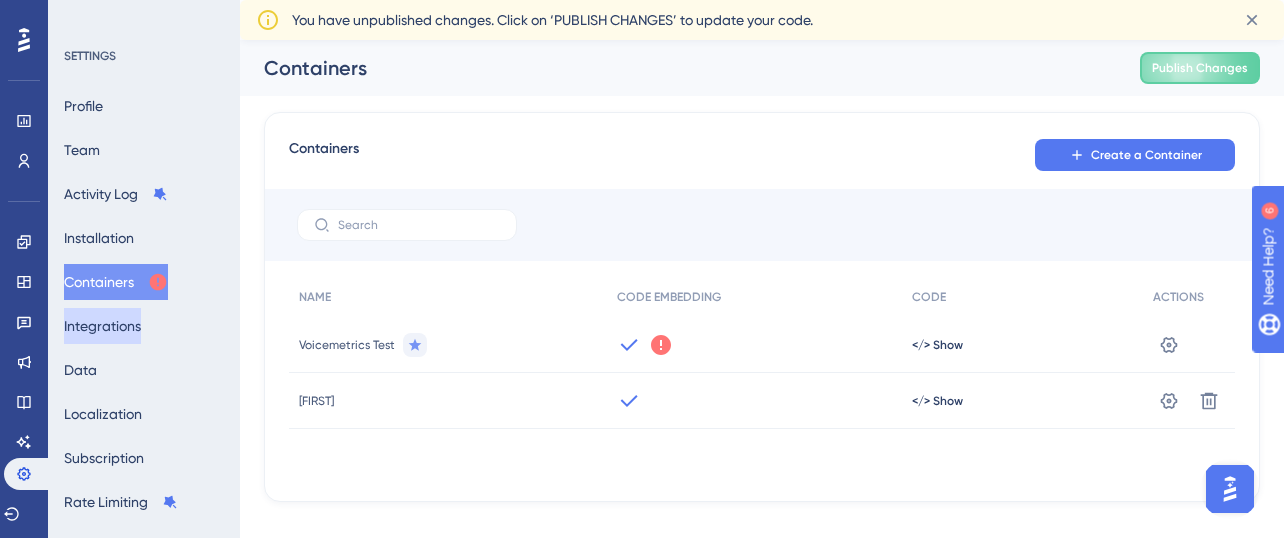 click on "Integrations" at bounding box center [102, 326] 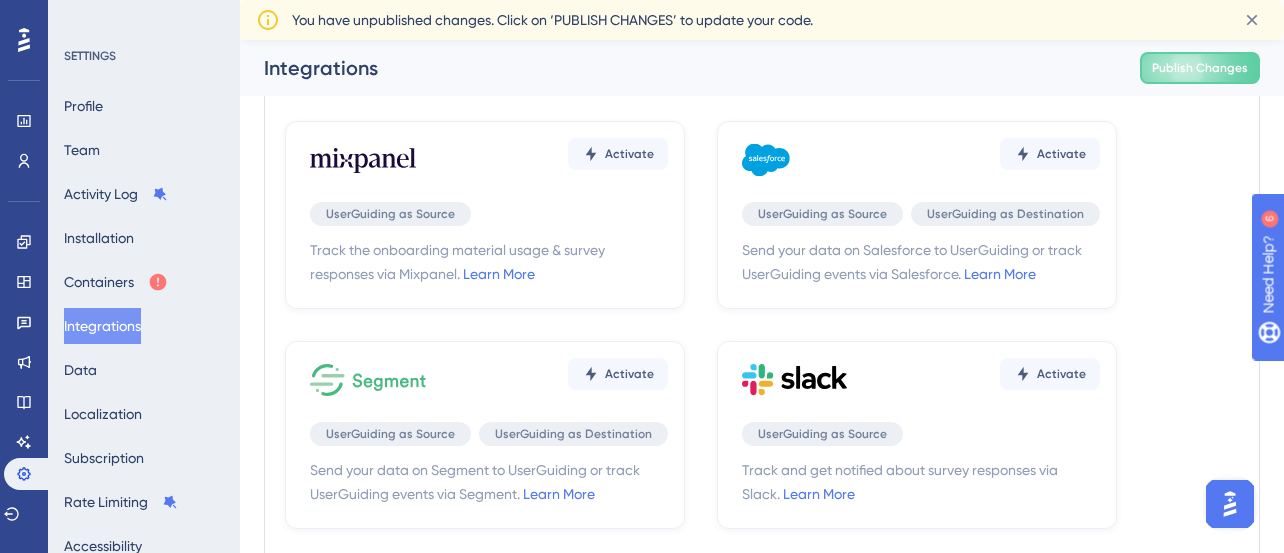 scroll, scrollTop: 600, scrollLeft: 0, axis: vertical 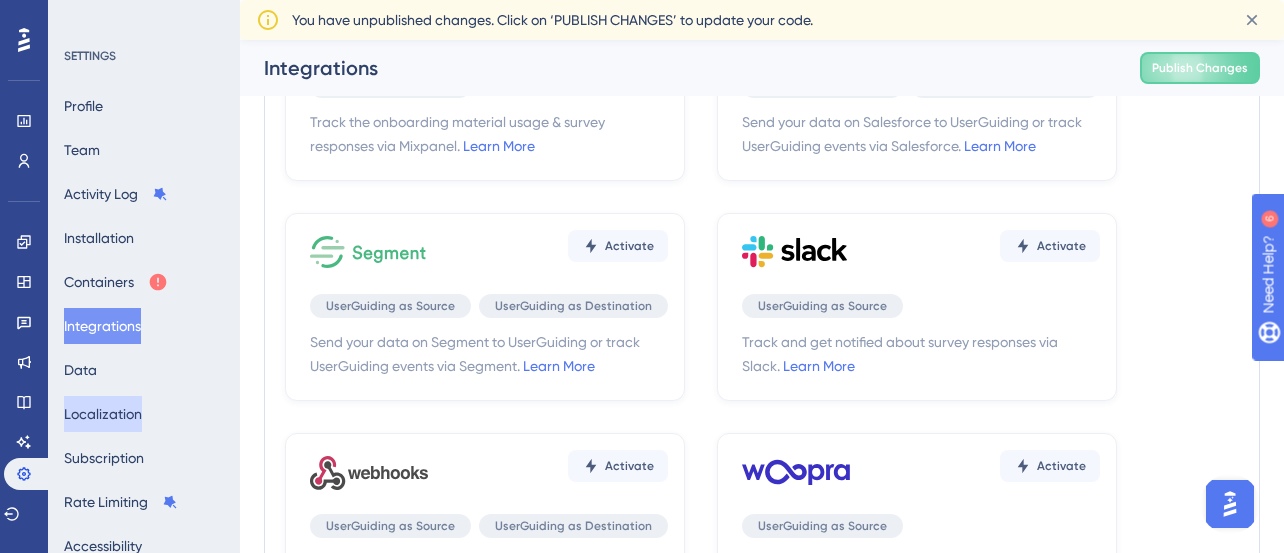 click on "Localization" at bounding box center (103, 414) 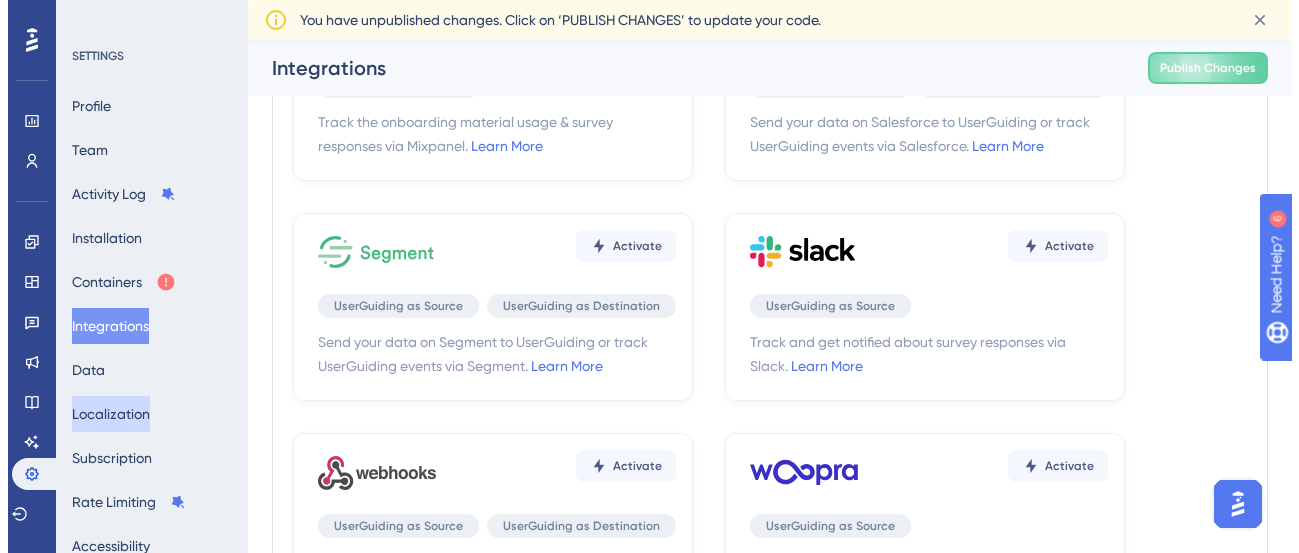 scroll, scrollTop: 0, scrollLeft: 0, axis: both 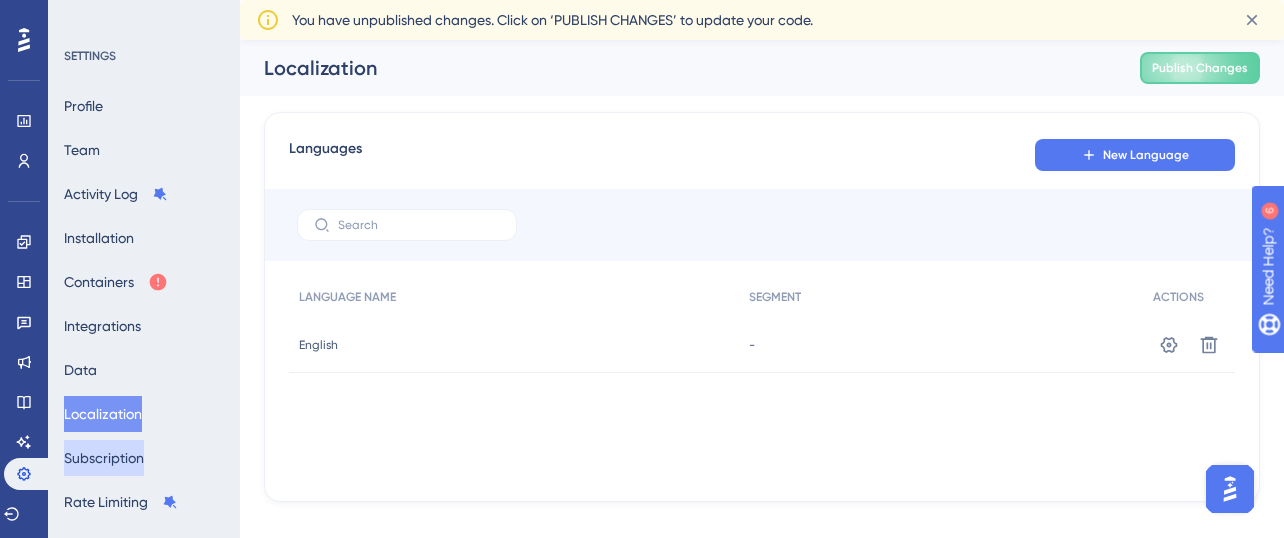 click on "Subscription" at bounding box center (104, 458) 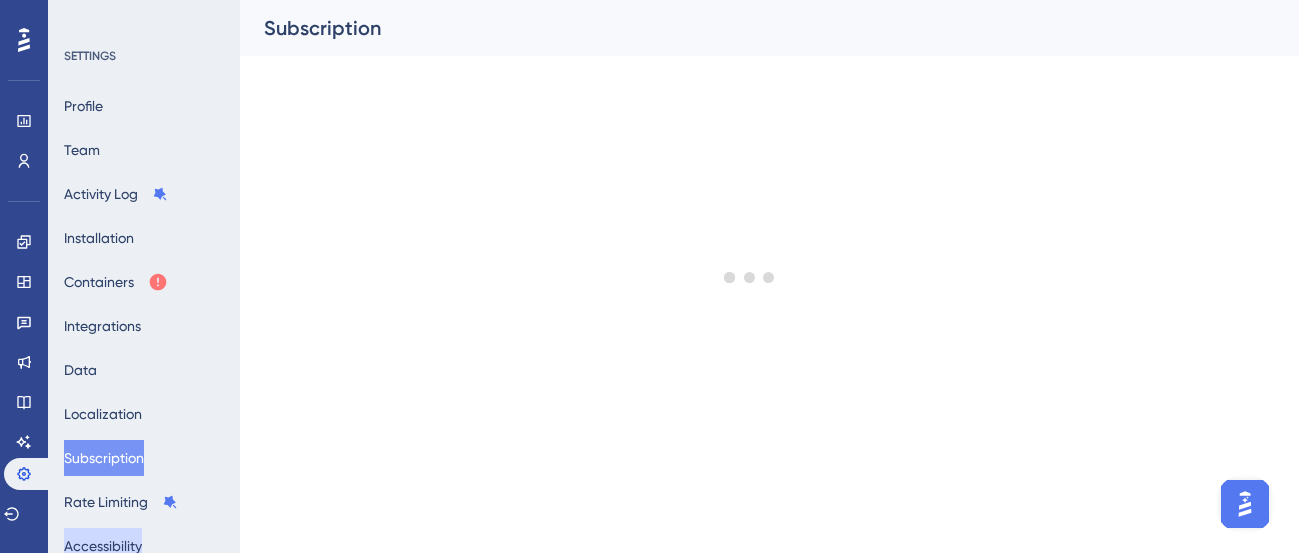 click on "Accessibility" at bounding box center (103, 546) 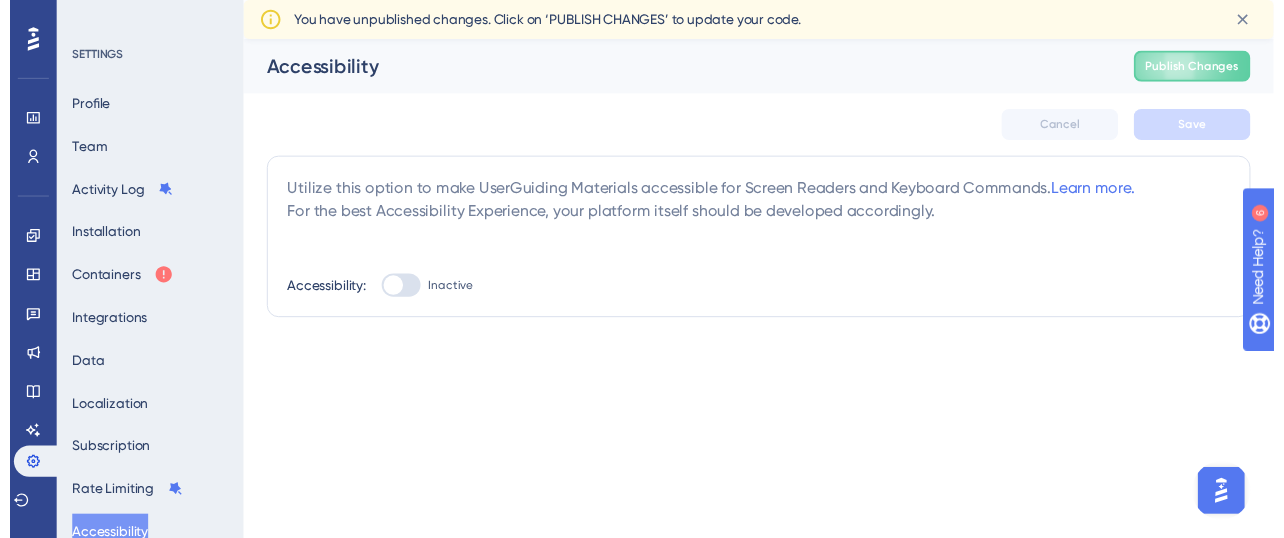 scroll, scrollTop: 0, scrollLeft: 0, axis: both 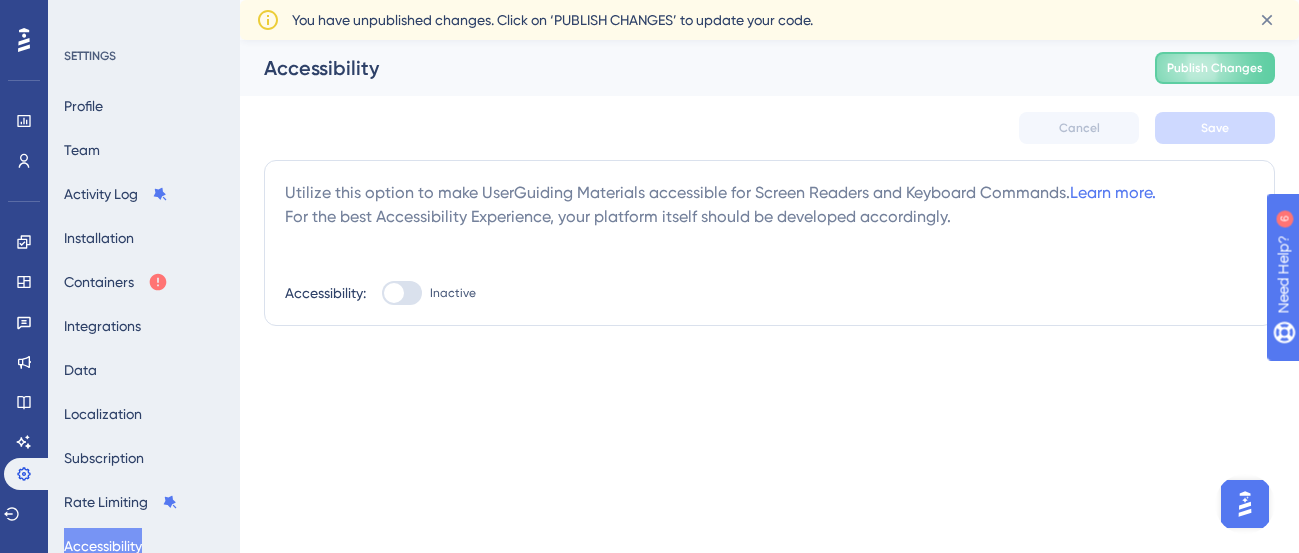 click at bounding box center [402, 293] 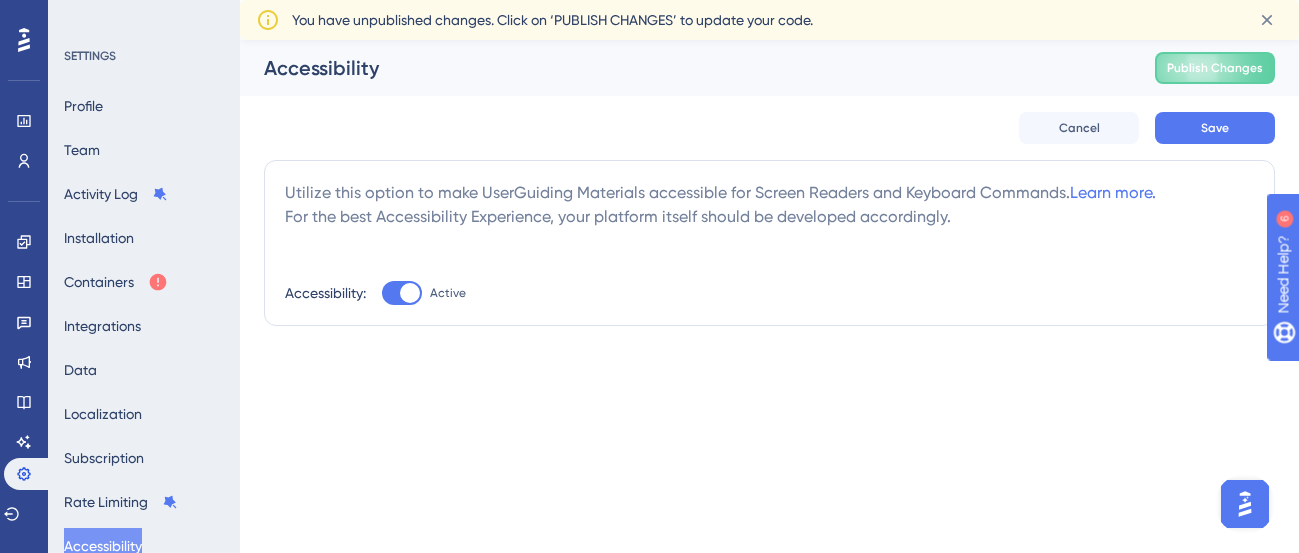 click at bounding box center [402, 293] 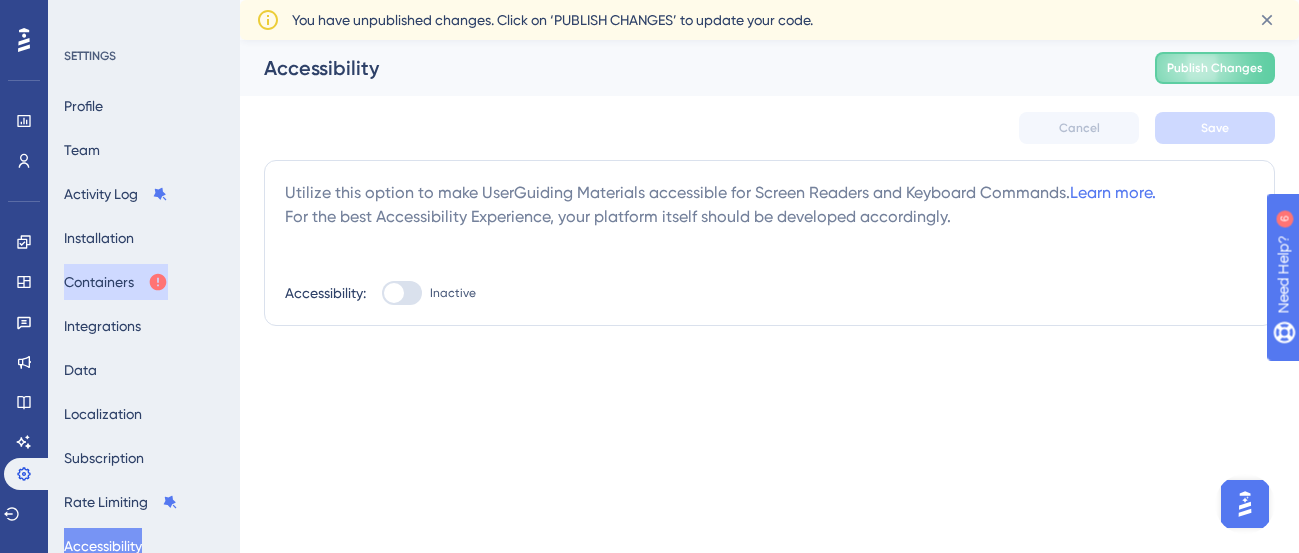 click on "Containers" at bounding box center [116, 282] 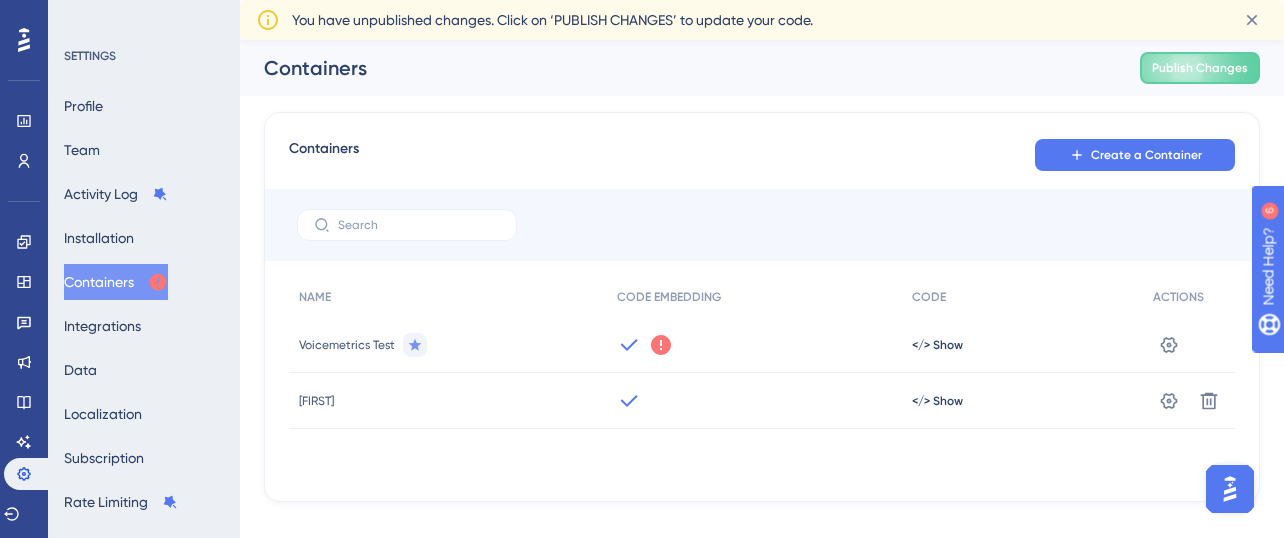 click on "Profile Team Activity Log Installation Containers Integrations Data Localization Subscription Rate Limiting Accessibility" at bounding box center [145, 326] 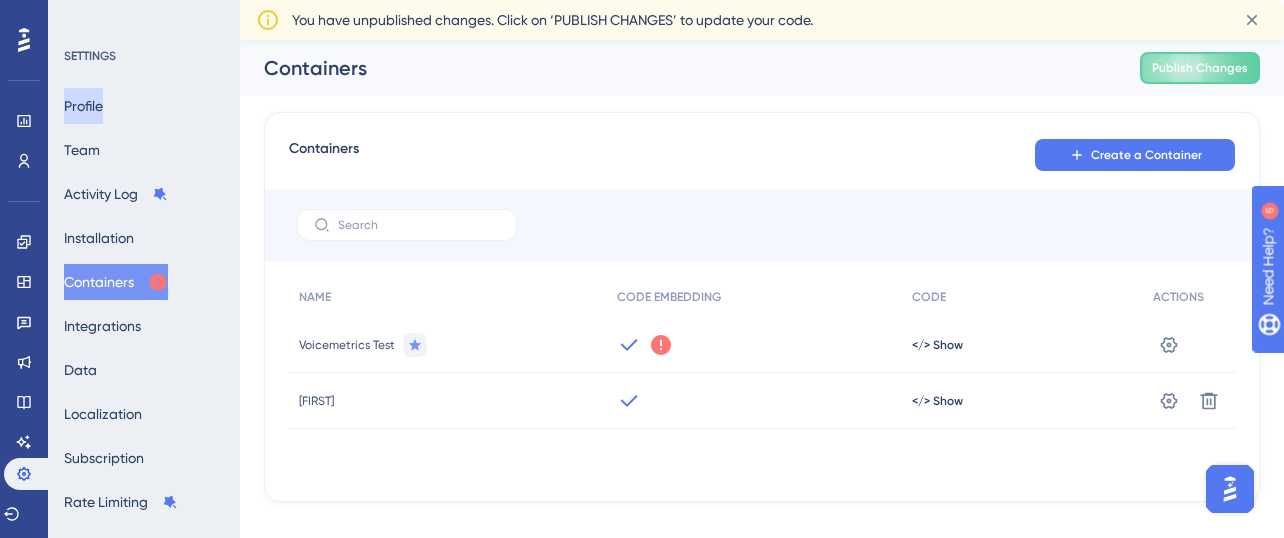 click on "Profile" at bounding box center [83, 106] 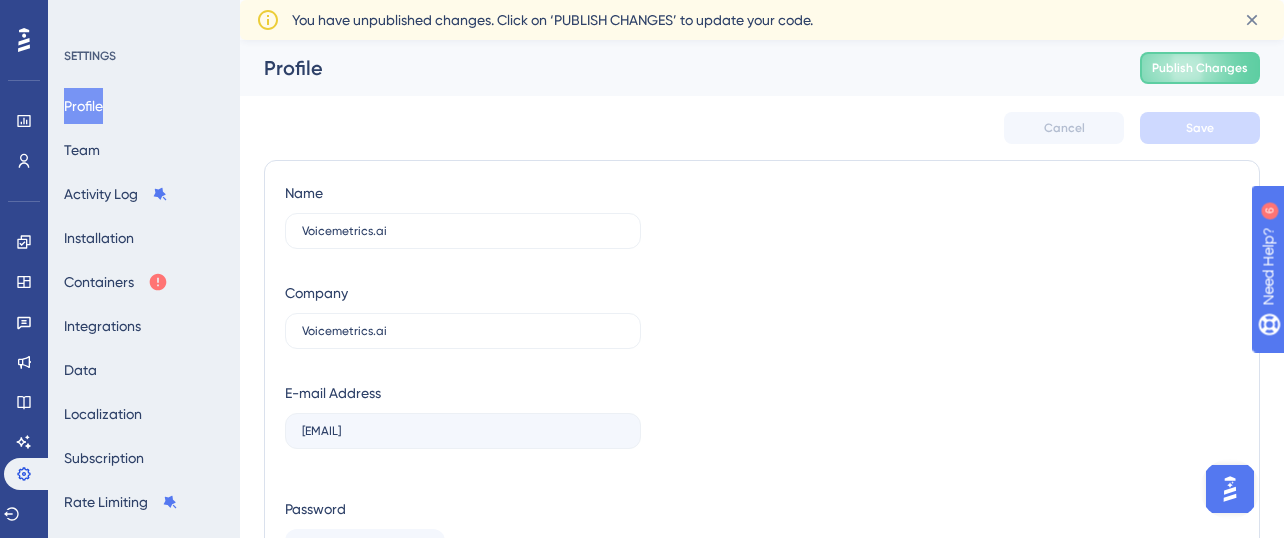 click on "SETTINGS" at bounding box center (145, 56) 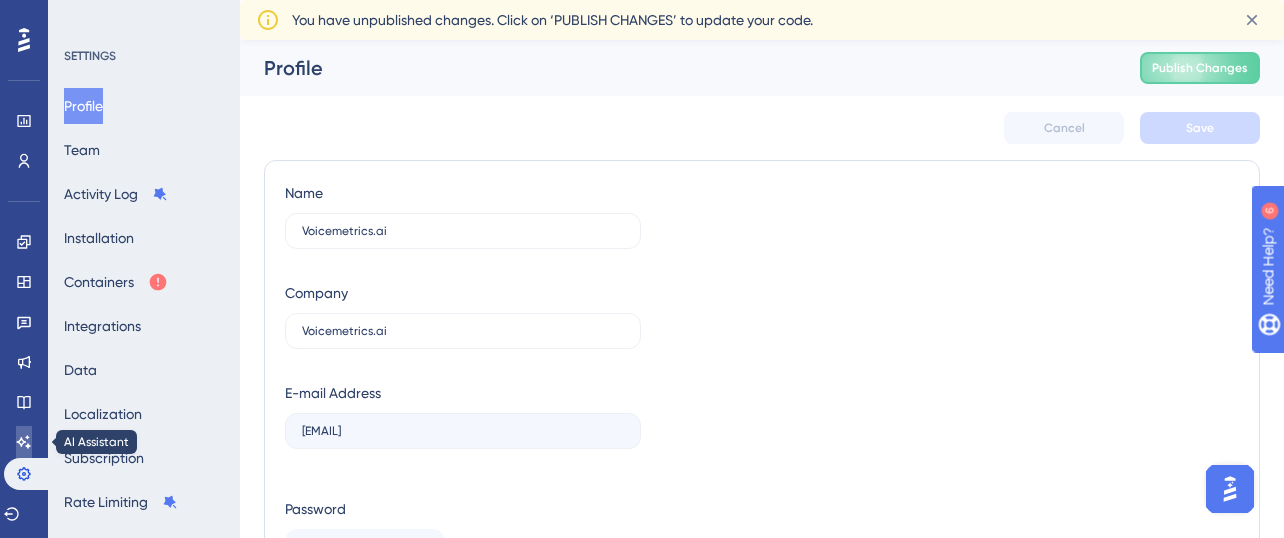 click at bounding box center [24, 442] 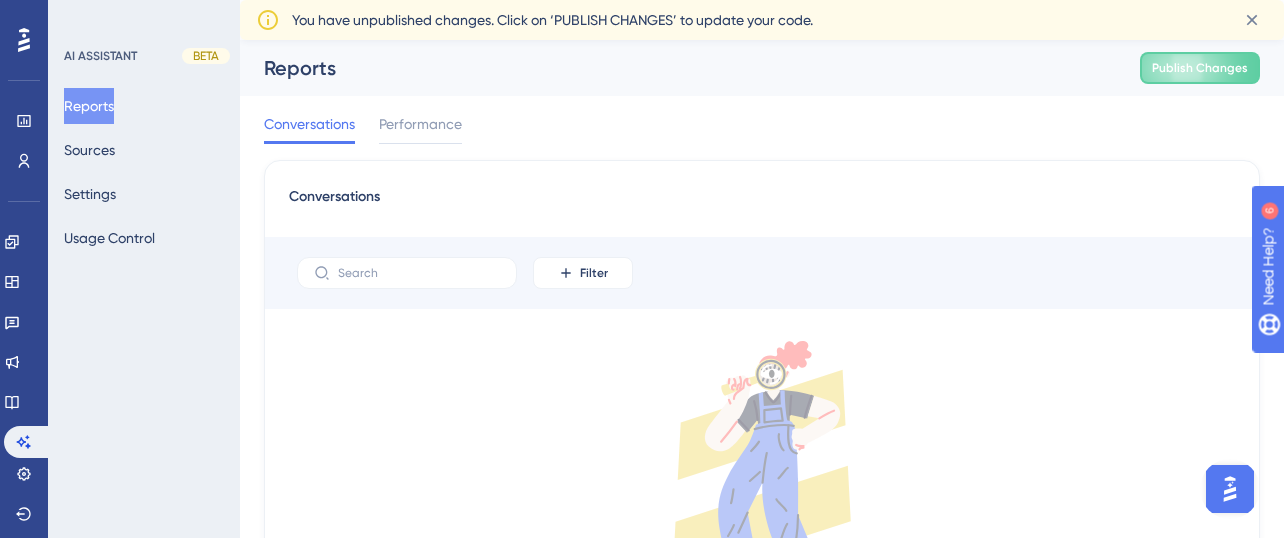 click on "Reports Sources Settings Usage Control" at bounding box center (145, 172) 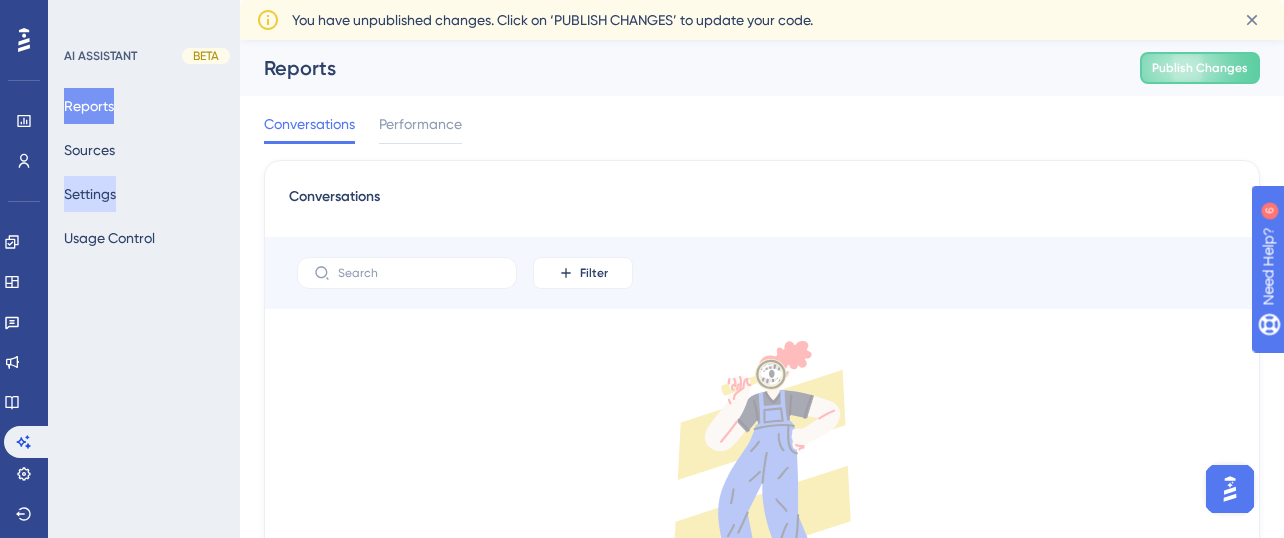 click on "Settings" at bounding box center [90, 194] 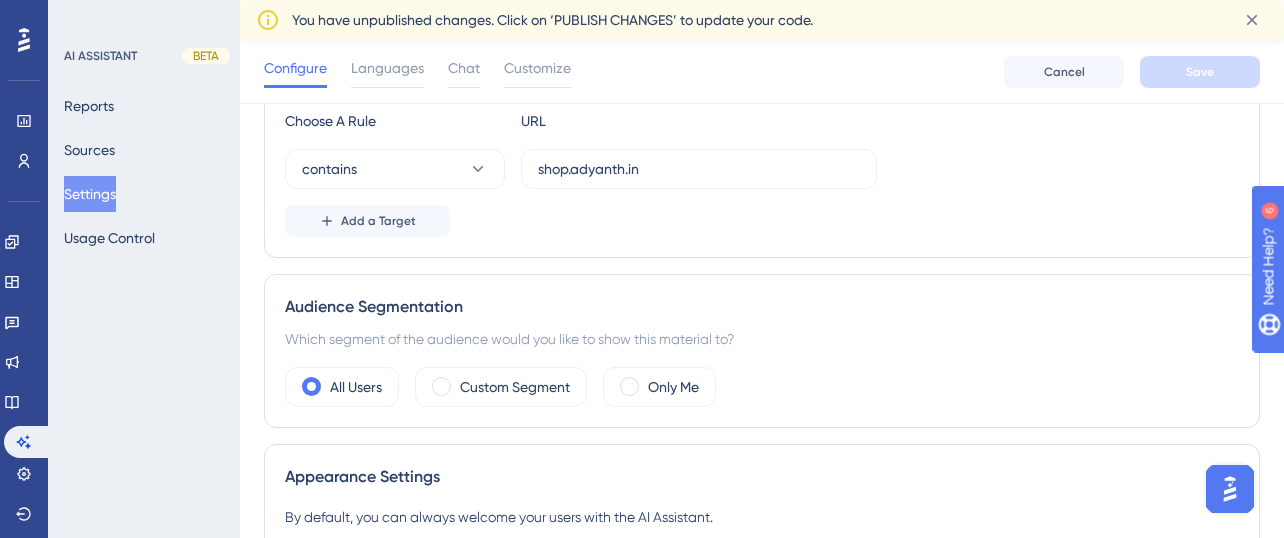 scroll, scrollTop: 240, scrollLeft: 0, axis: vertical 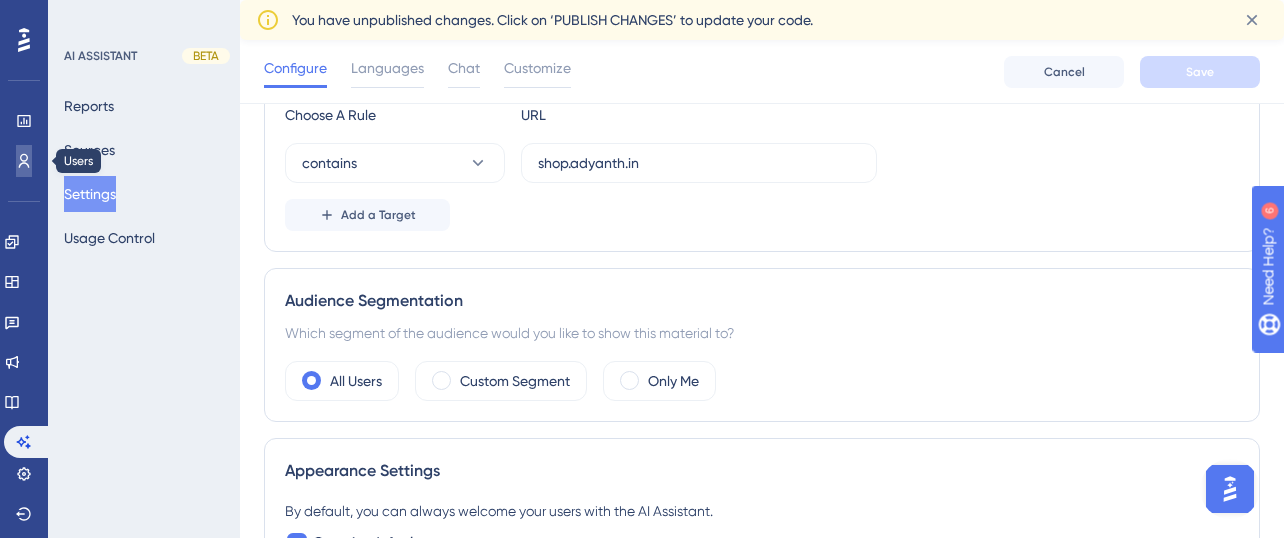 click at bounding box center [24, 161] 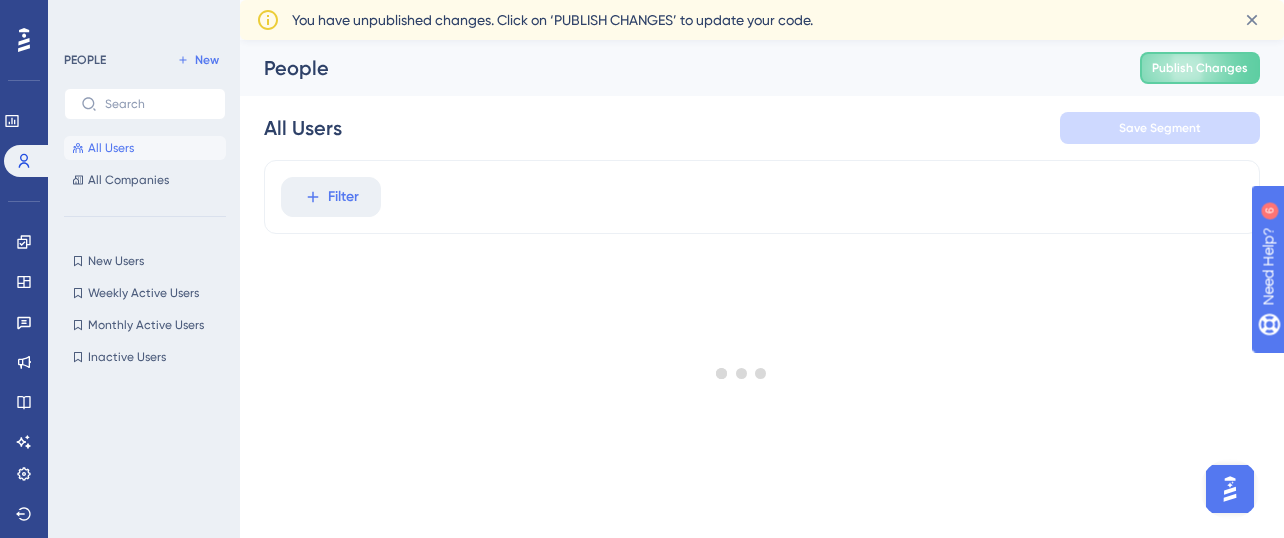scroll, scrollTop: 0, scrollLeft: 0, axis: both 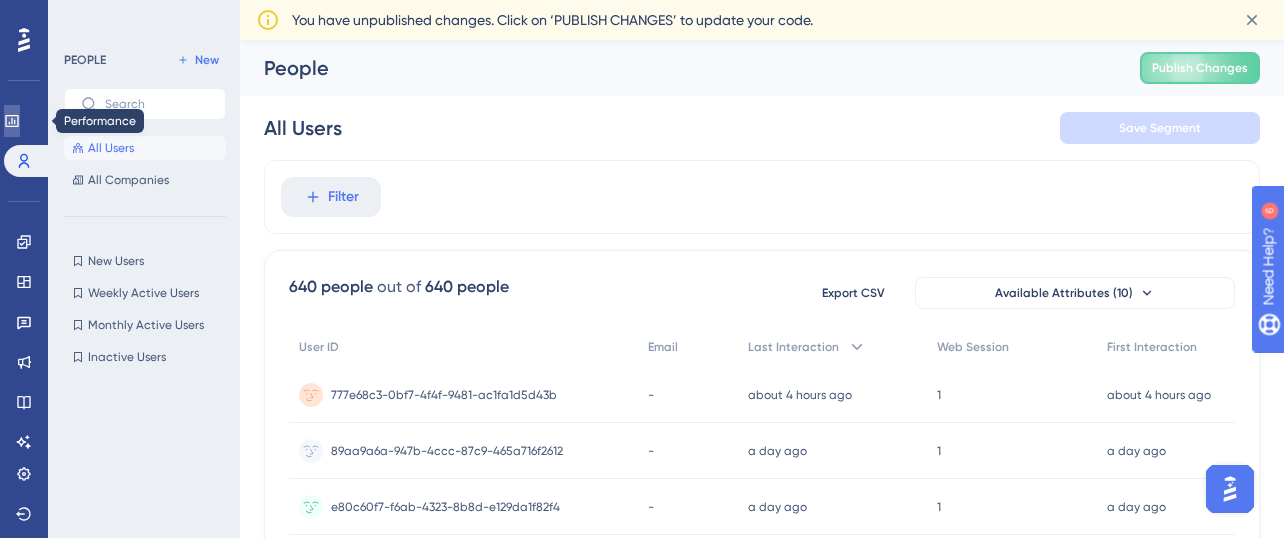 click at bounding box center [12, 121] 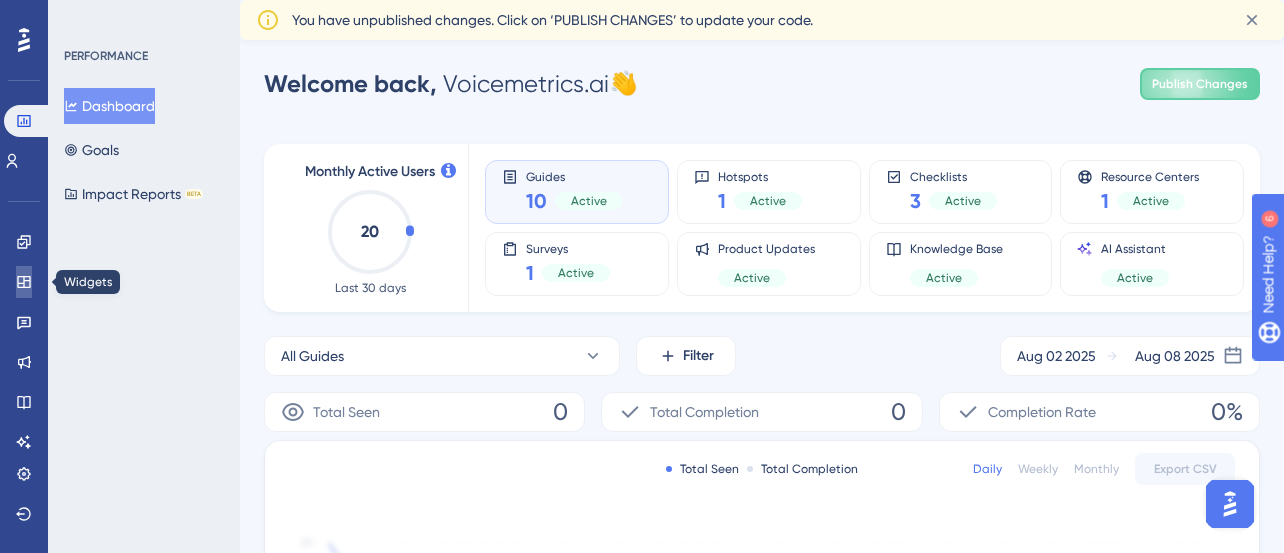 click 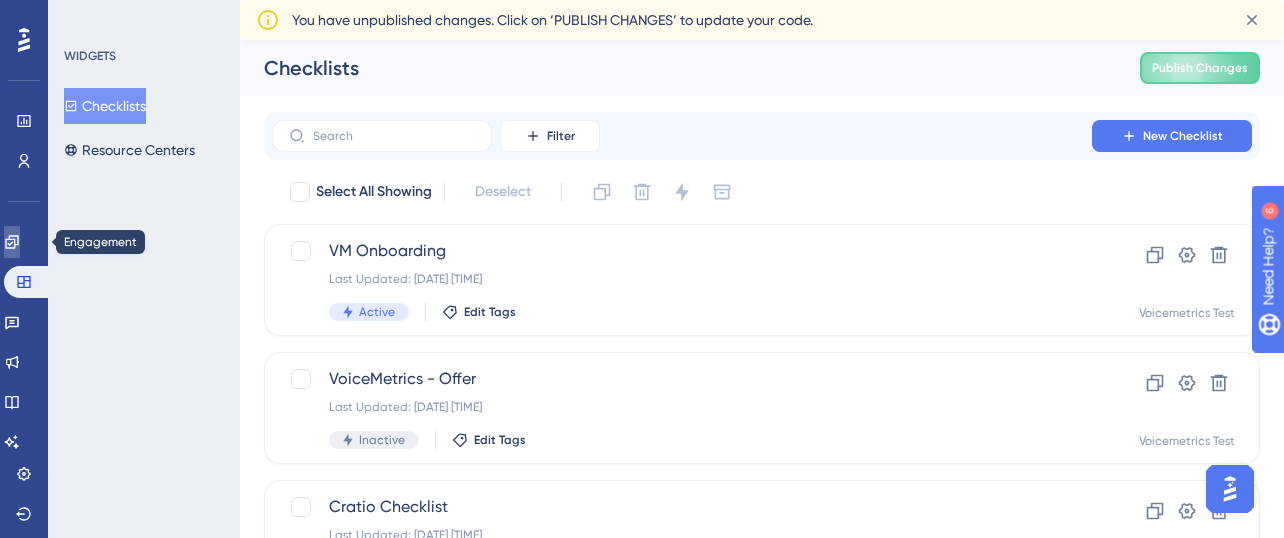 click 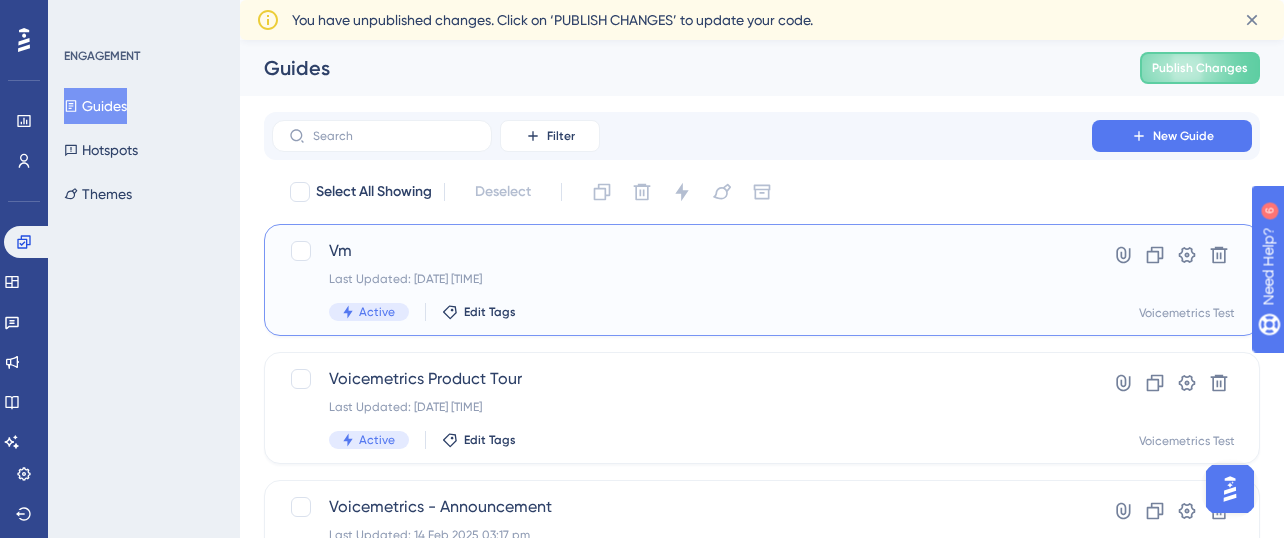 click on "Vm Last Updated: 08 Aug 2025 11:50 am Active Edit Tags" at bounding box center (682, 280) 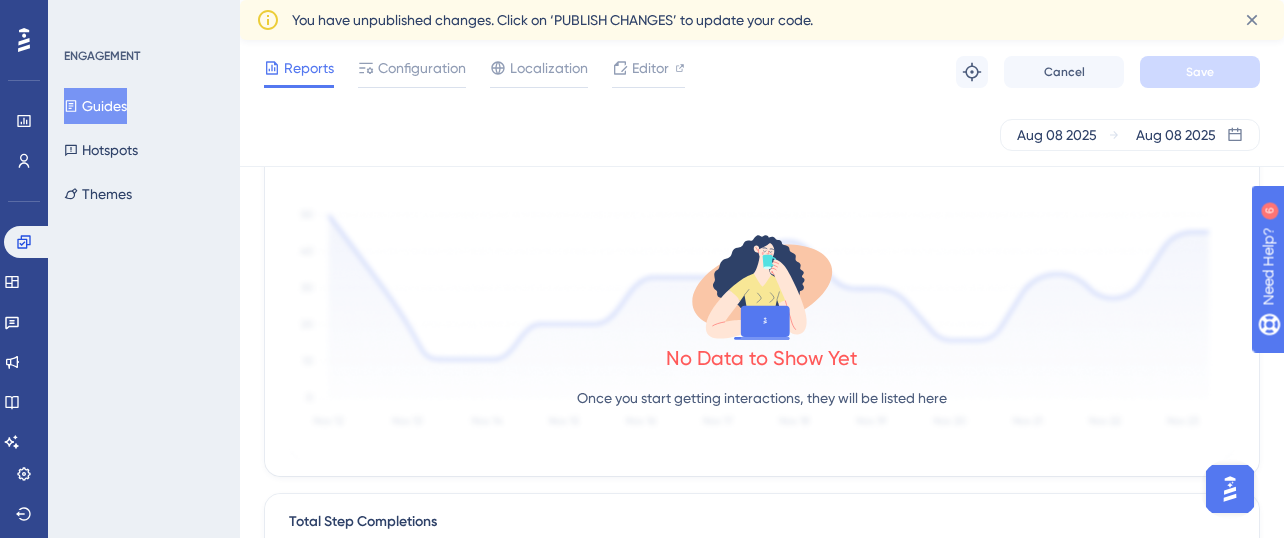 scroll, scrollTop: 0, scrollLeft: 0, axis: both 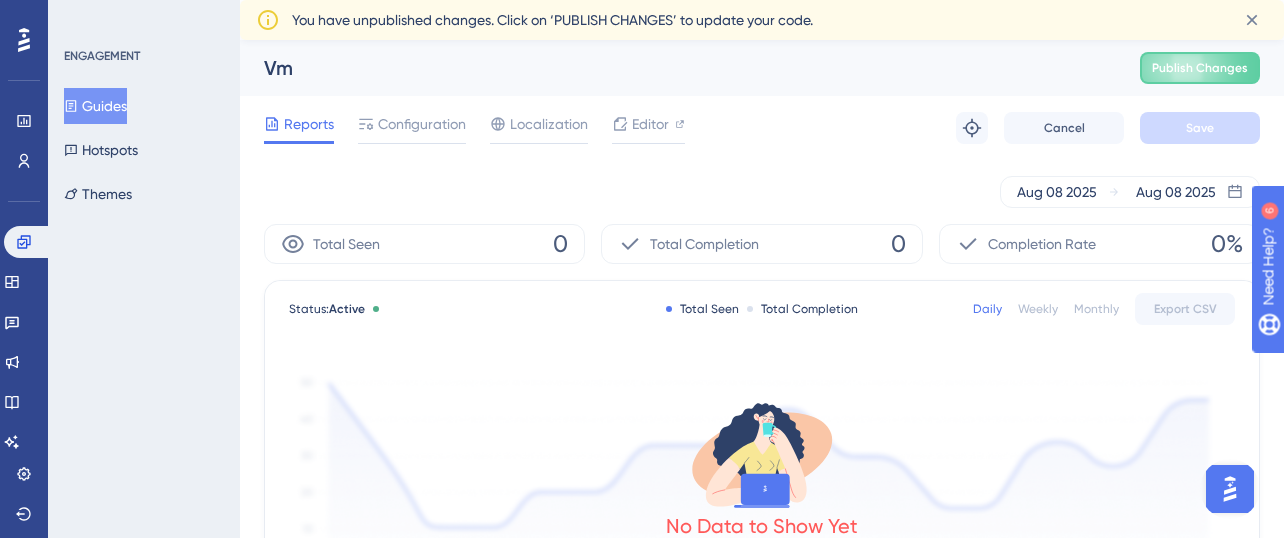 click on "Status:  Active Total Seen Total Completion Daily Weekly Monthly Export CSV No Data to Show Yet Once you start getting interactions, they will be listed here" at bounding box center (762, 462) 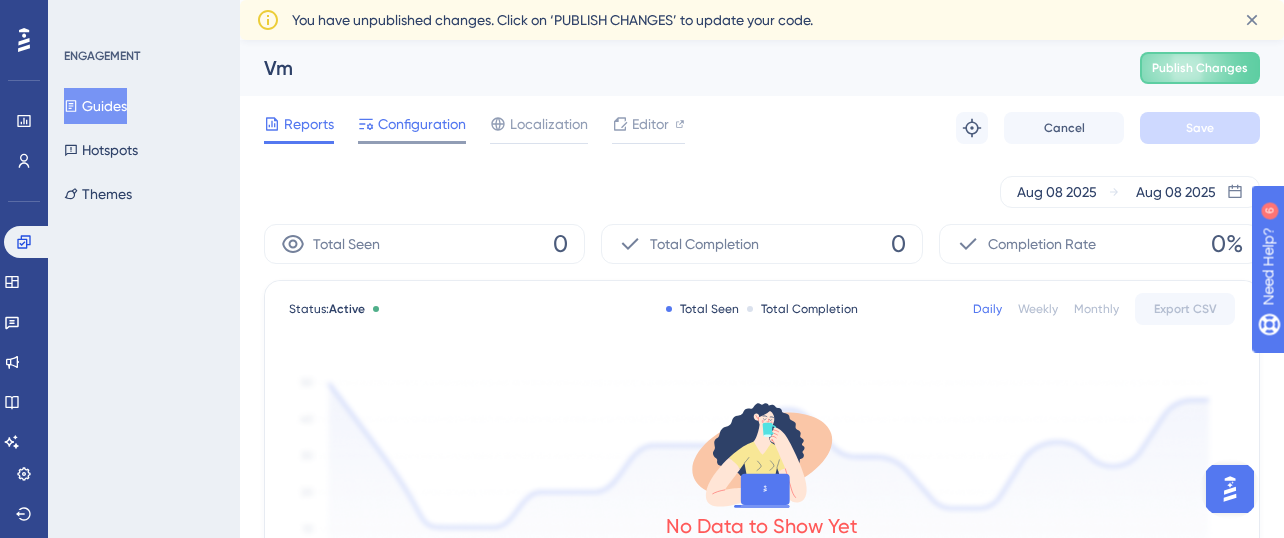 click on "Configuration" at bounding box center (422, 124) 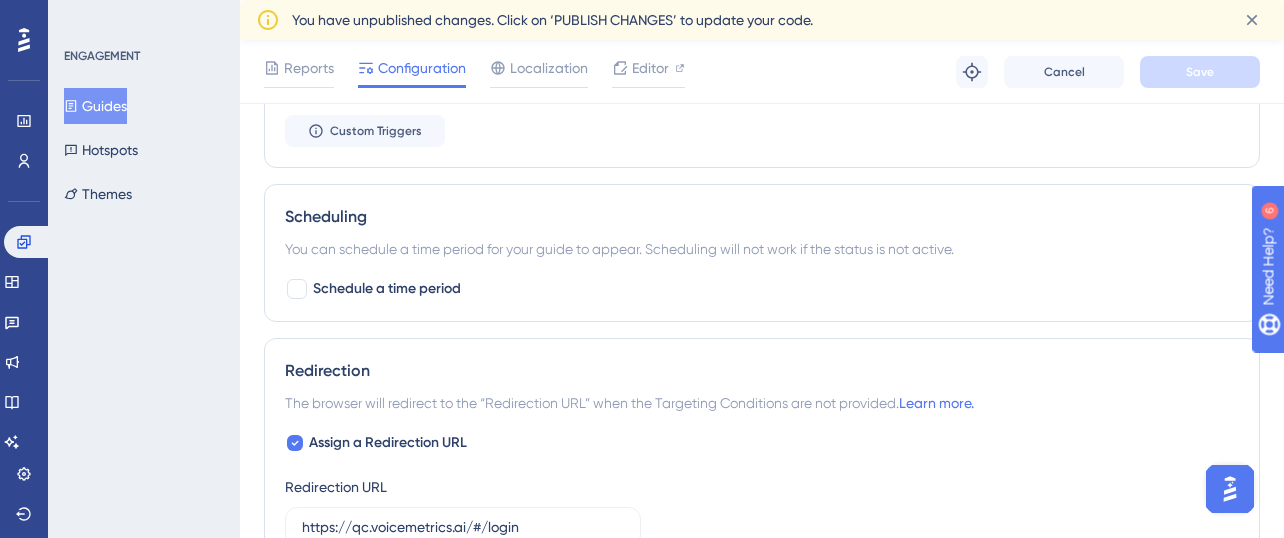 scroll, scrollTop: 1032, scrollLeft: 0, axis: vertical 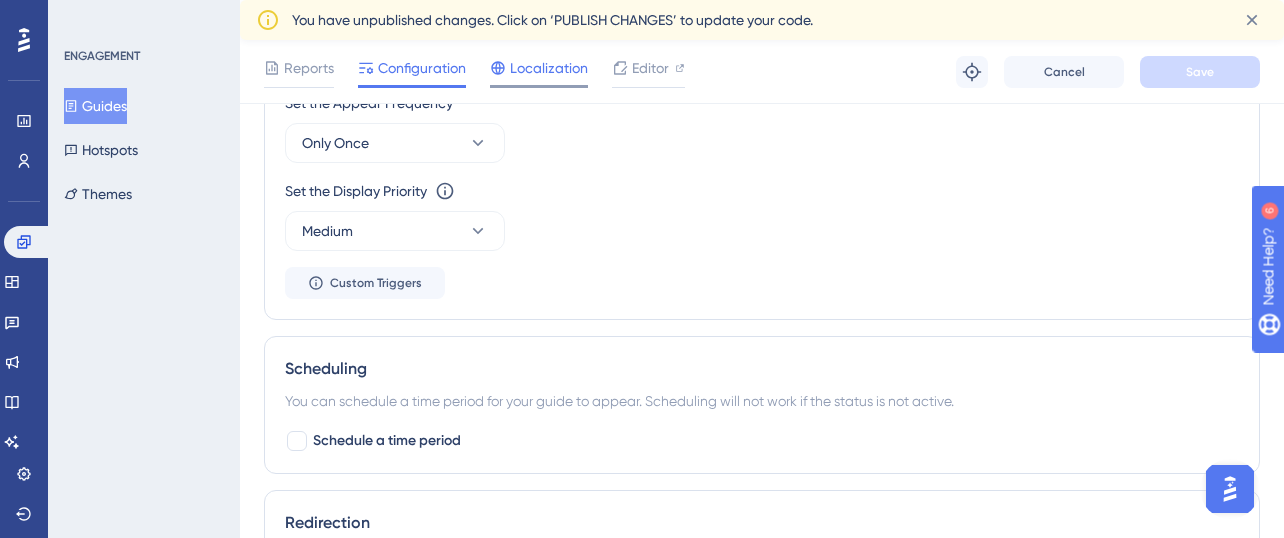 click on "Localization" at bounding box center (549, 68) 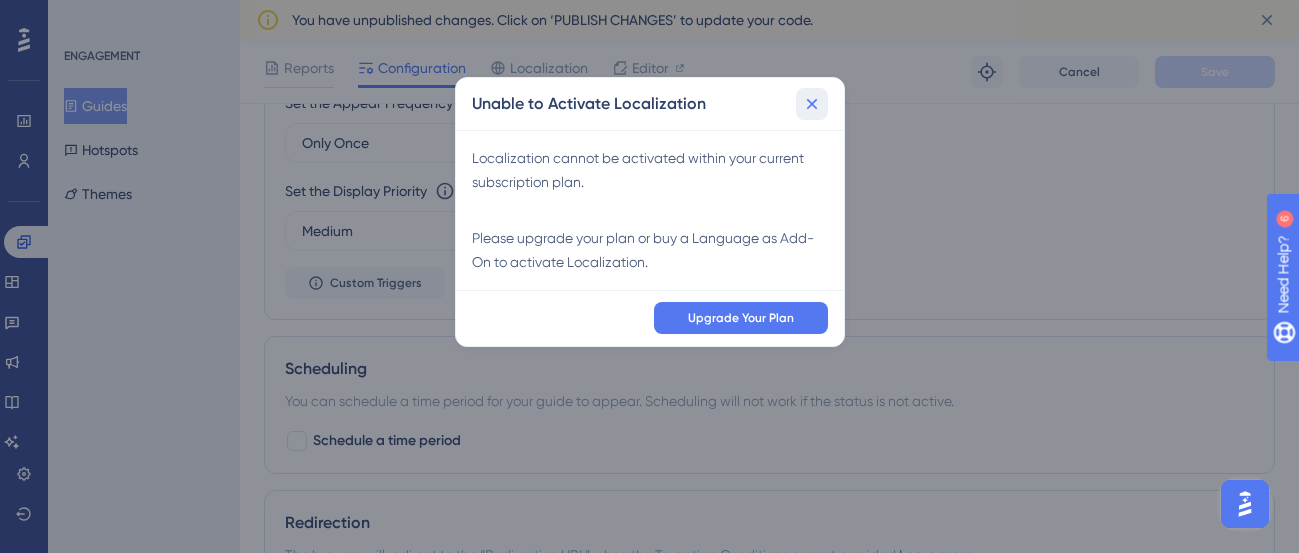 click 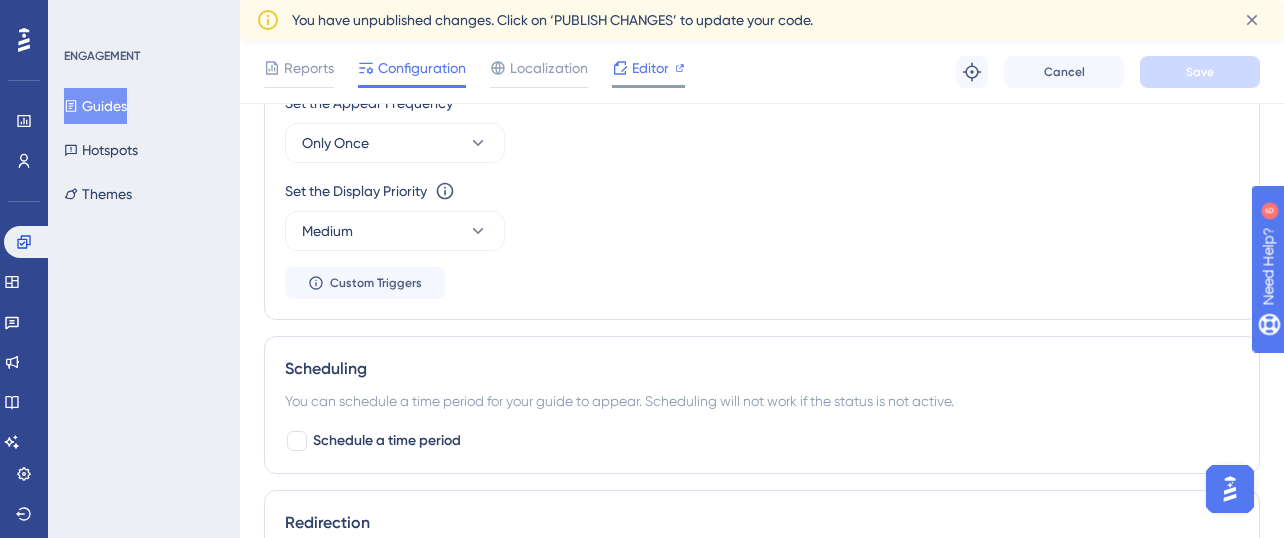 click on "Editor" at bounding box center [650, 68] 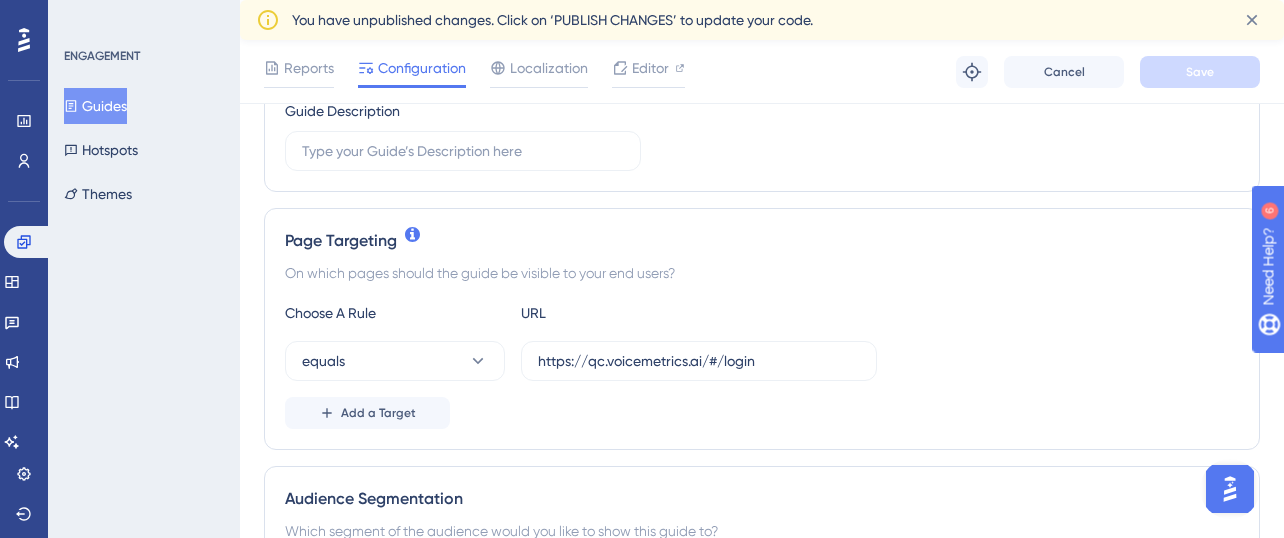 scroll, scrollTop: 360, scrollLeft: 0, axis: vertical 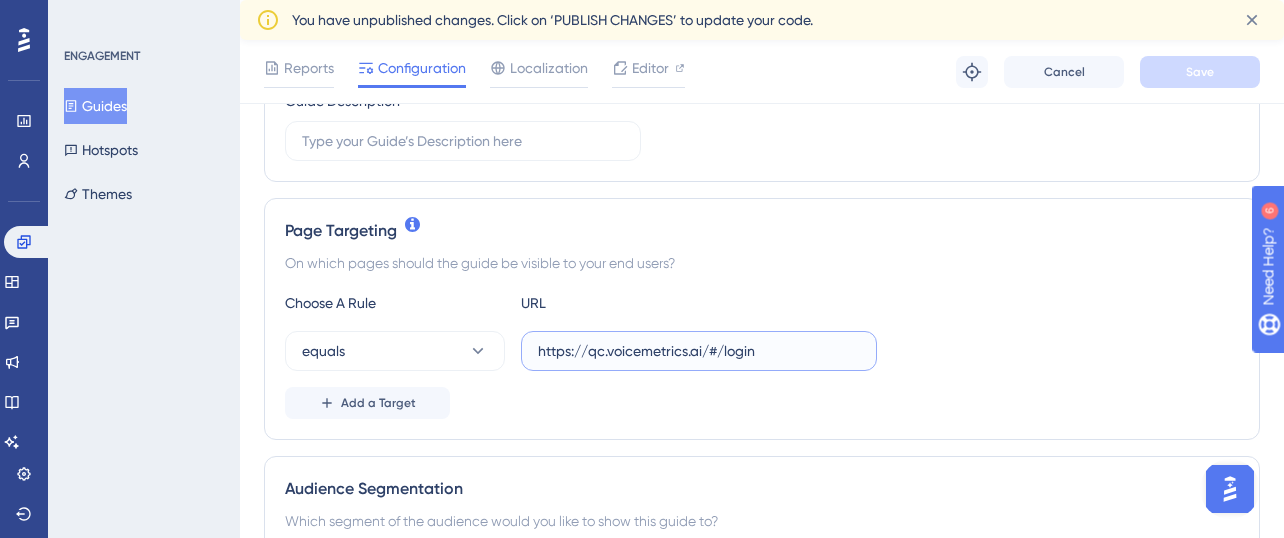 click on "https://qc.voicemetrics.ai/#/login" at bounding box center [699, 351] 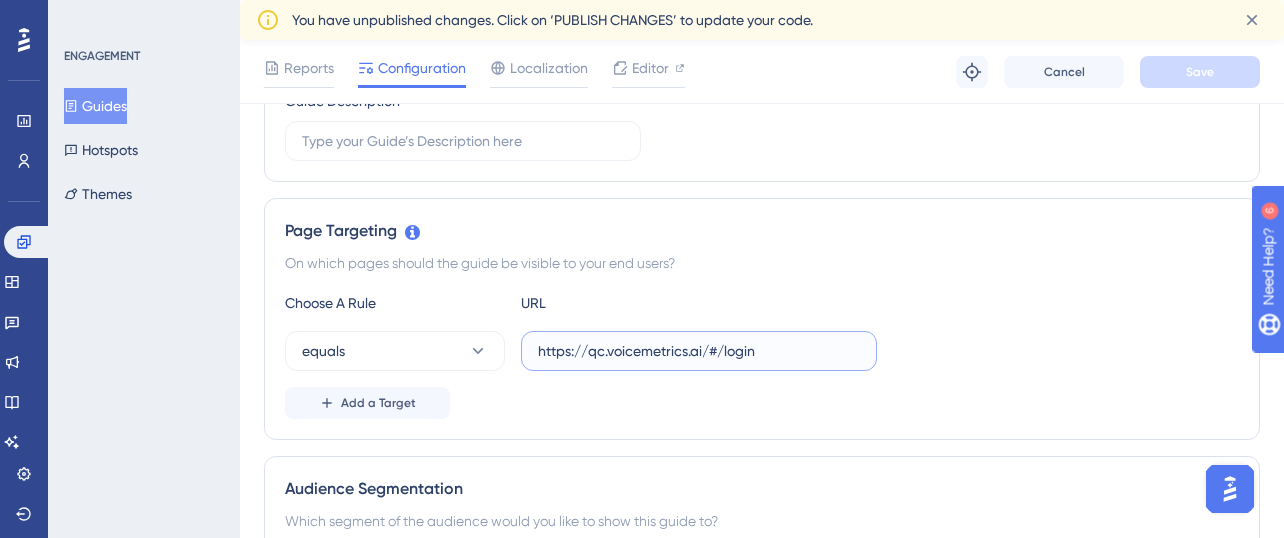 click on "https://qc.voicemetrics.ai/#/login" at bounding box center (699, 351) 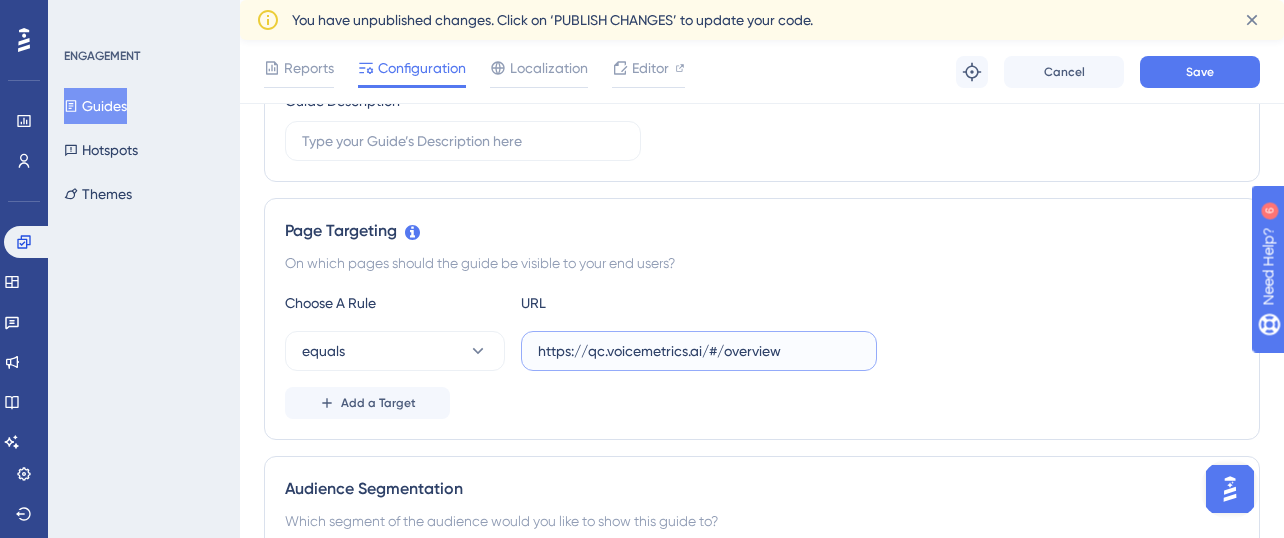 click on "https://qc.voicemetrics.ai/#/overview" at bounding box center (699, 351) 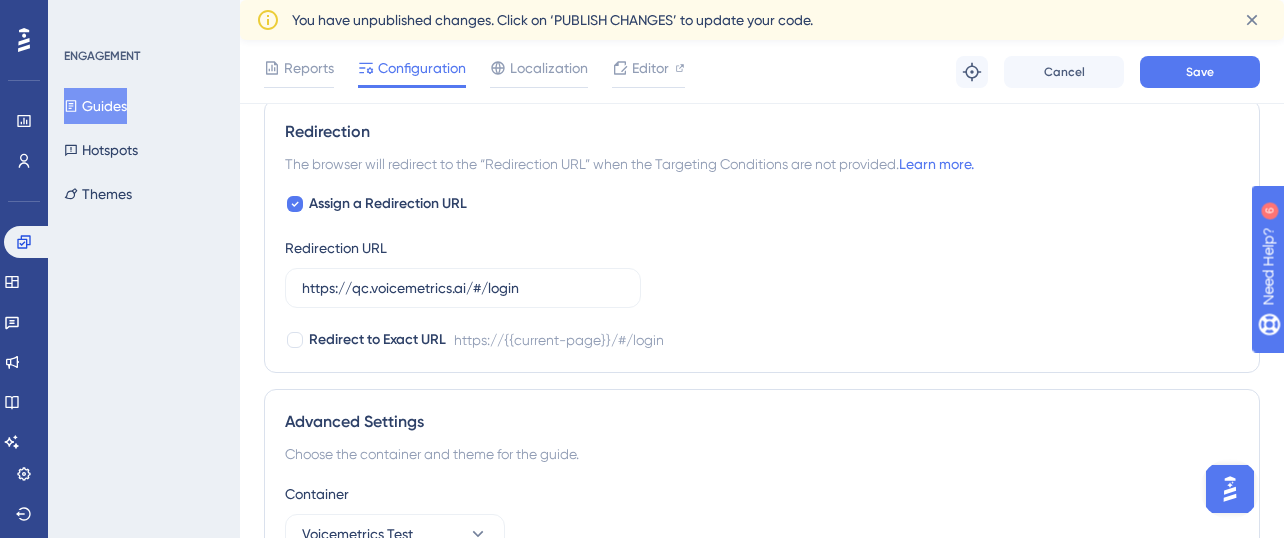 scroll, scrollTop: 1440, scrollLeft: 0, axis: vertical 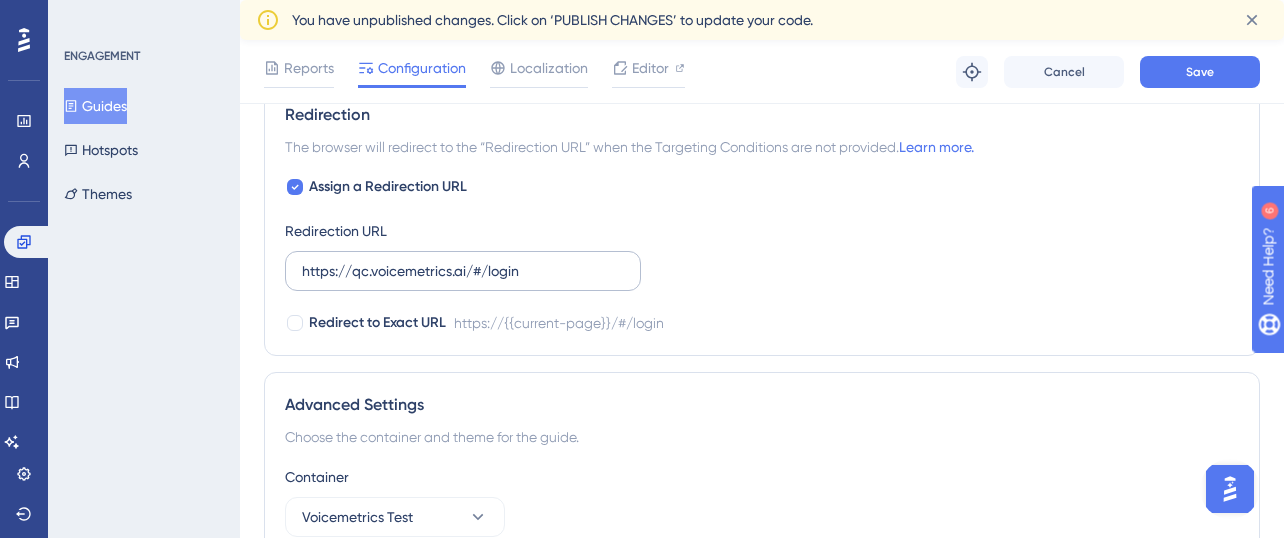 type on "https://qc.voicemetrics.ai/#/overview" 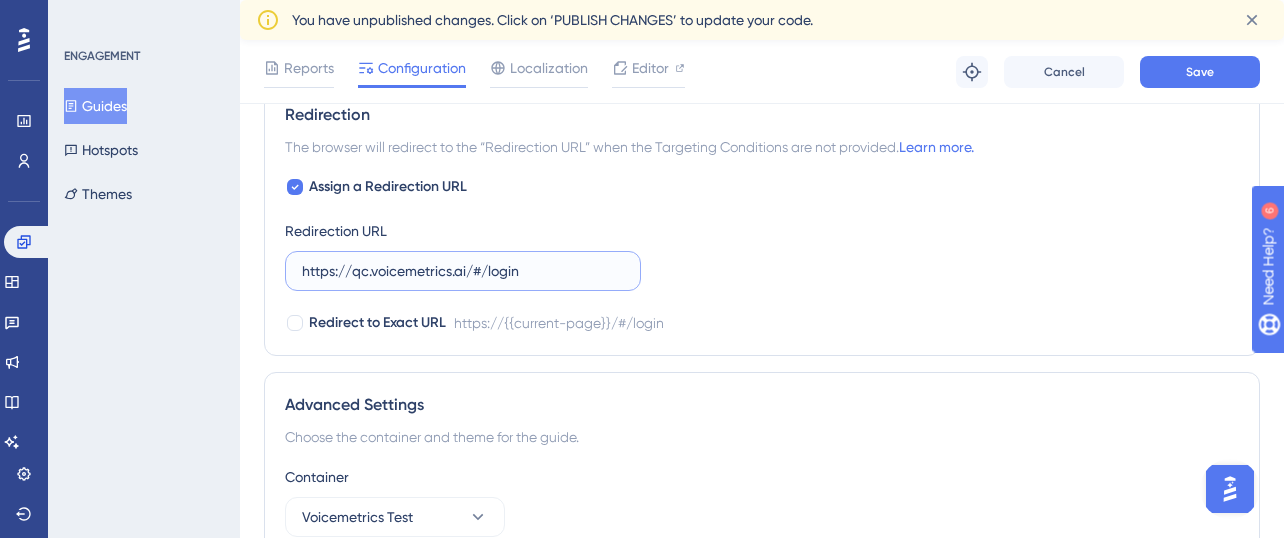 click on "https://qc.voicemetrics.ai/#/login" at bounding box center (463, 271) 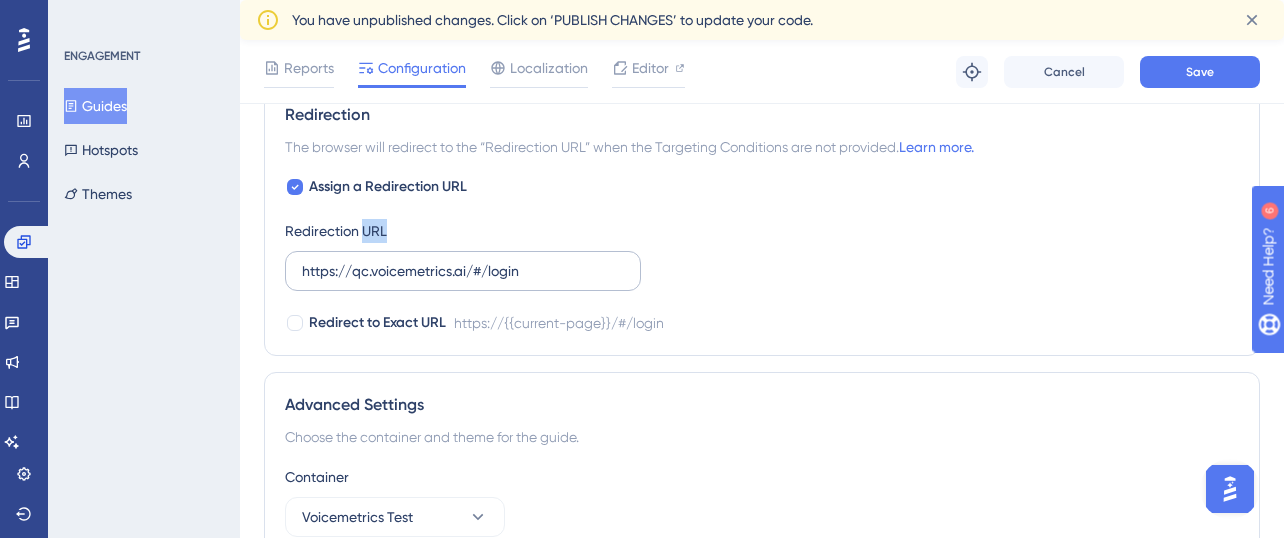 click on "https://qc.voicemetrics.ai/#/login" at bounding box center (463, 271) 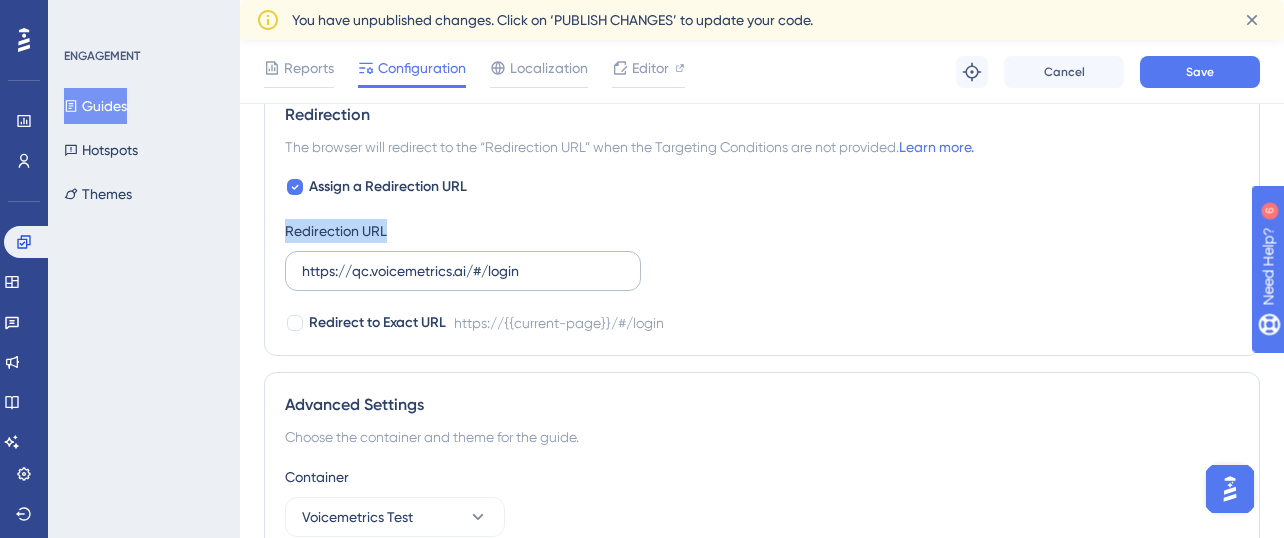 click on "https://qc.voicemetrics.ai/#/login" at bounding box center [463, 271] 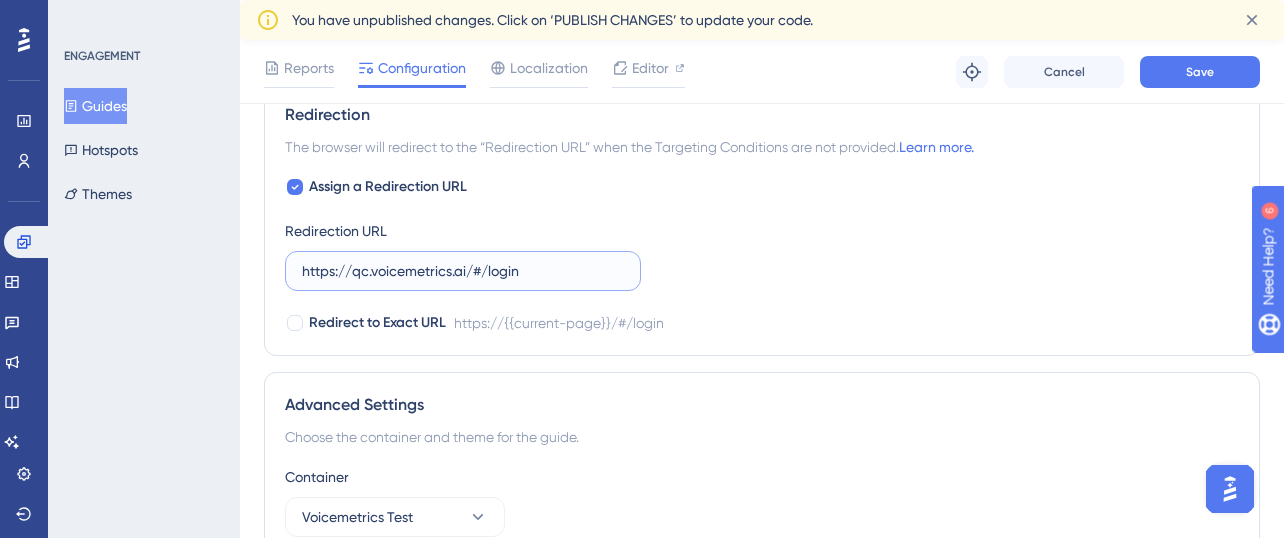 click on "https://qc.voicemetrics.ai/#/login" at bounding box center [463, 271] 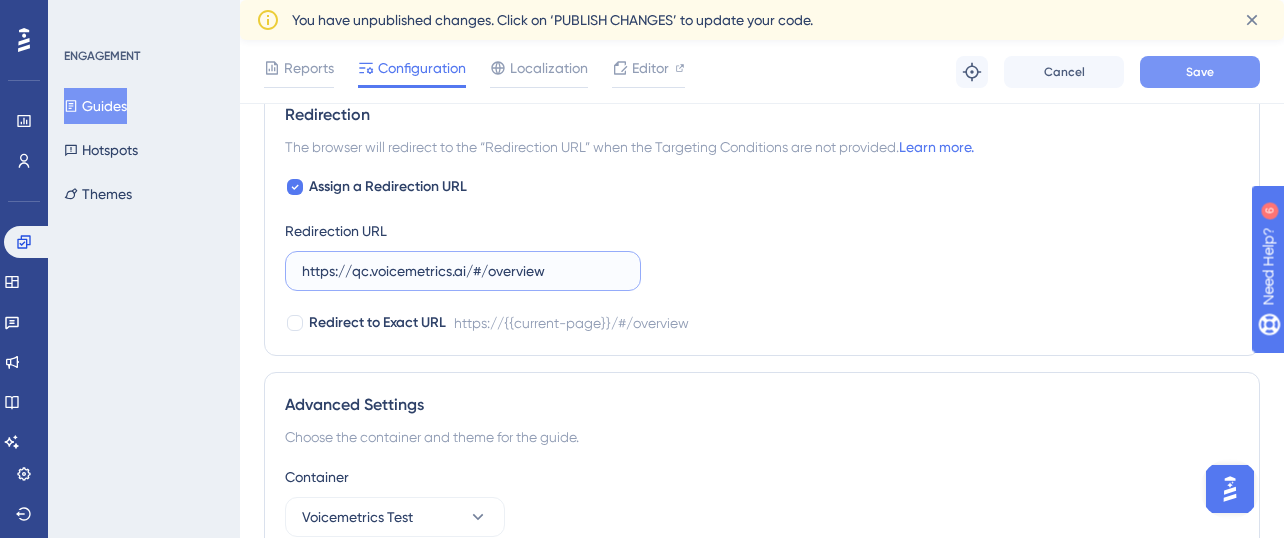 type on "https://qc.voicemetrics.ai/#/overview" 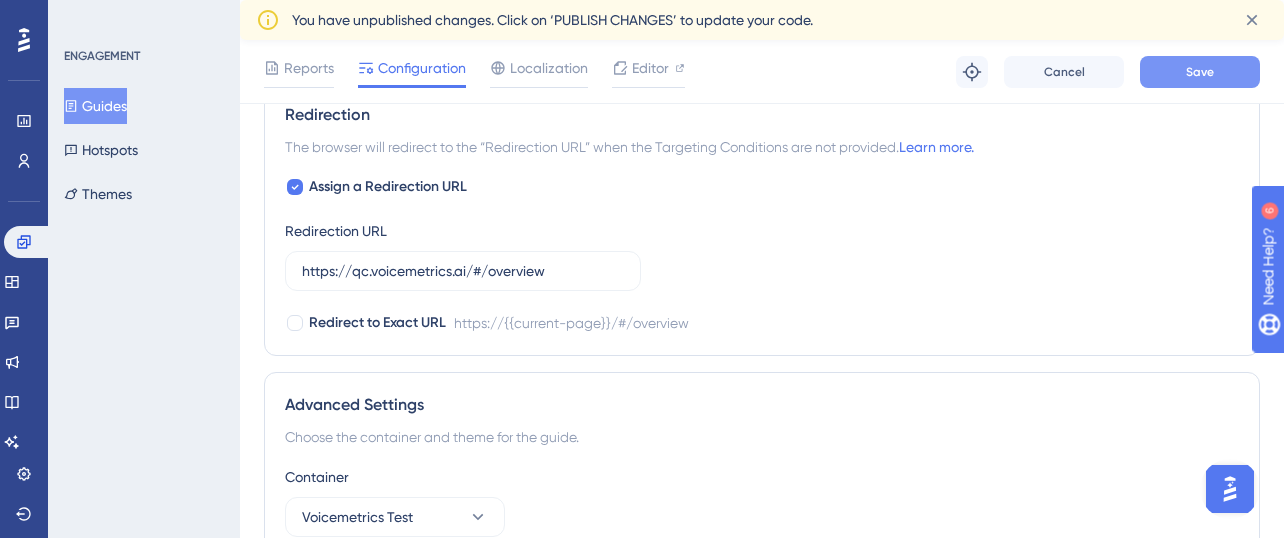 click on "Save" at bounding box center [1200, 72] 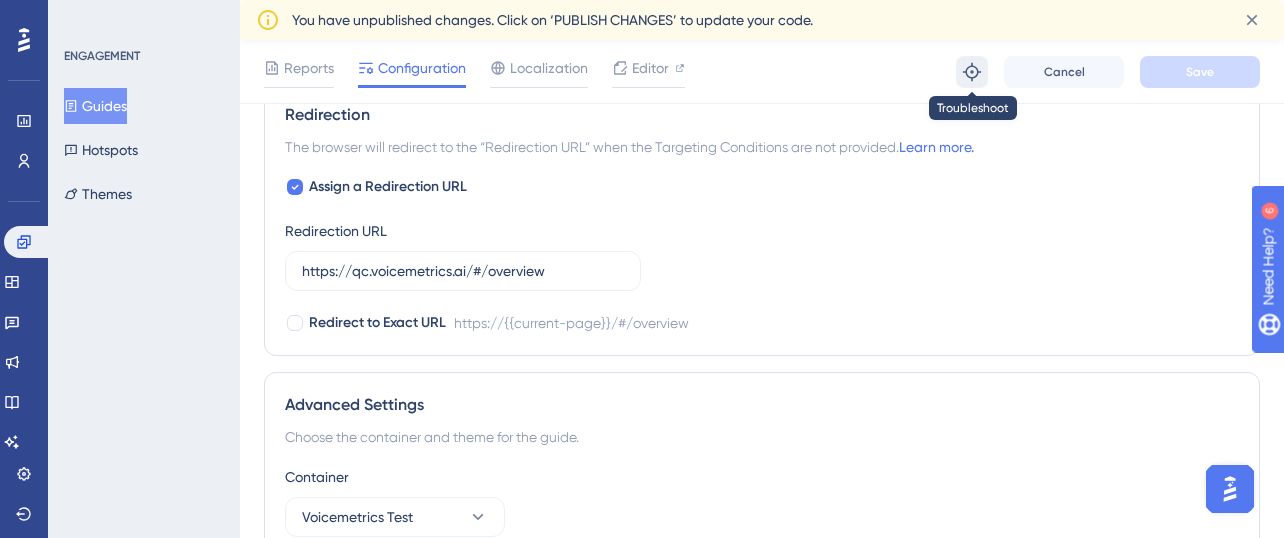 click at bounding box center [972, 72] 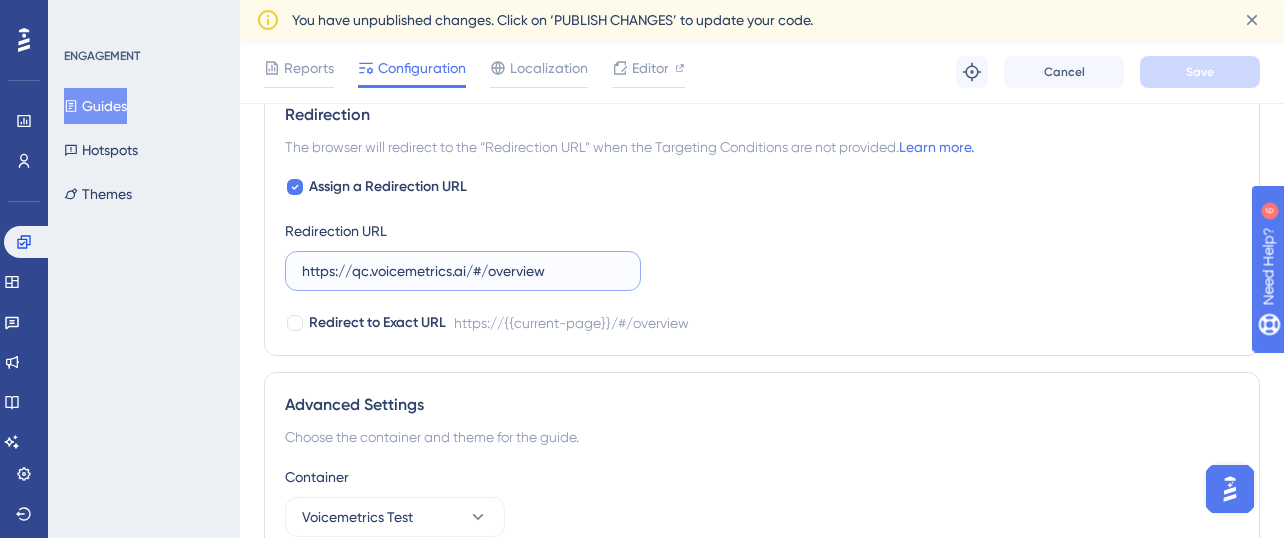 click on "https://qc.voicemetrics.ai/#/overview" at bounding box center [463, 271] 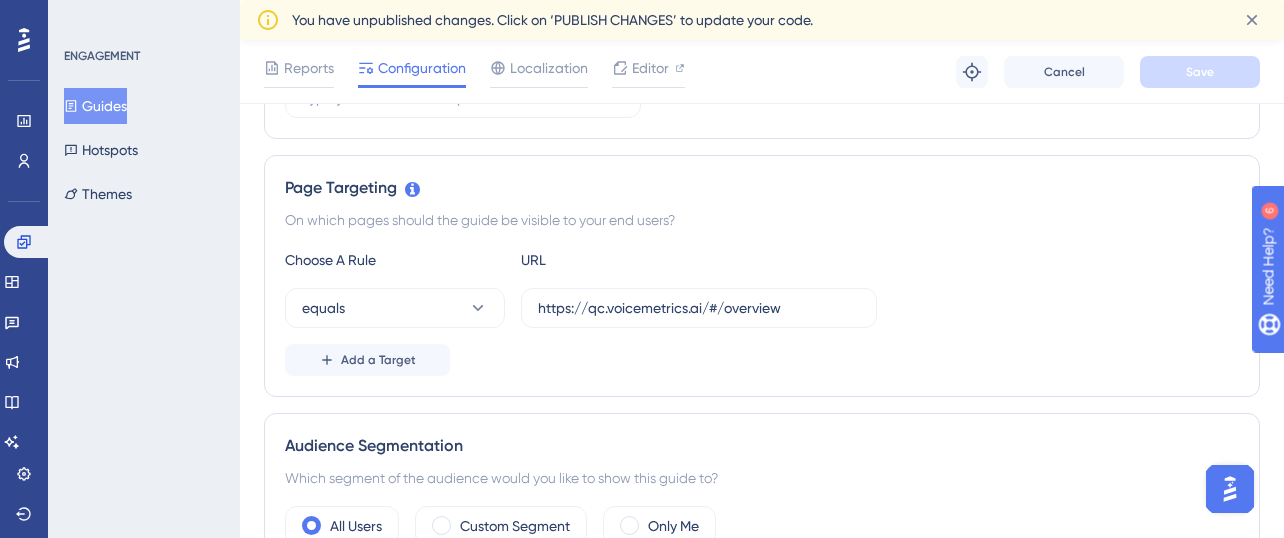 scroll, scrollTop: 360, scrollLeft: 0, axis: vertical 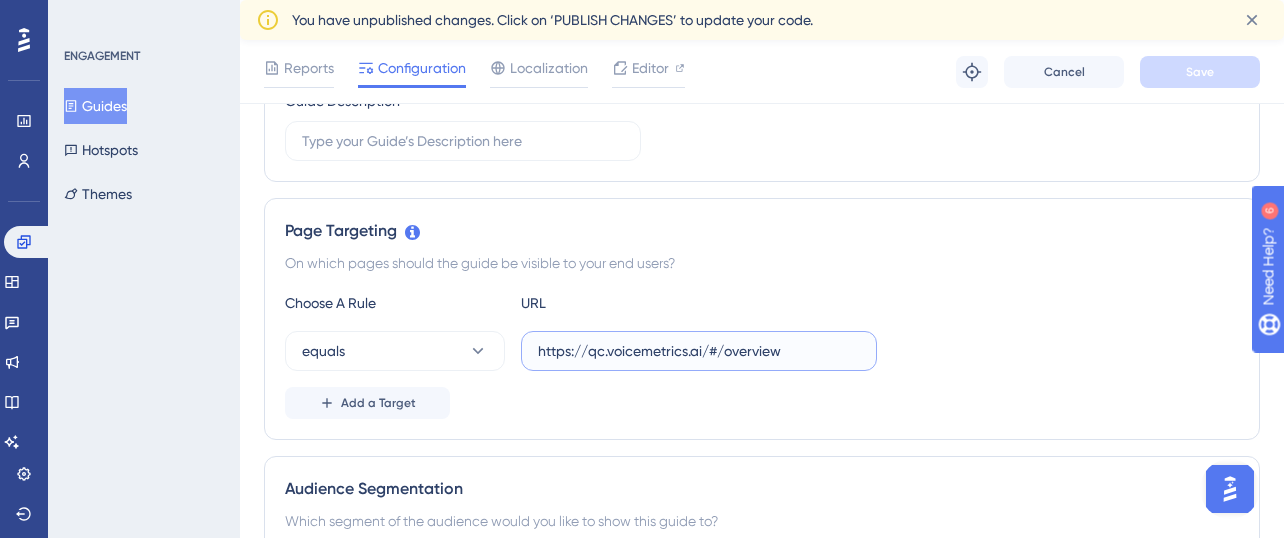 click on "https://qc.voicemetrics.ai/#/overview" at bounding box center (699, 351) 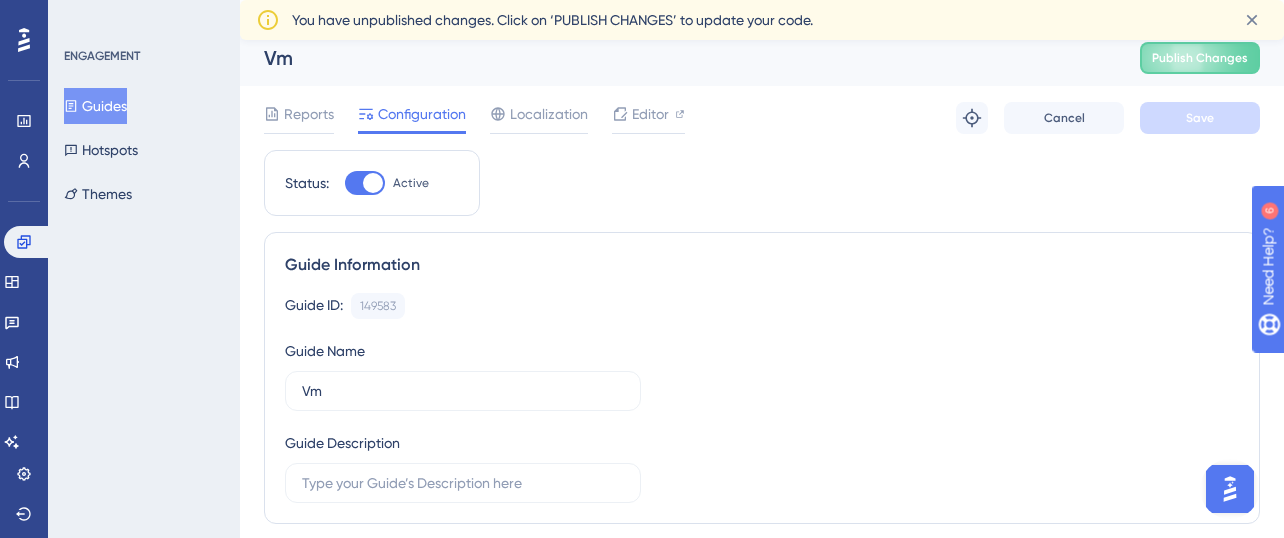 scroll, scrollTop: 0, scrollLeft: 0, axis: both 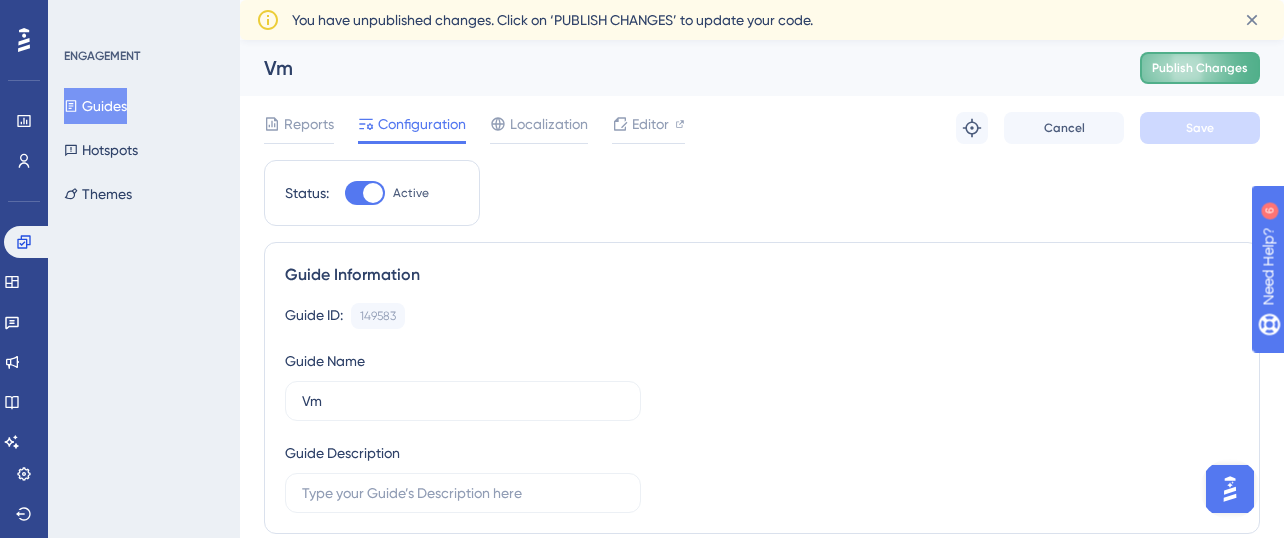 click on "Publish Changes" at bounding box center (1200, 68) 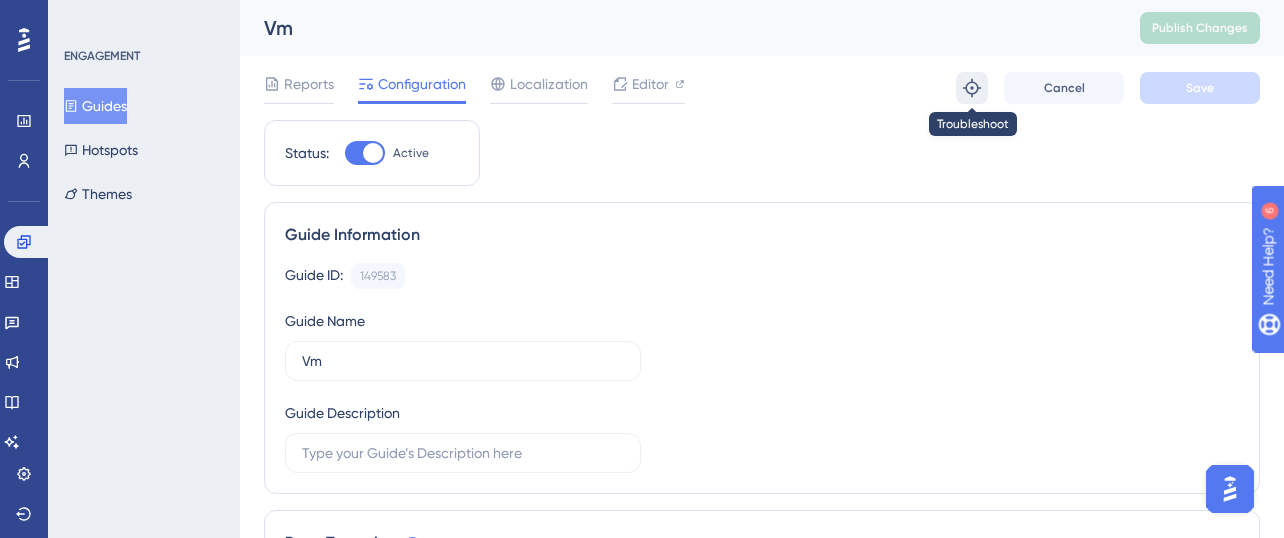 click at bounding box center (972, 88) 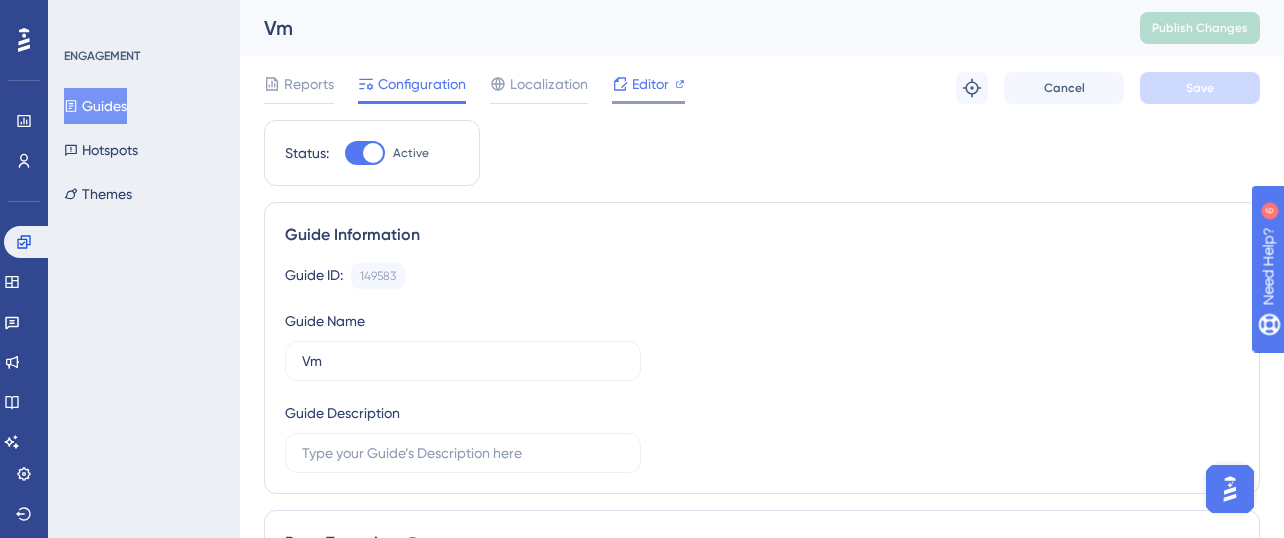 click on "Editor" at bounding box center [650, 84] 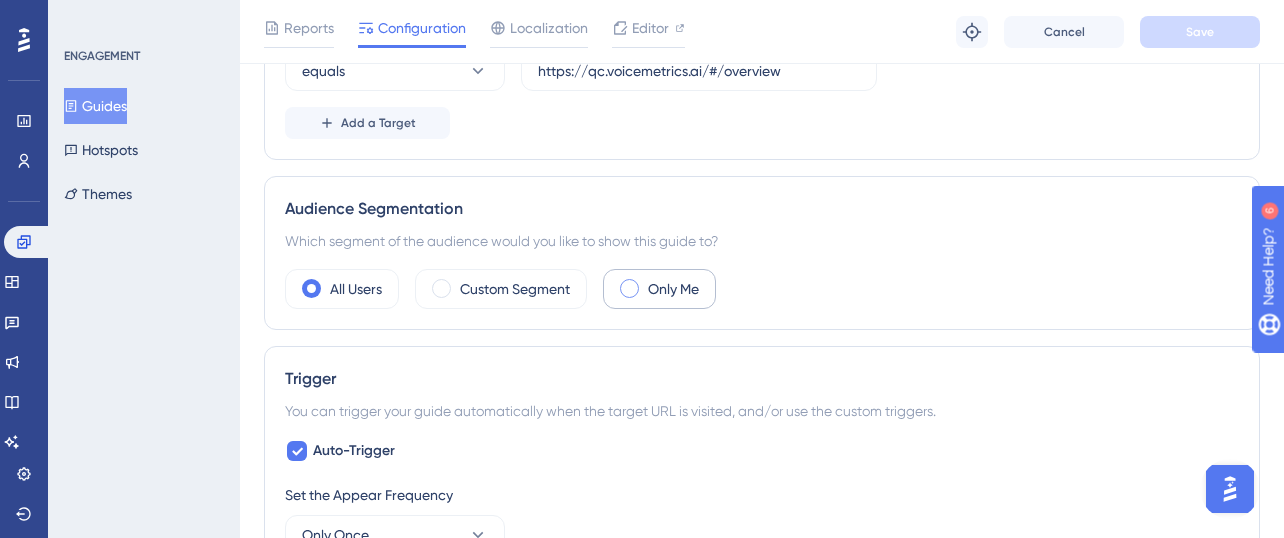 scroll, scrollTop: 480, scrollLeft: 0, axis: vertical 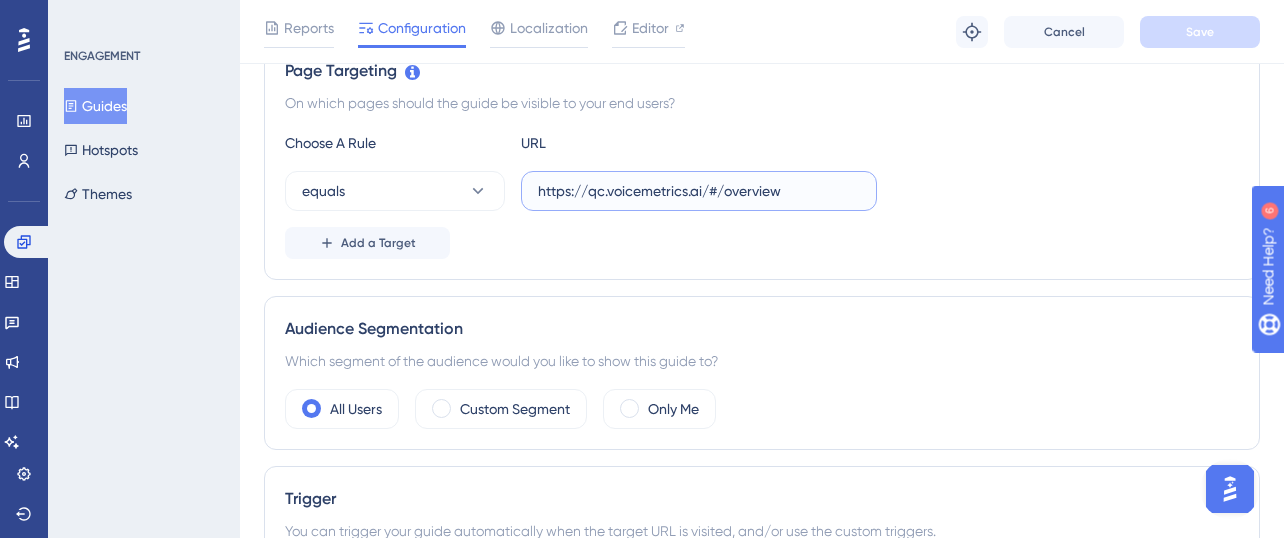 click on "https://qc.voicemetrics.ai/#/overview" at bounding box center (699, 191) 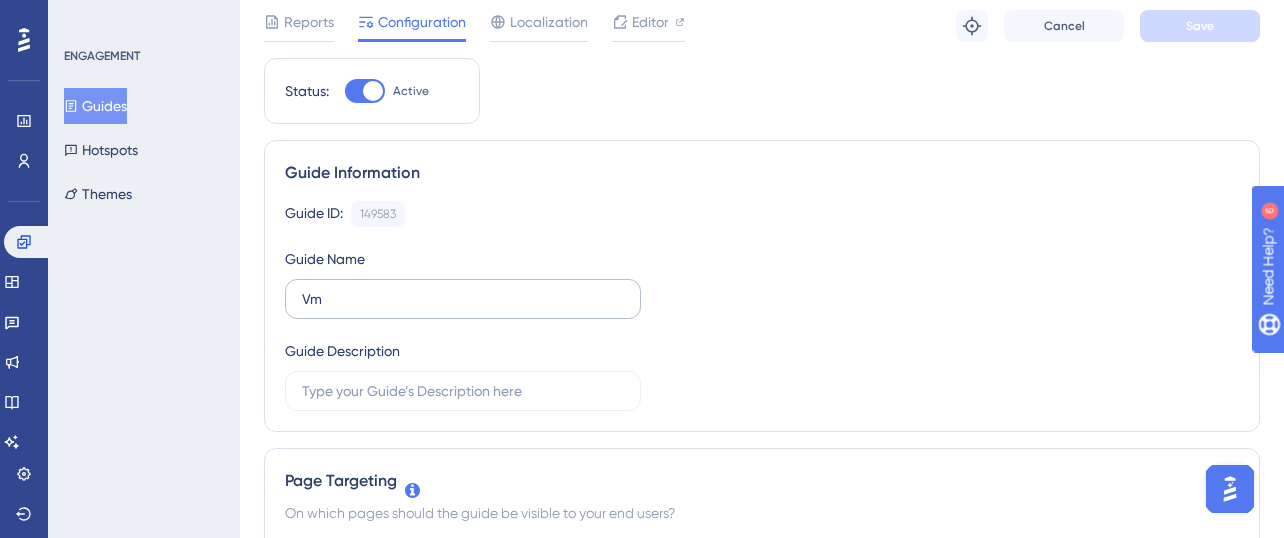 scroll, scrollTop: 120, scrollLeft: 0, axis: vertical 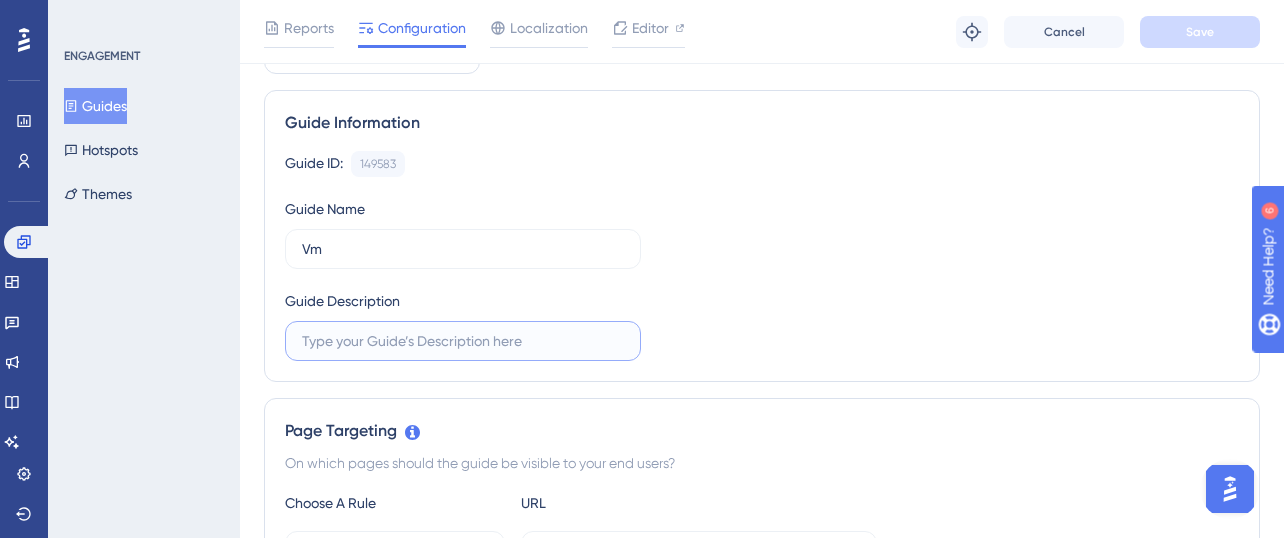 click at bounding box center [463, 341] 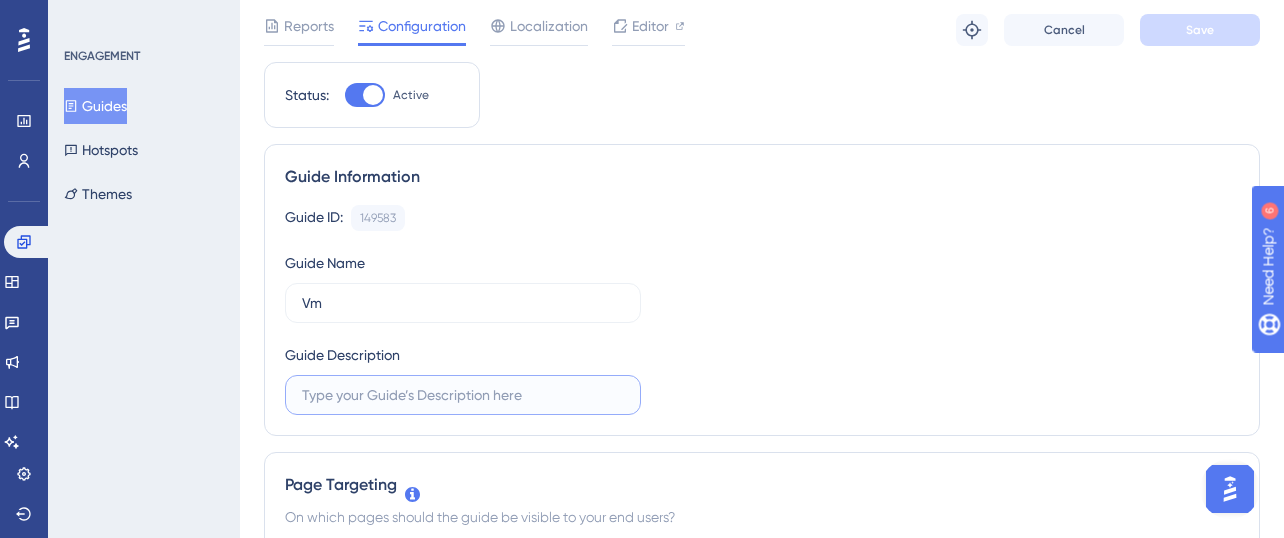 scroll, scrollTop: 0, scrollLeft: 0, axis: both 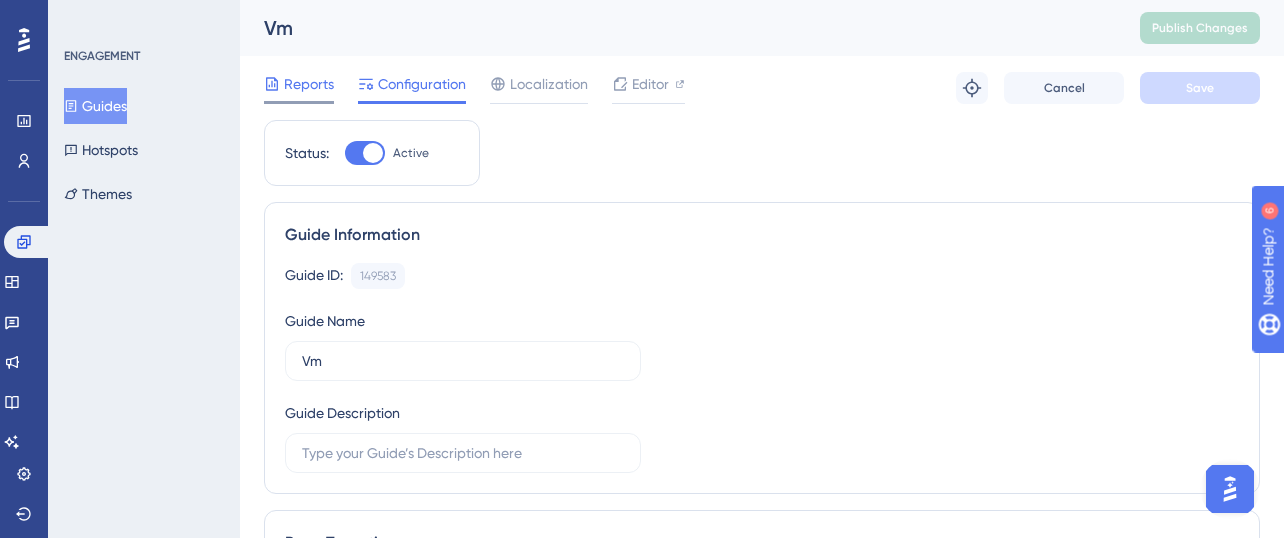 click on "Reports" at bounding box center [309, 84] 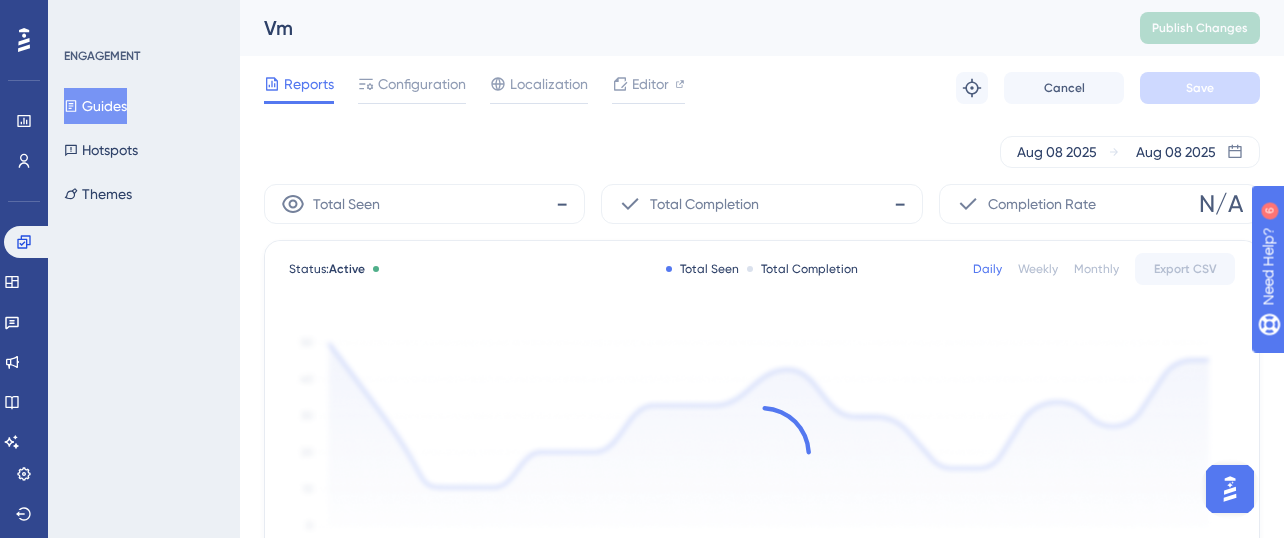 click on "Reports Configuration Localization Editor" at bounding box center [474, 88] 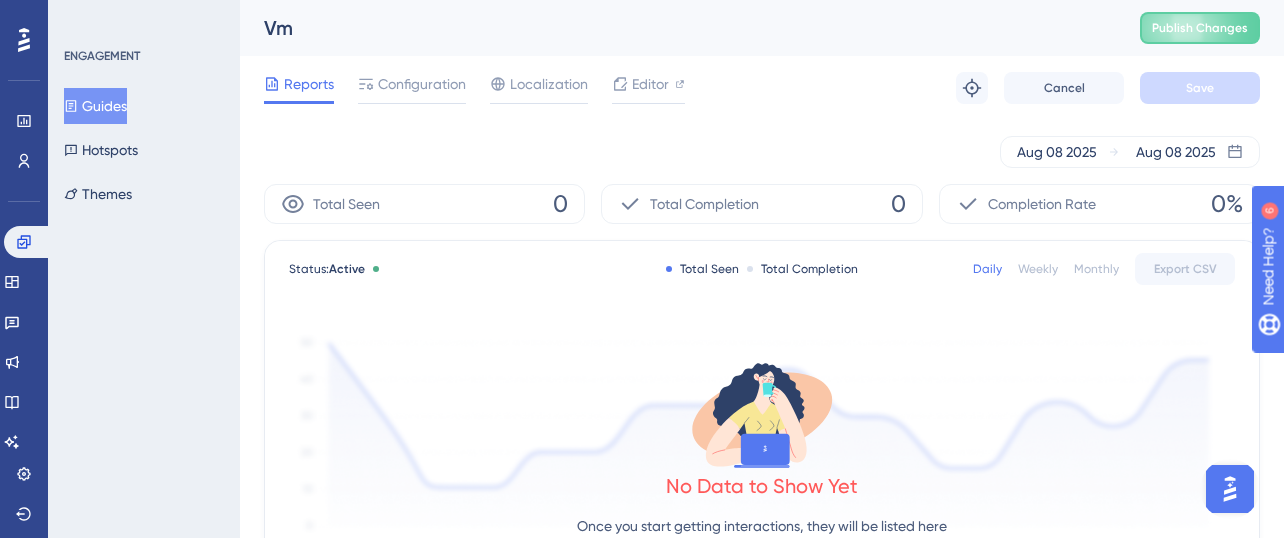 click on "Active" at bounding box center (347, 269) 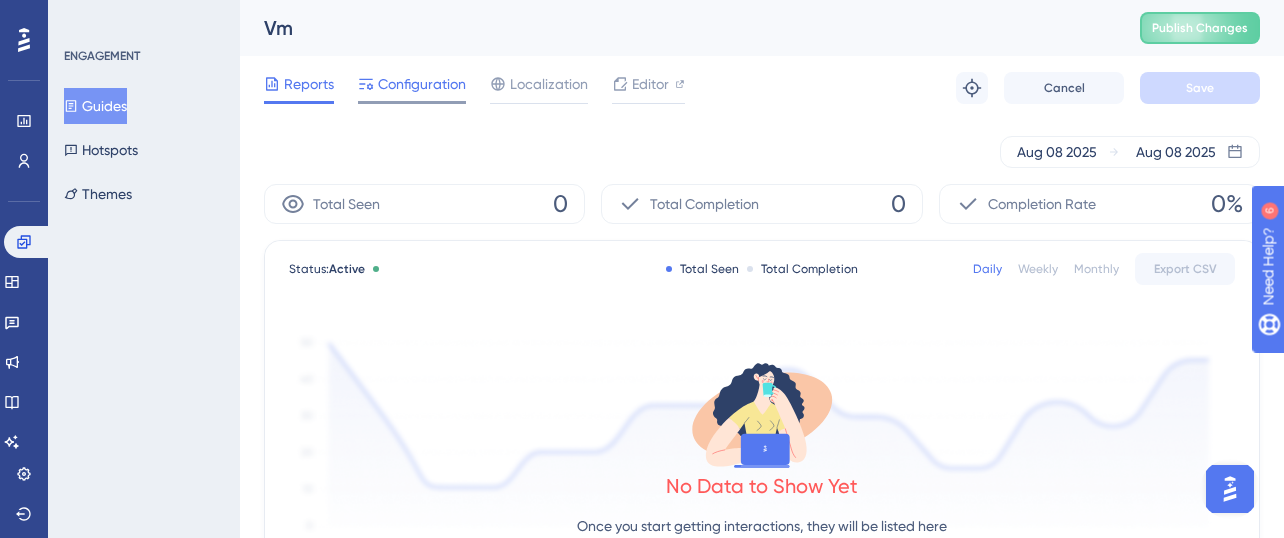 click on "Configuration" at bounding box center (412, 88) 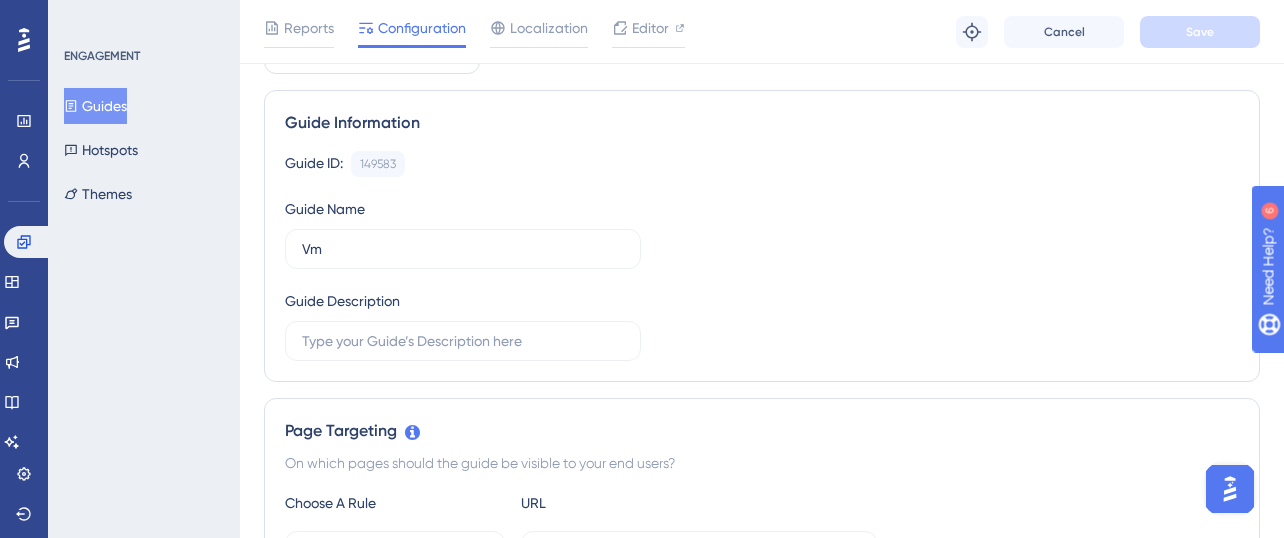 scroll, scrollTop: 0, scrollLeft: 0, axis: both 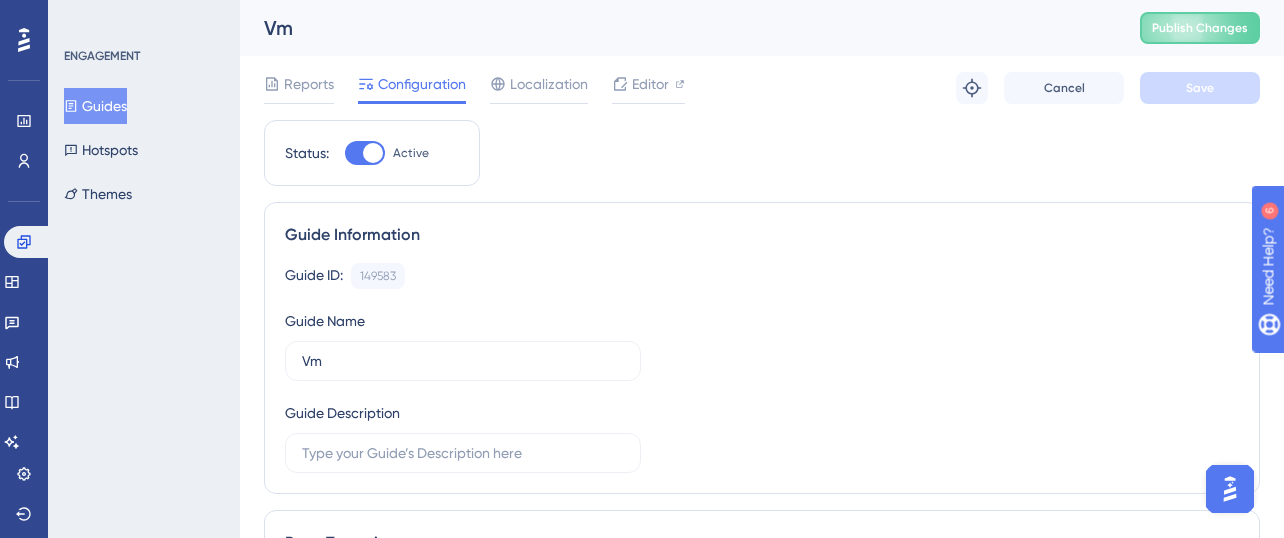 click at bounding box center (365, 153) 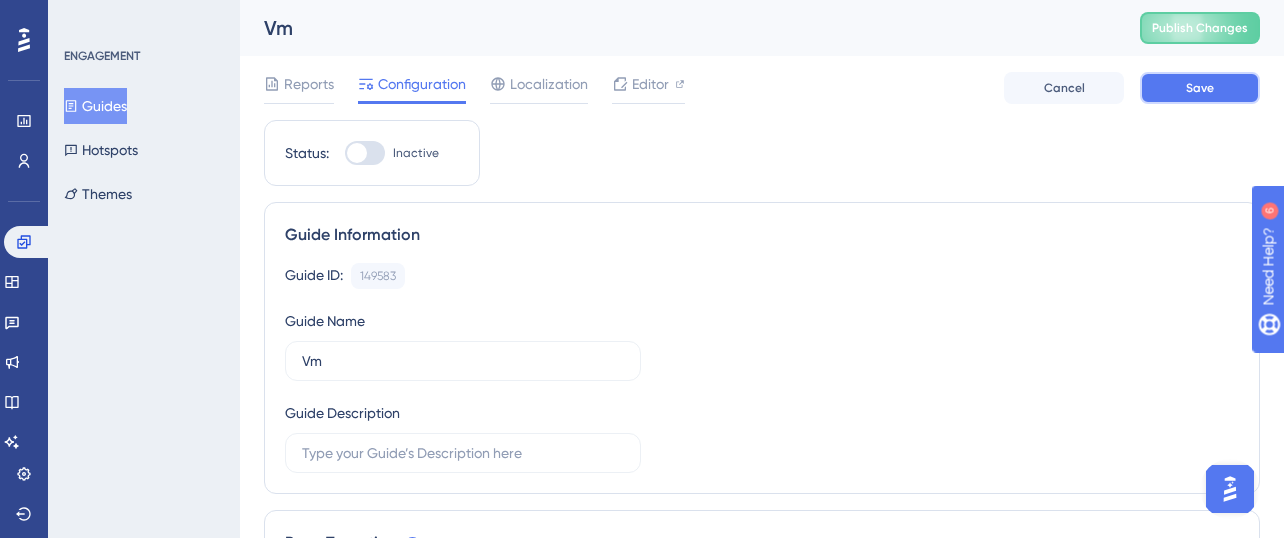 click on "Save" at bounding box center [1200, 88] 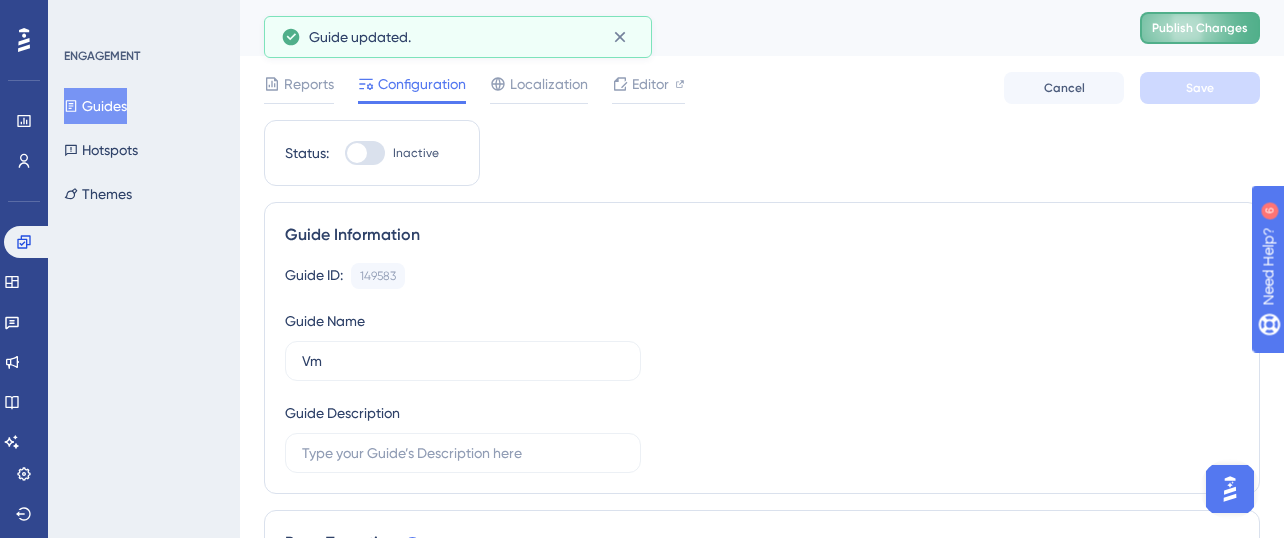 click on "Publish Changes" at bounding box center [1200, 28] 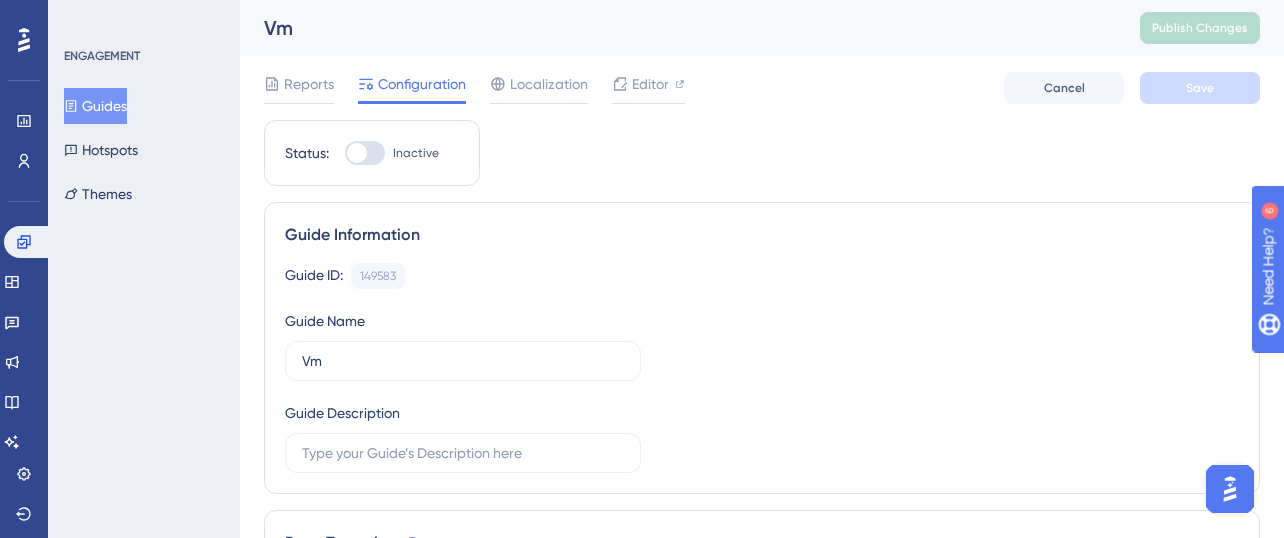 click at bounding box center (365, 153) 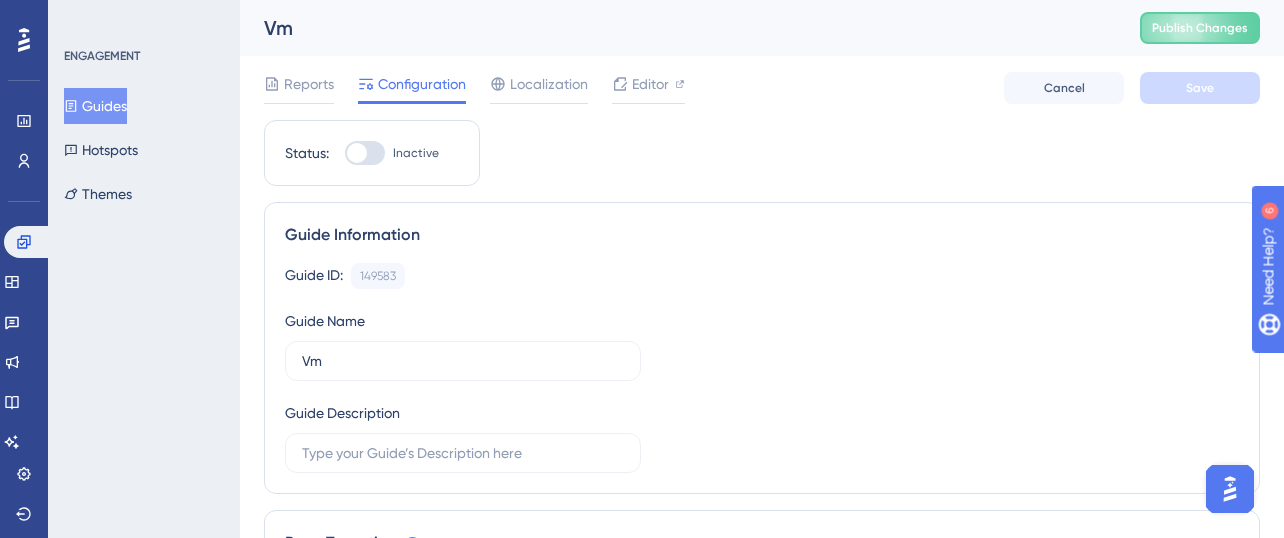 click on "Status: Inactive" at bounding box center (372, 153) 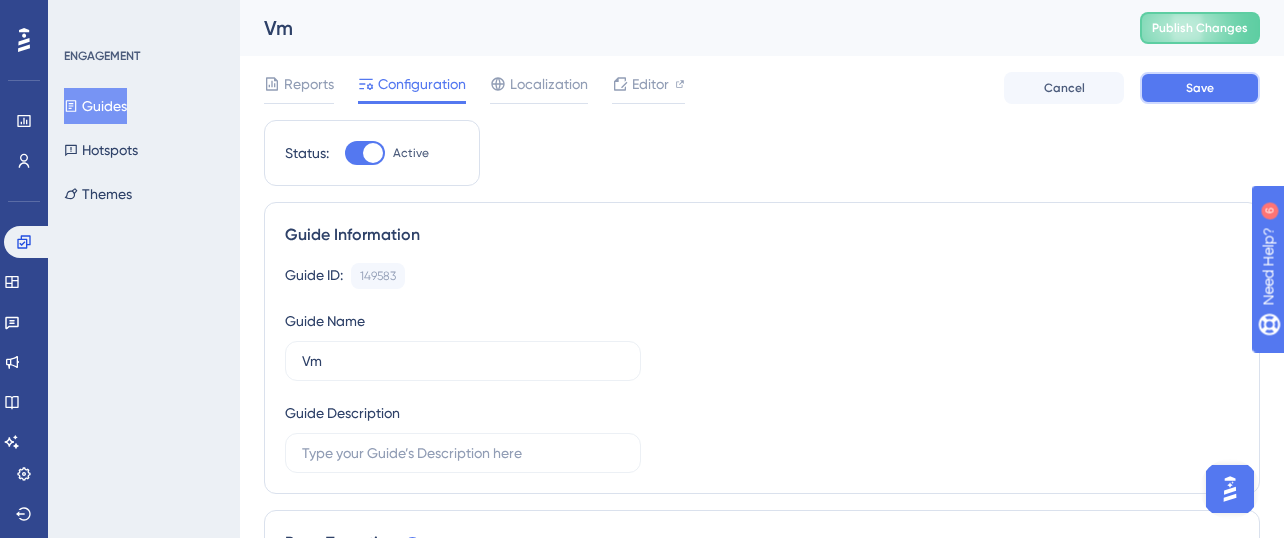 click on "Save" at bounding box center [1200, 88] 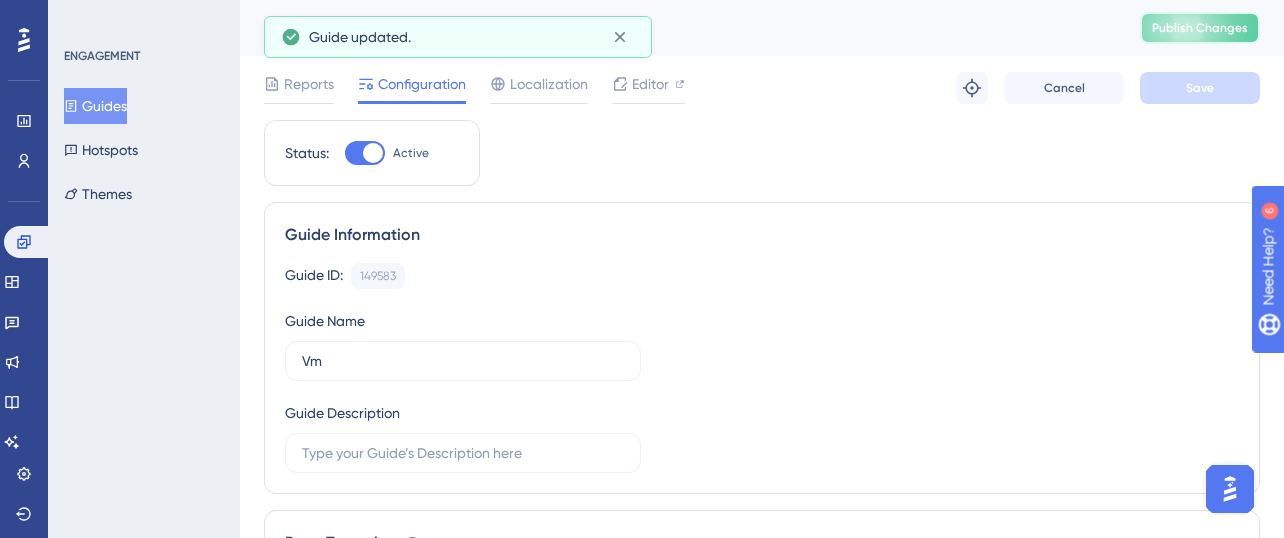 click on "Publish Changes" at bounding box center [1200, 28] 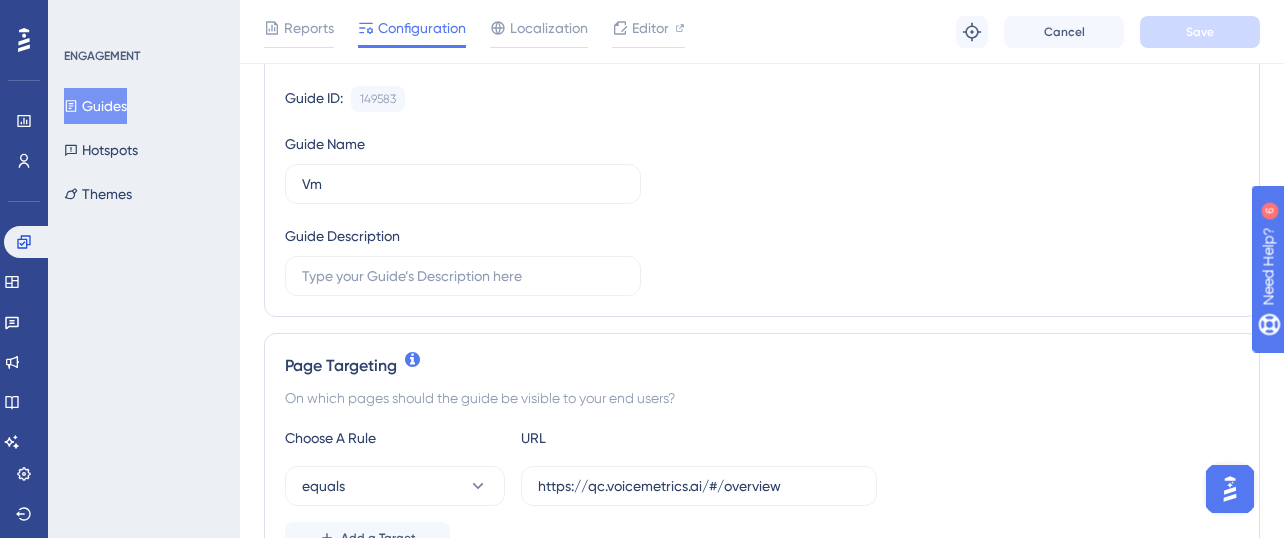 scroll, scrollTop: 360, scrollLeft: 0, axis: vertical 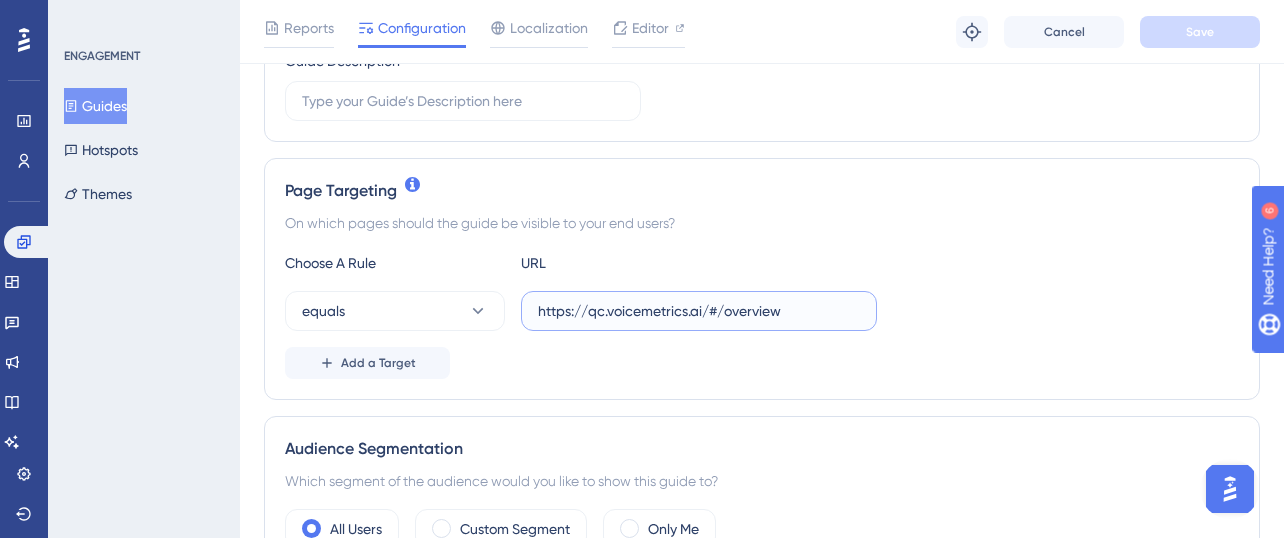 click on "https://qc.voicemetrics.ai/#/overview" at bounding box center (699, 311) 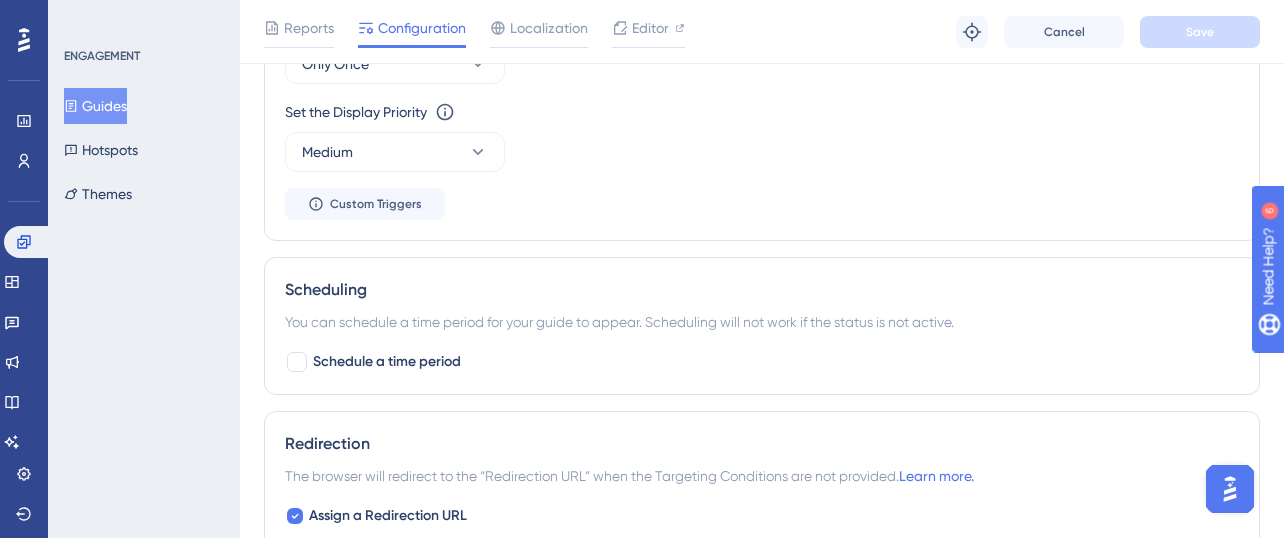 scroll, scrollTop: 1200, scrollLeft: 0, axis: vertical 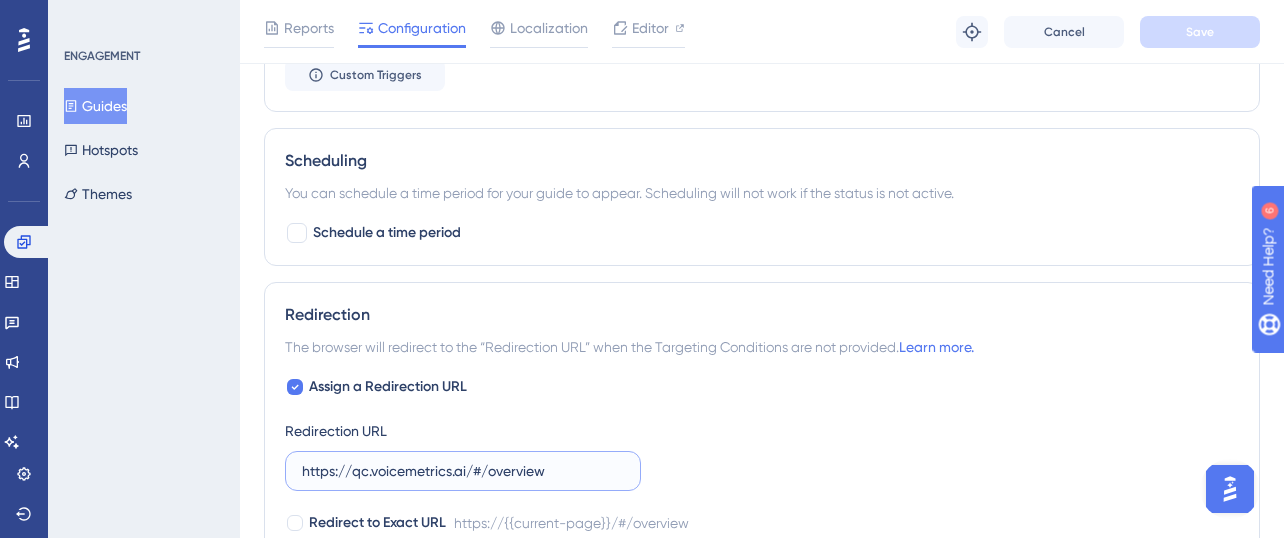 click on "https://qc.voicemetrics.ai/#/overview" at bounding box center (463, 471) 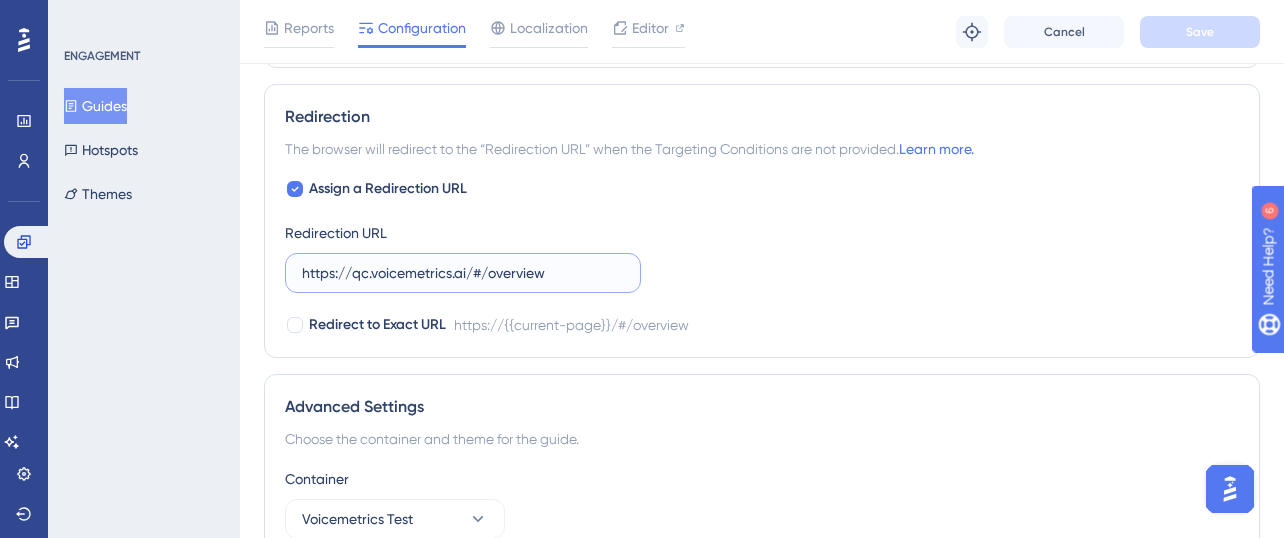 scroll, scrollTop: 1440, scrollLeft: 0, axis: vertical 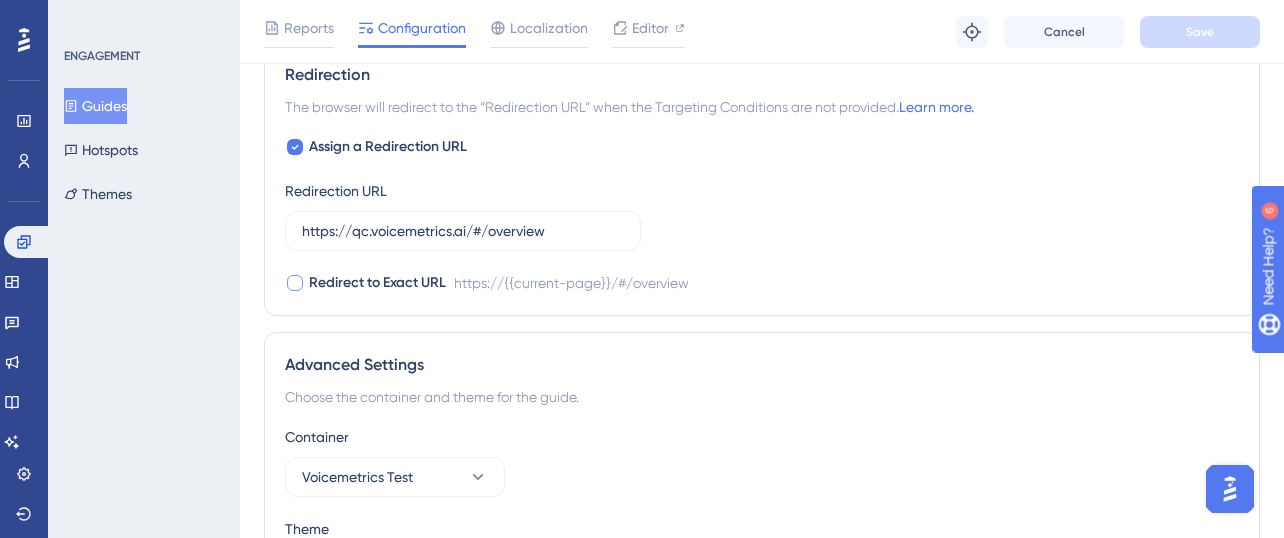click at bounding box center (295, 283) 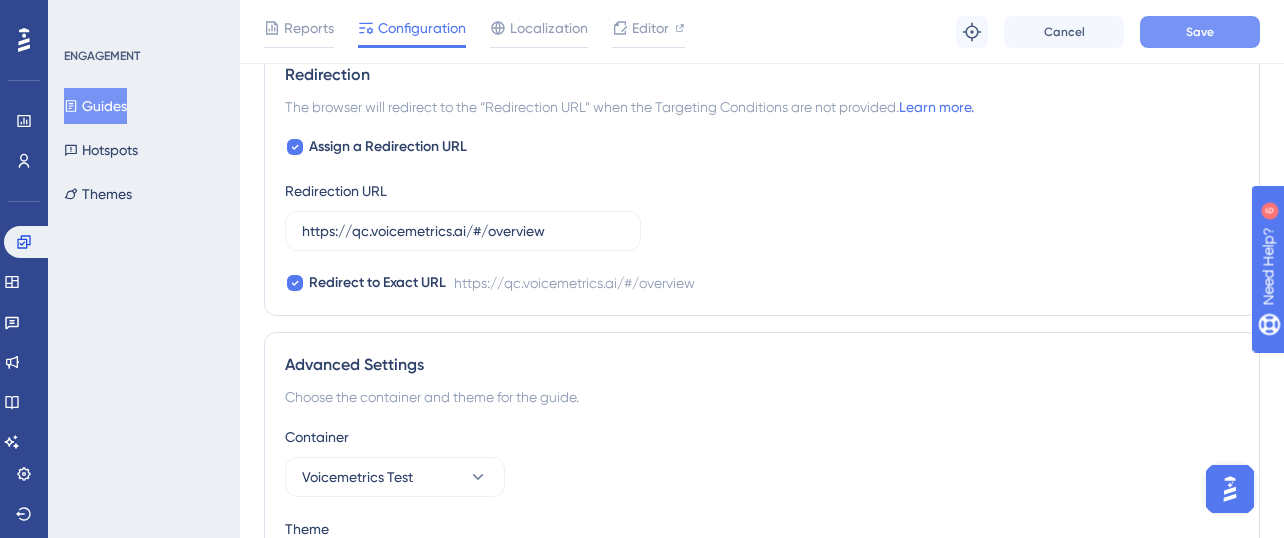 click on "Save" at bounding box center [1200, 32] 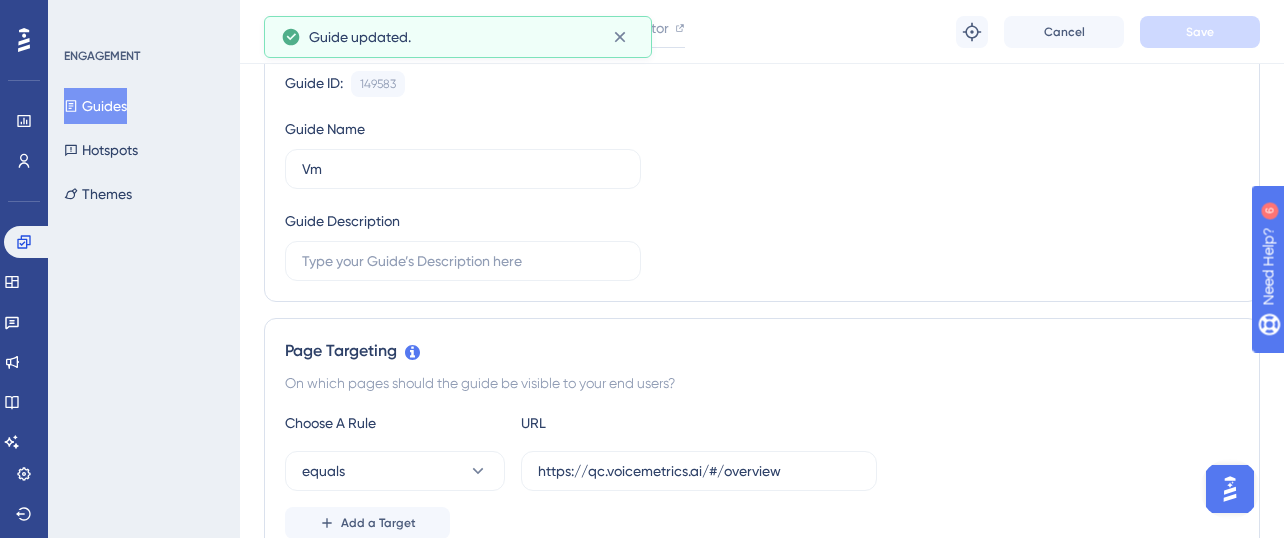 scroll, scrollTop: 0, scrollLeft: 0, axis: both 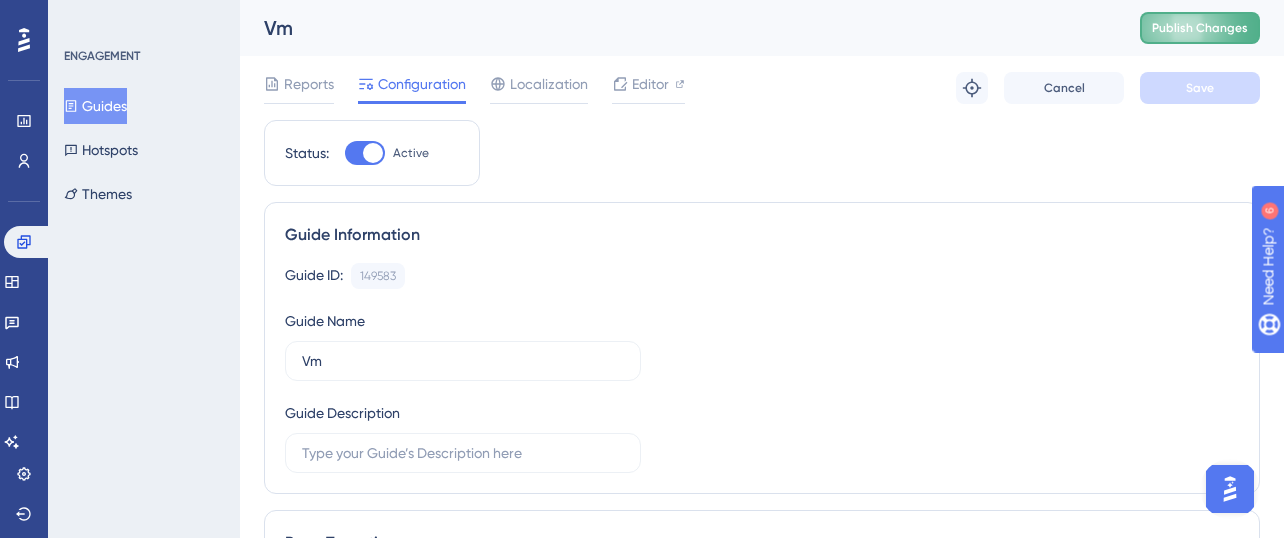 click on "Publish Changes" at bounding box center (1200, 28) 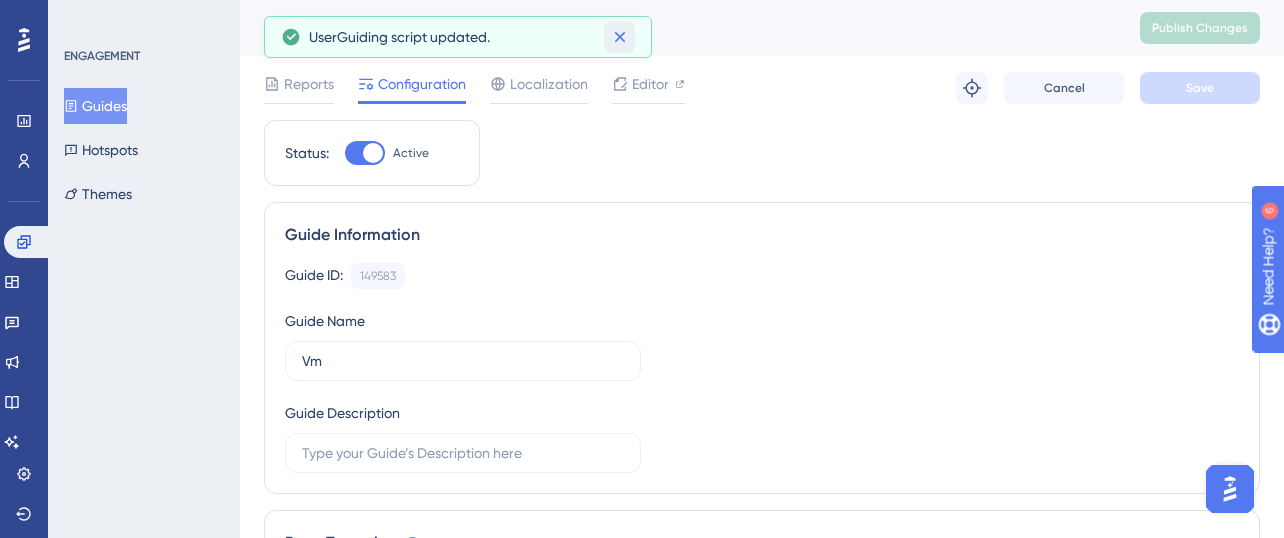 click at bounding box center (619, 37) 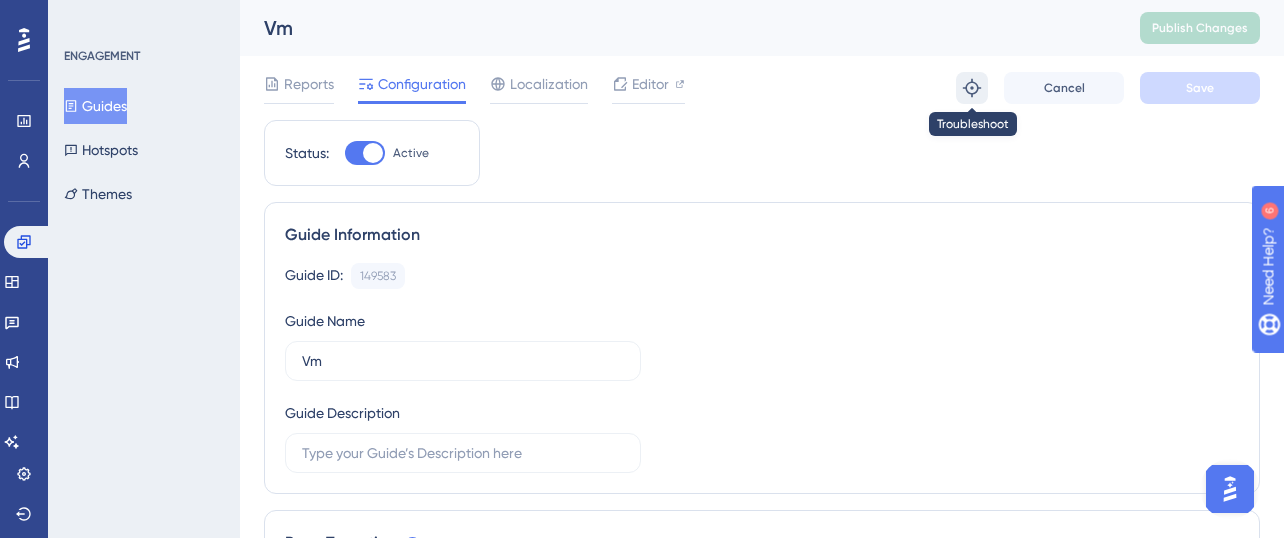 click 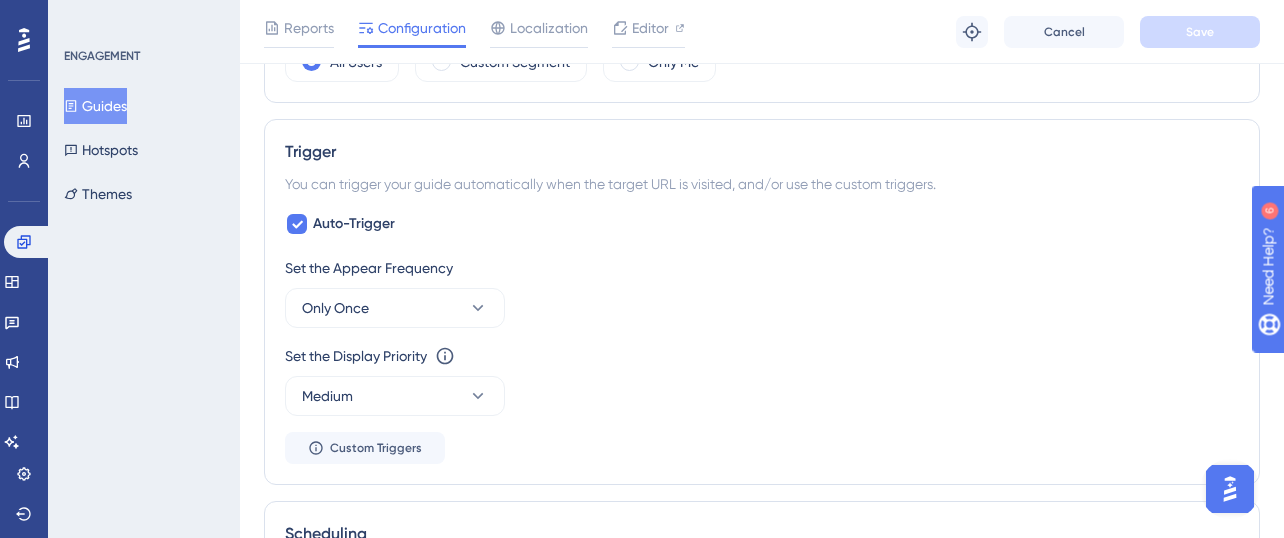 scroll, scrollTop: 960, scrollLeft: 0, axis: vertical 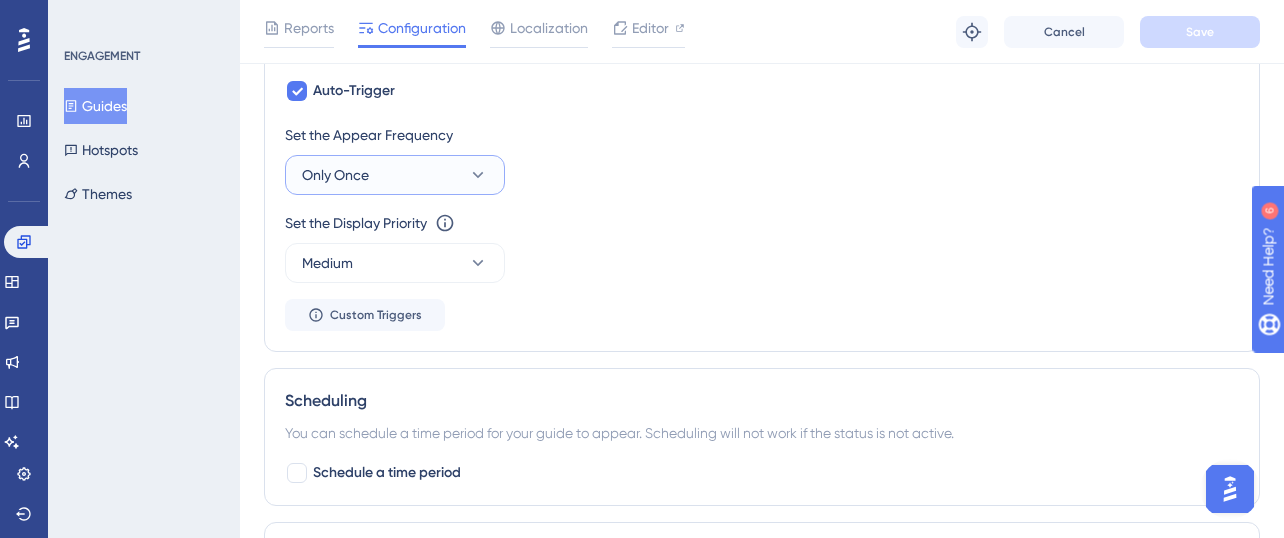 click on "Only Once" at bounding box center [335, 175] 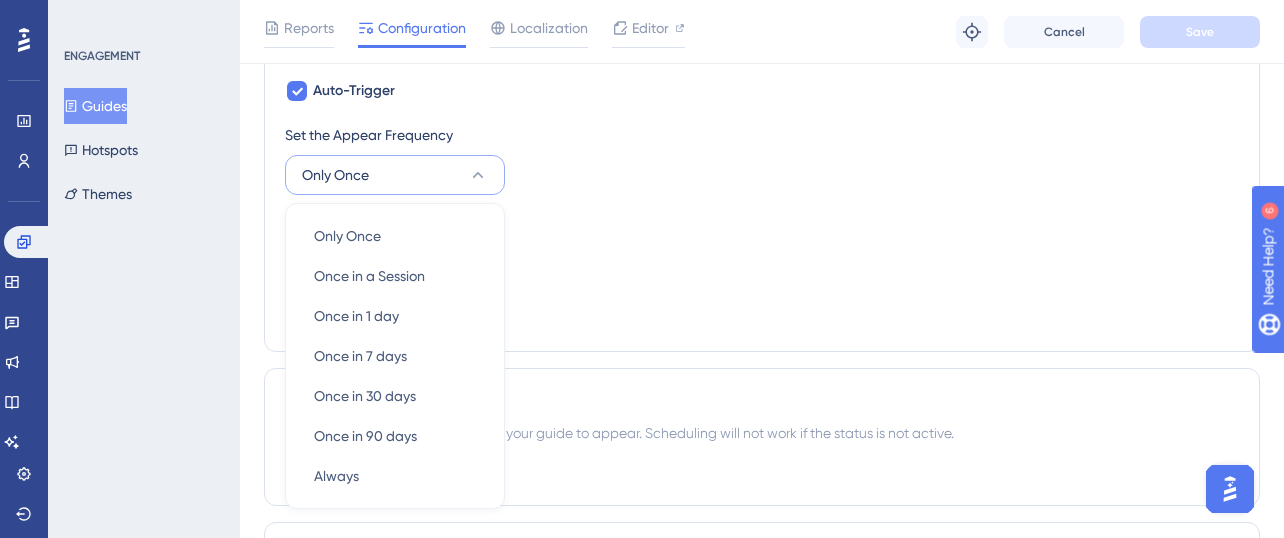 scroll, scrollTop: 1047, scrollLeft: 0, axis: vertical 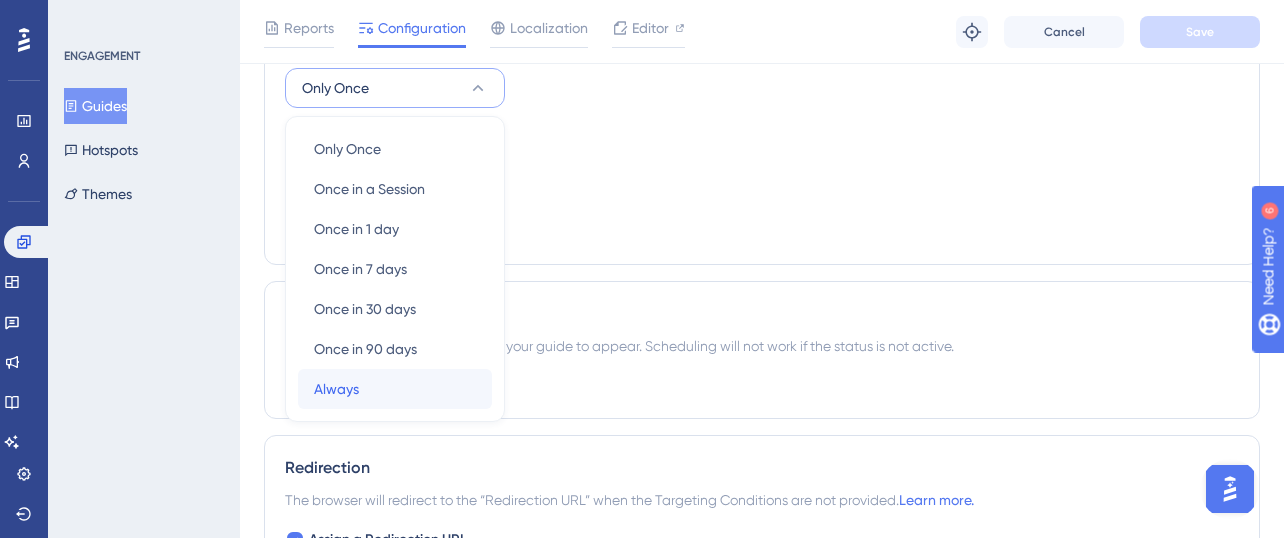 click on "Always" at bounding box center [336, 389] 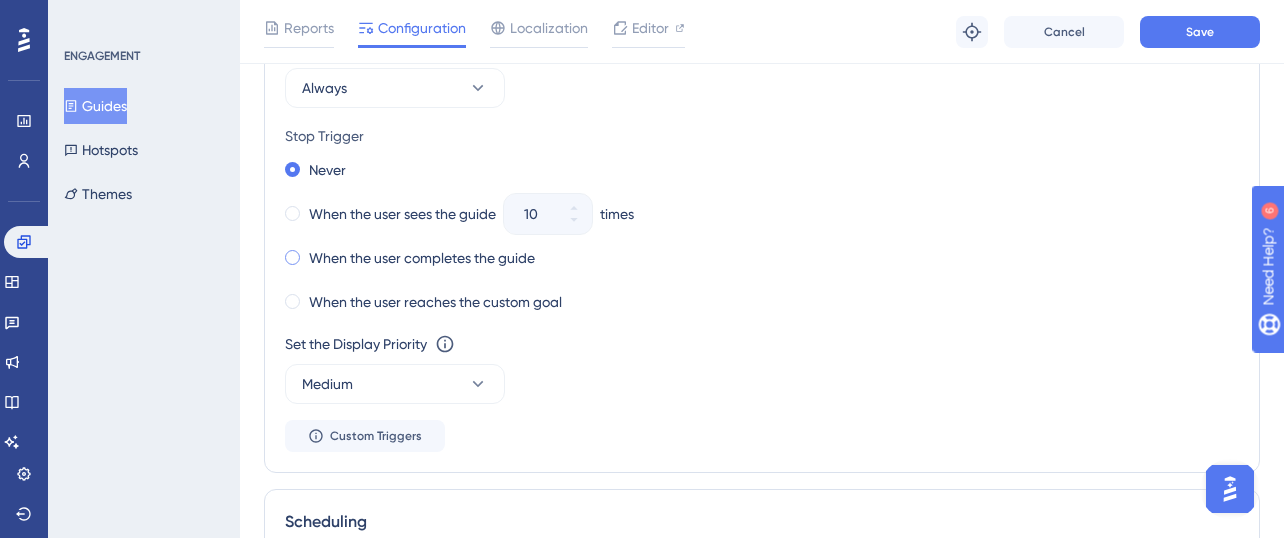 click on "When the user completes the guide" at bounding box center (422, 258) 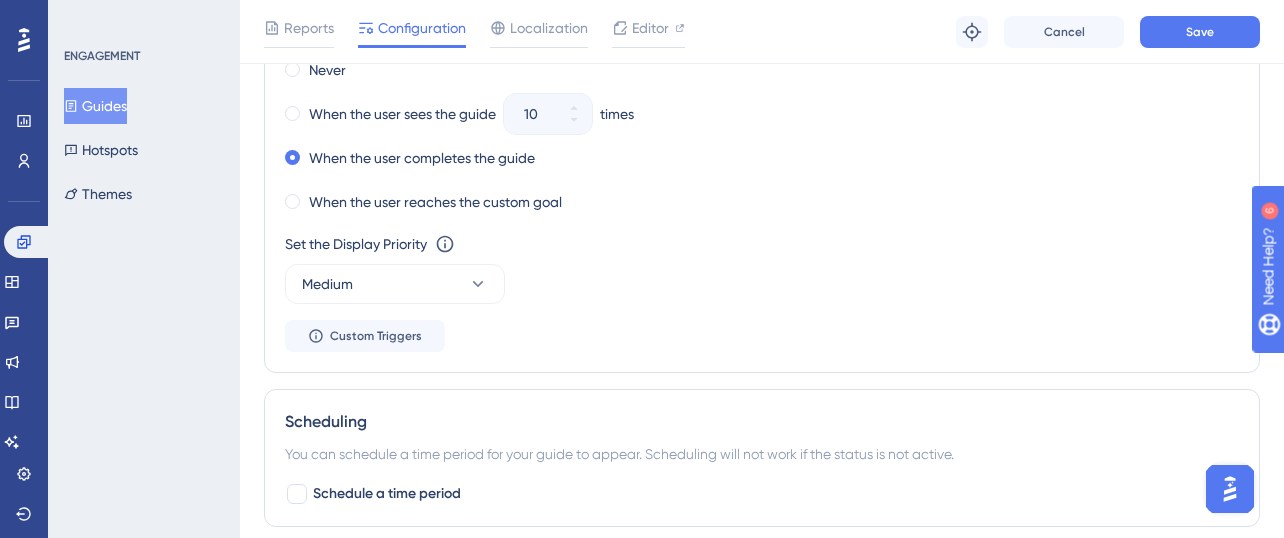 scroll, scrollTop: 1287, scrollLeft: 0, axis: vertical 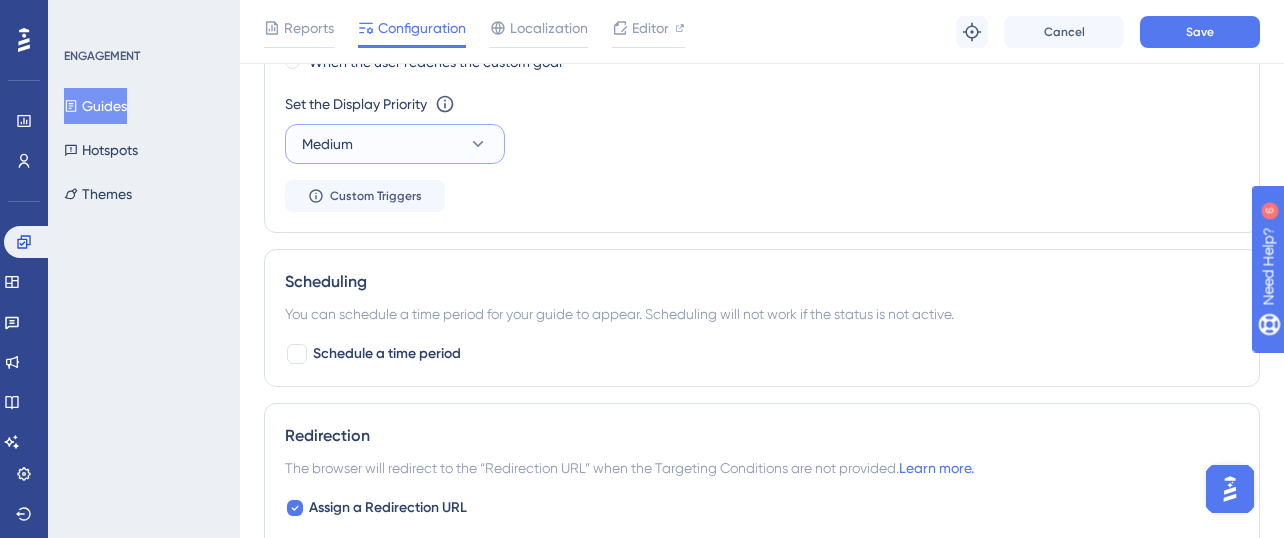 click on "Medium" at bounding box center (395, 144) 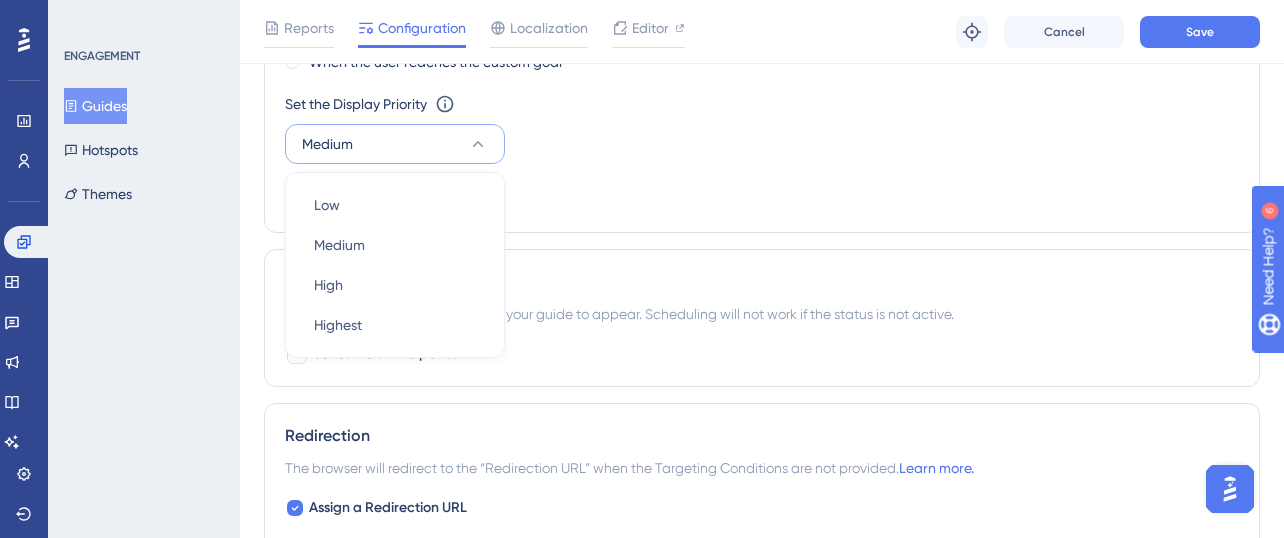 click on "Medium" at bounding box center [395, 144] 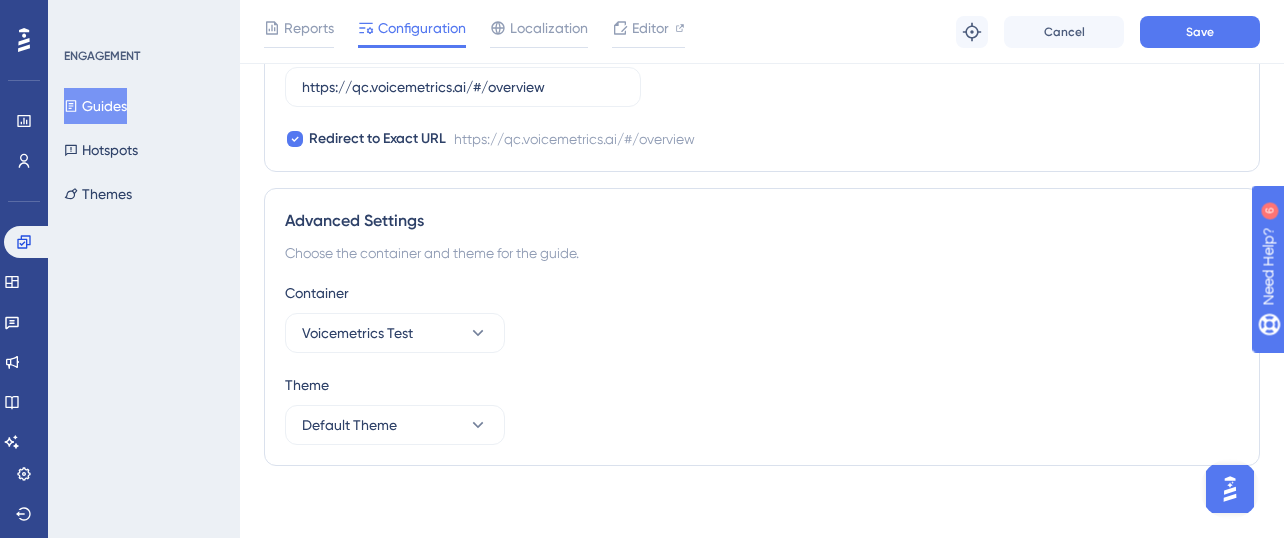 scroll, scrollTop: 1800, scrollLeft: 0, axis: vertical 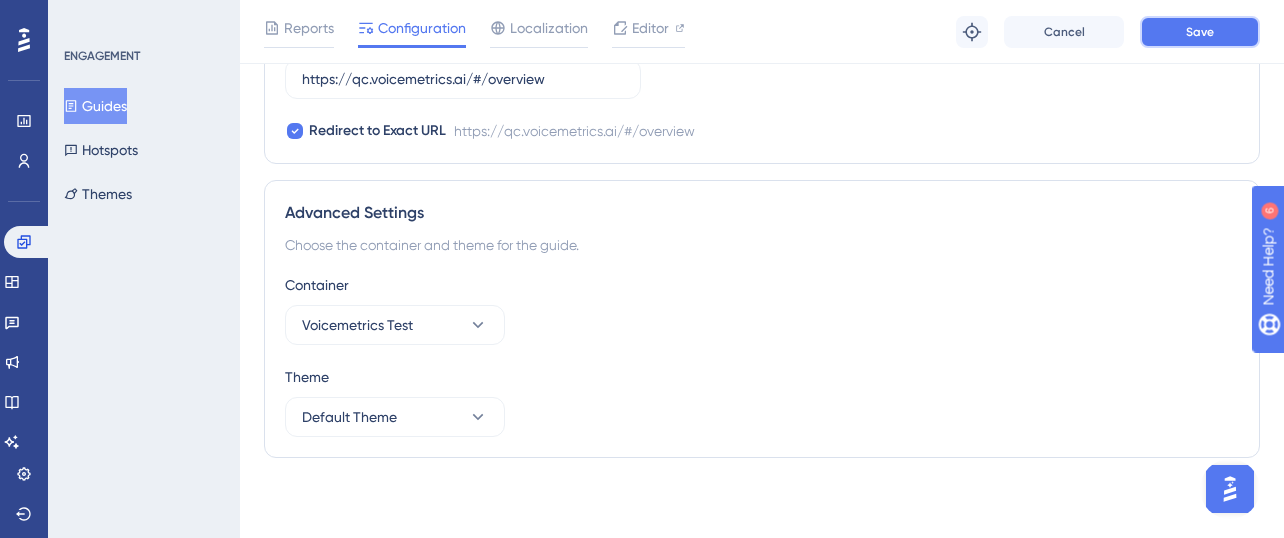 click on "Save" at bounding box center [1200, 32] 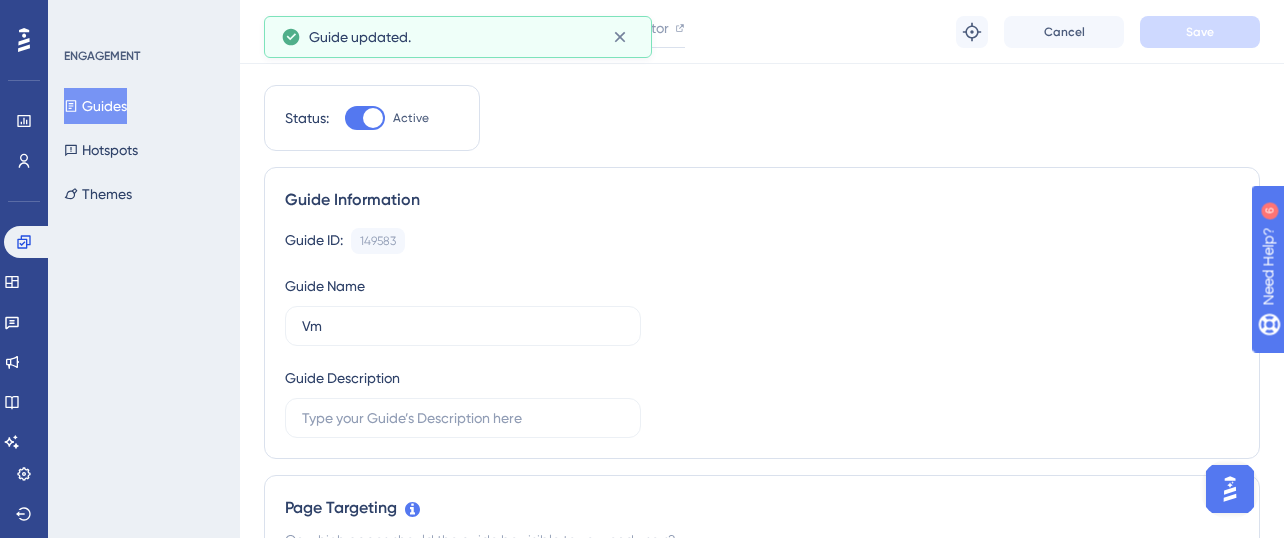 scroll, scrollTop: 0, scrollLeft: 0, axis: both 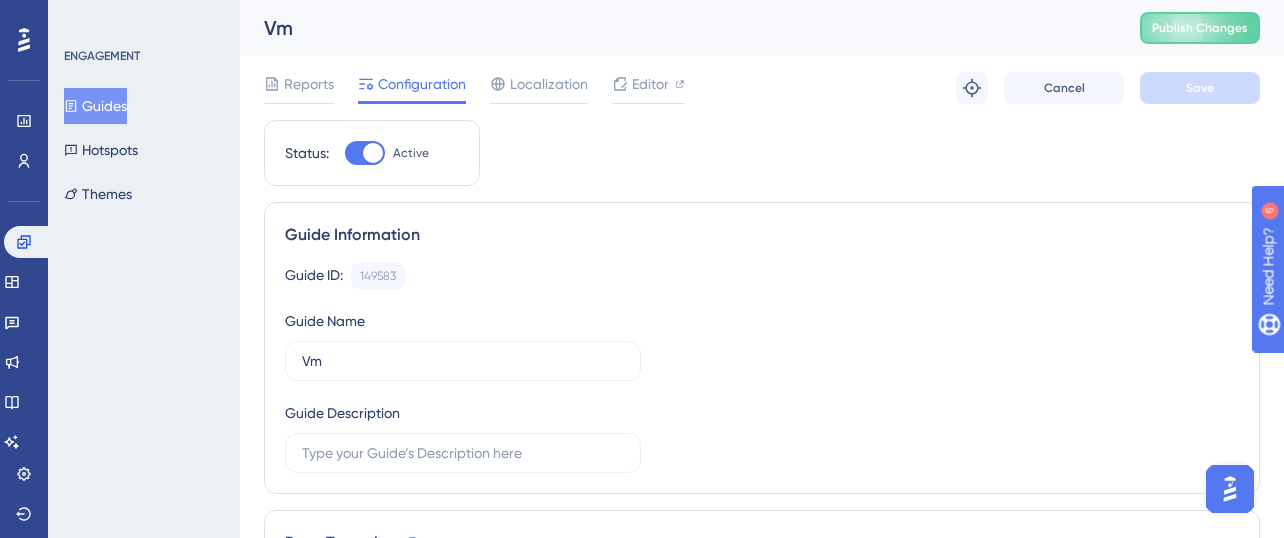 click on "Guides" at bounding box center [95, 106] 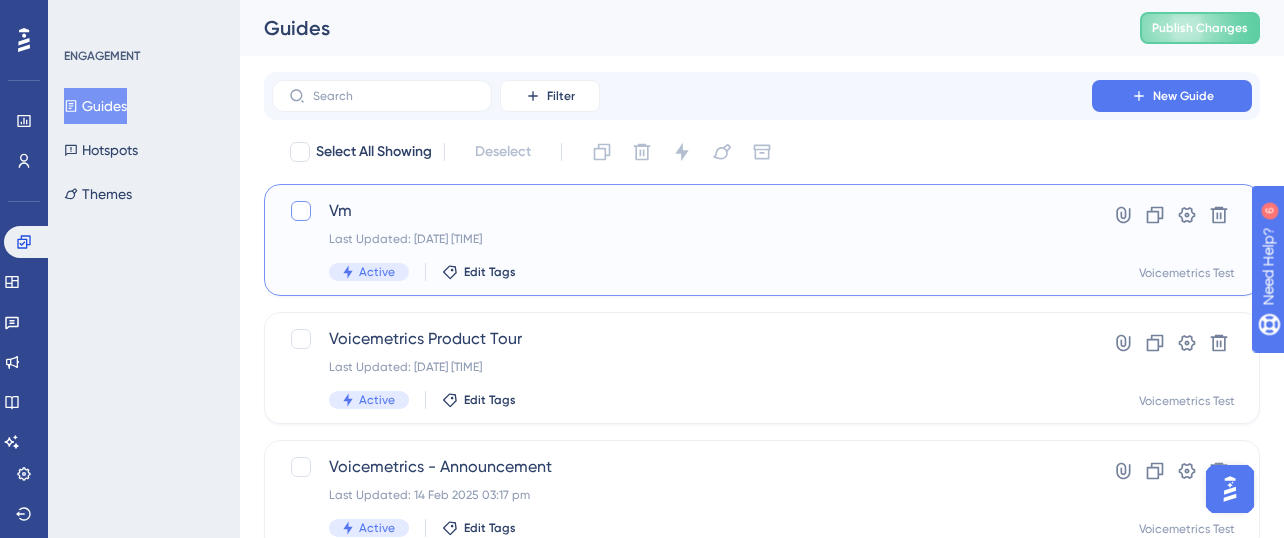 click at bounding box center [301, 211] 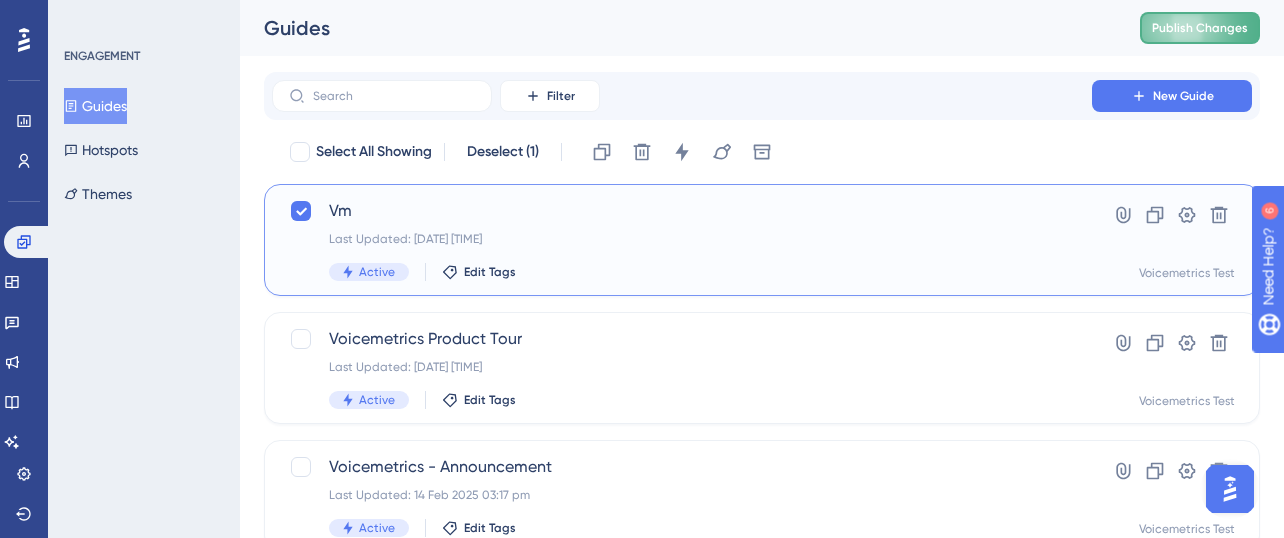 click on "Publish Changes" at bounding box center [1200, 28] 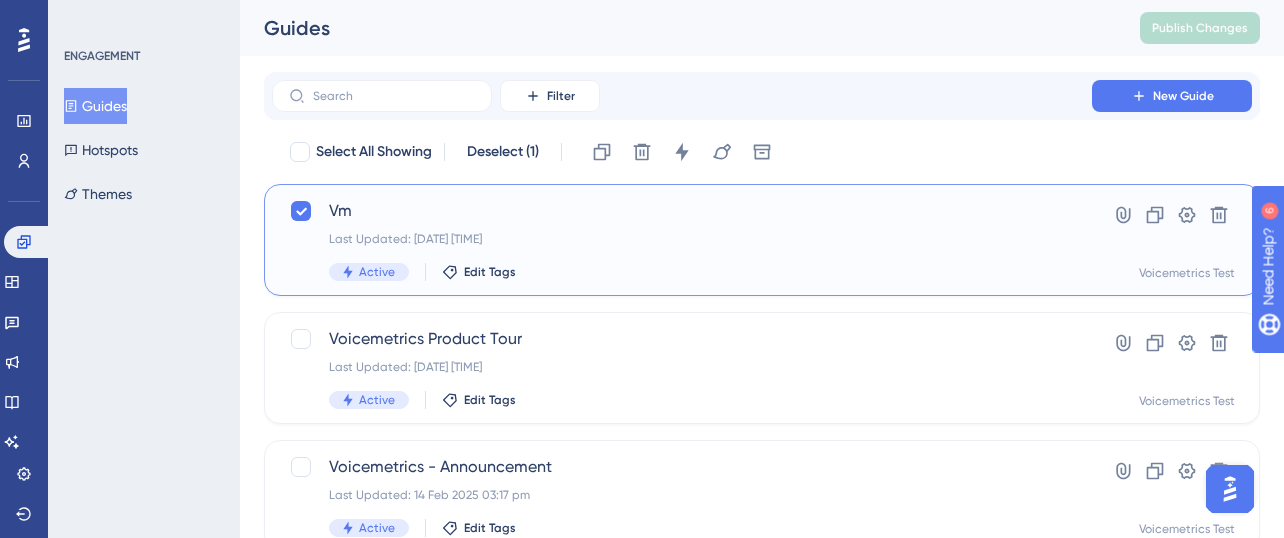 click on "Vm Last Updated: 08 Aug 2025 12:46 pm Active Edit Tags" at bounding box center (682, 240) 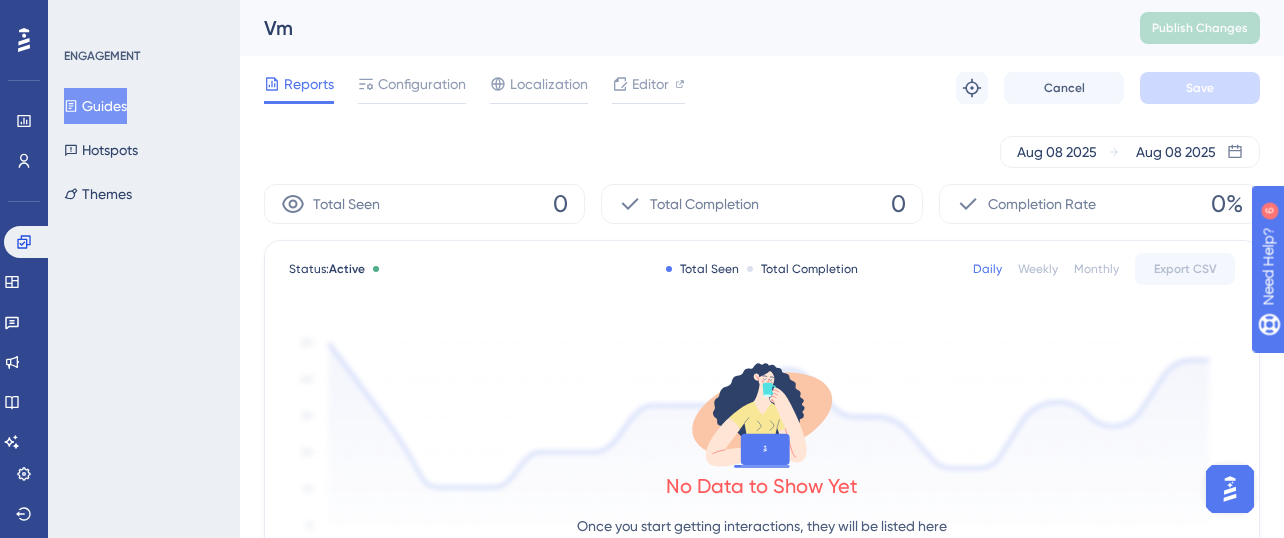 click on "Reports Configuration Localization Editor Troubleshoot Cancel Save" at bounding box center [762, 88] 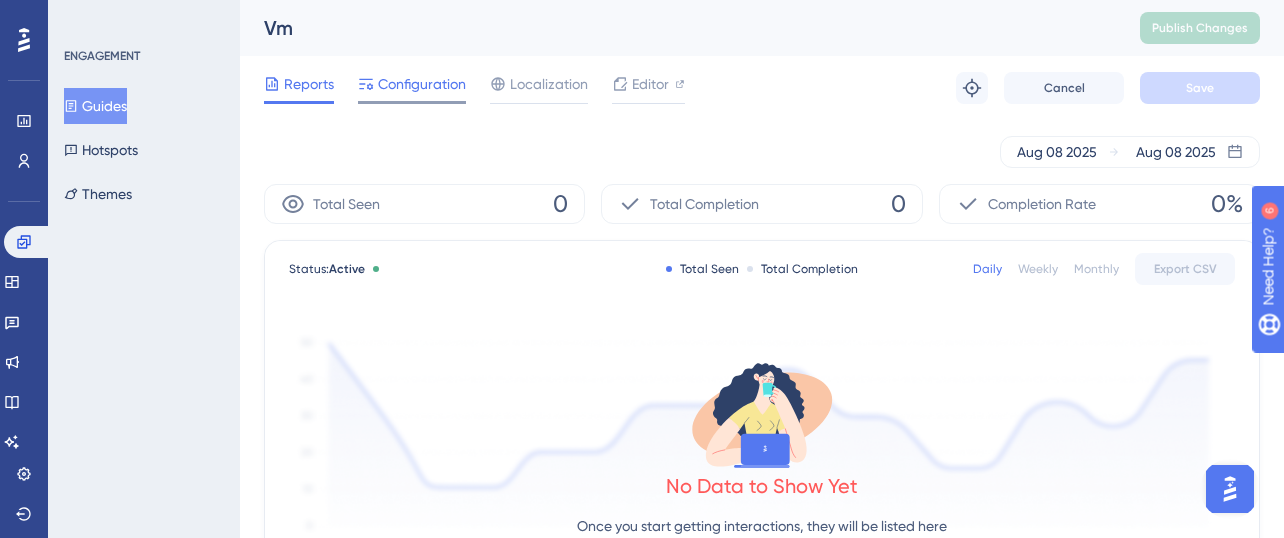 click on "Configuration" at bounding box center [422, 84] 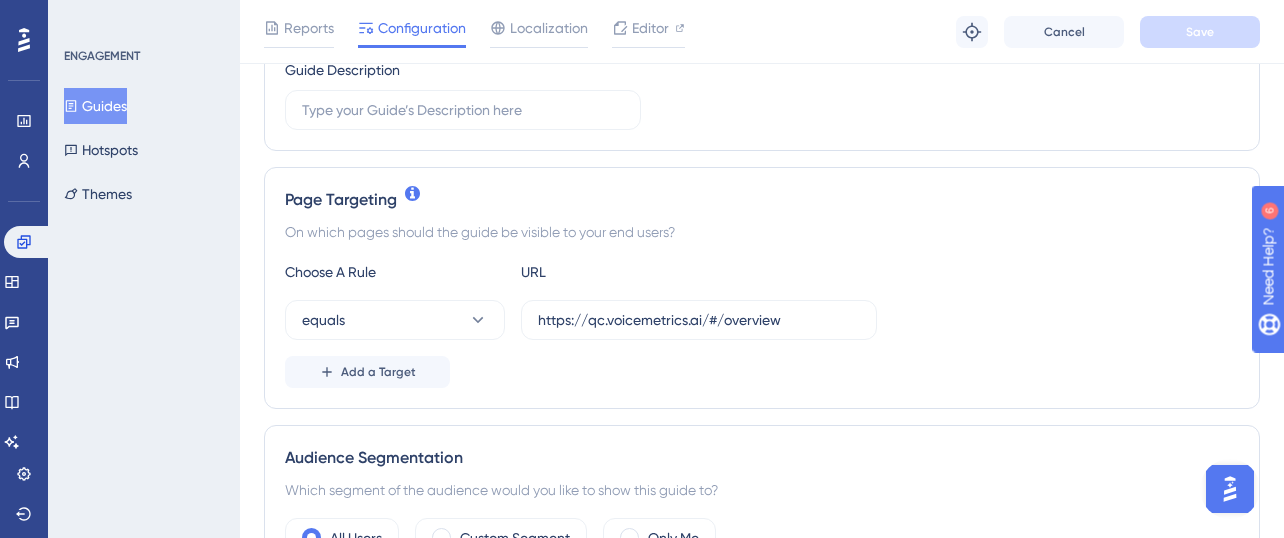 scroll, scrollTop: 360, scrollLeft: 0, axis: vertical 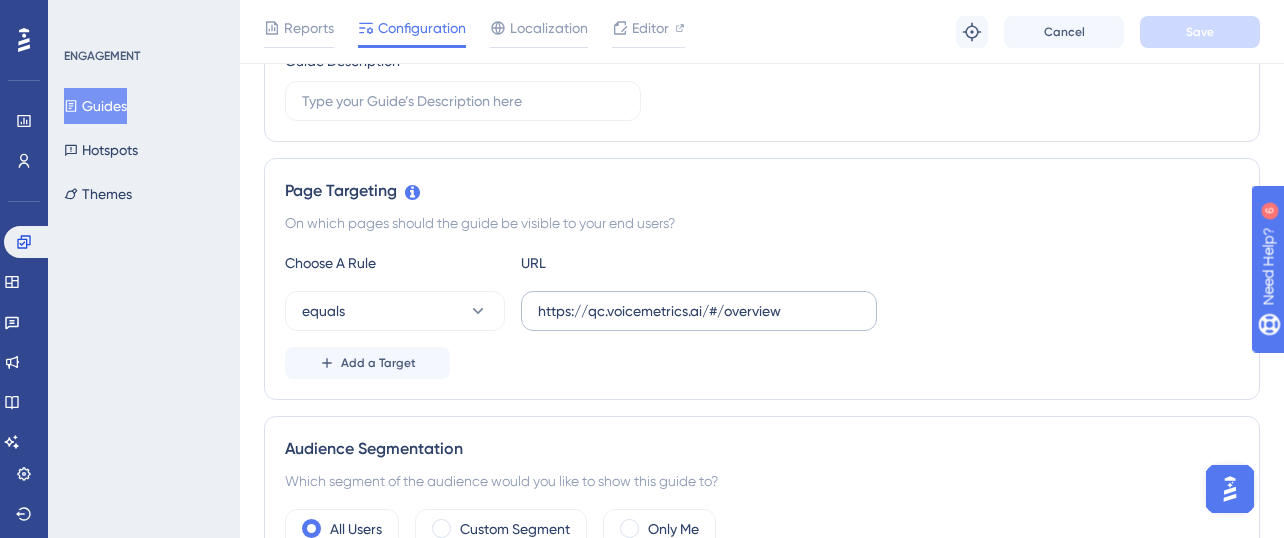 click on "https://qc.voicemetrics.ai/#/overview" at bounding box center (699, 311) 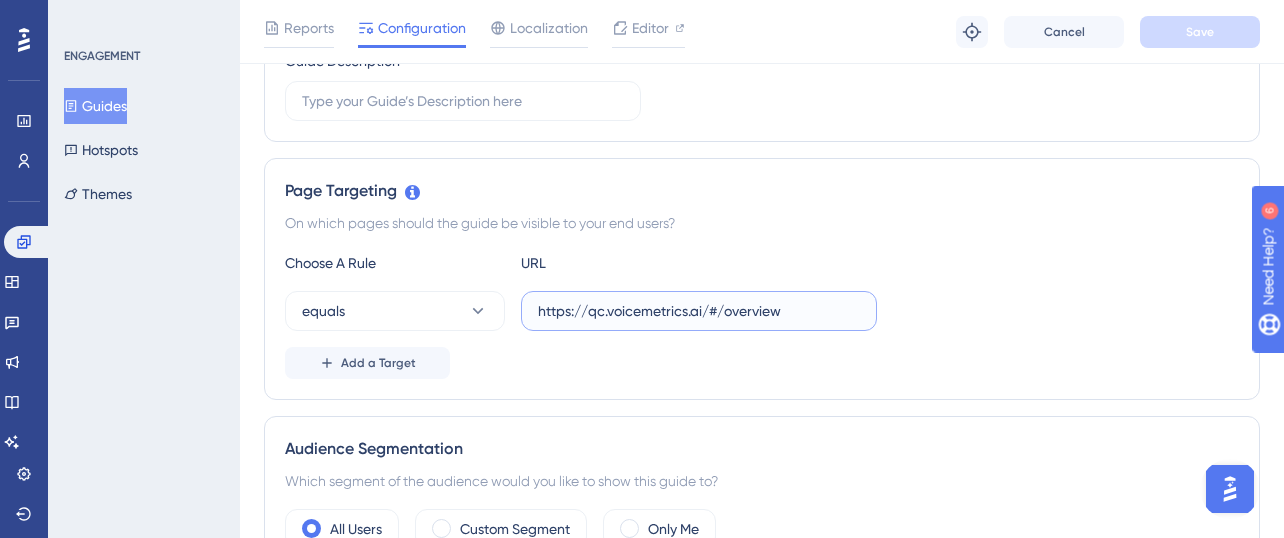 click on "https://qc.voicemetrics.ai/#/overview" at bounding box center (699, 311) 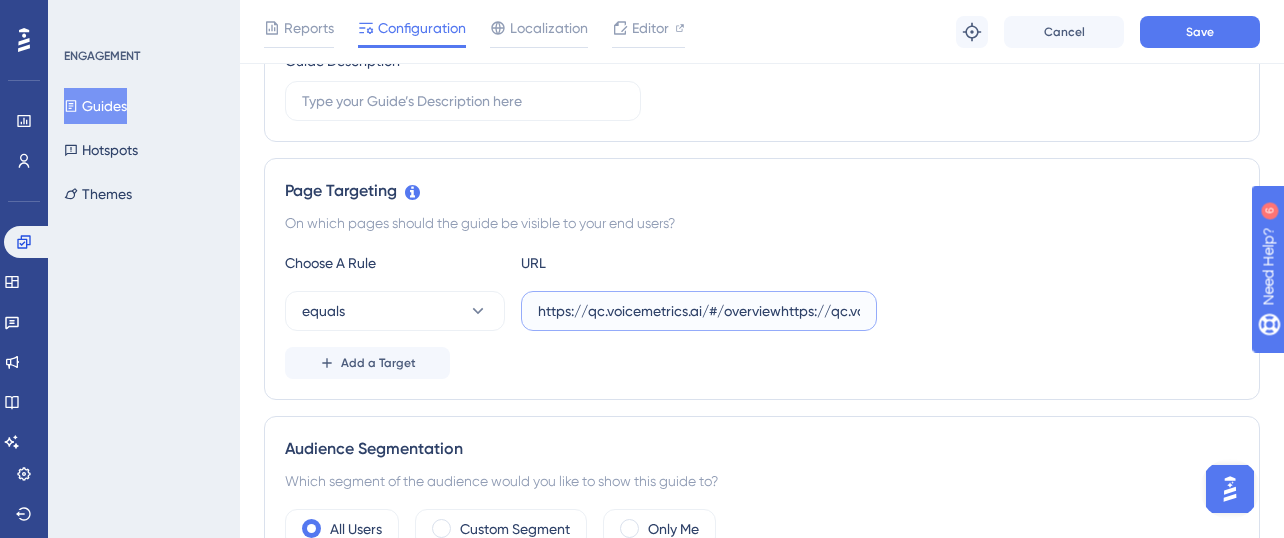scroll, scrollTop: 0, scrollLeft: 143, axis: horizontal 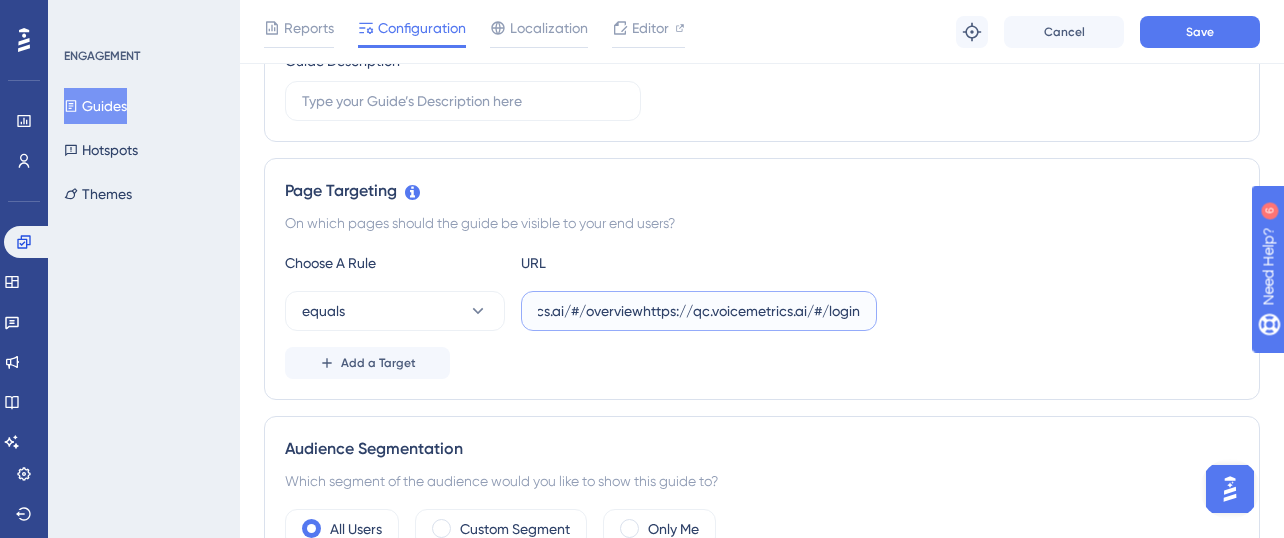 paste 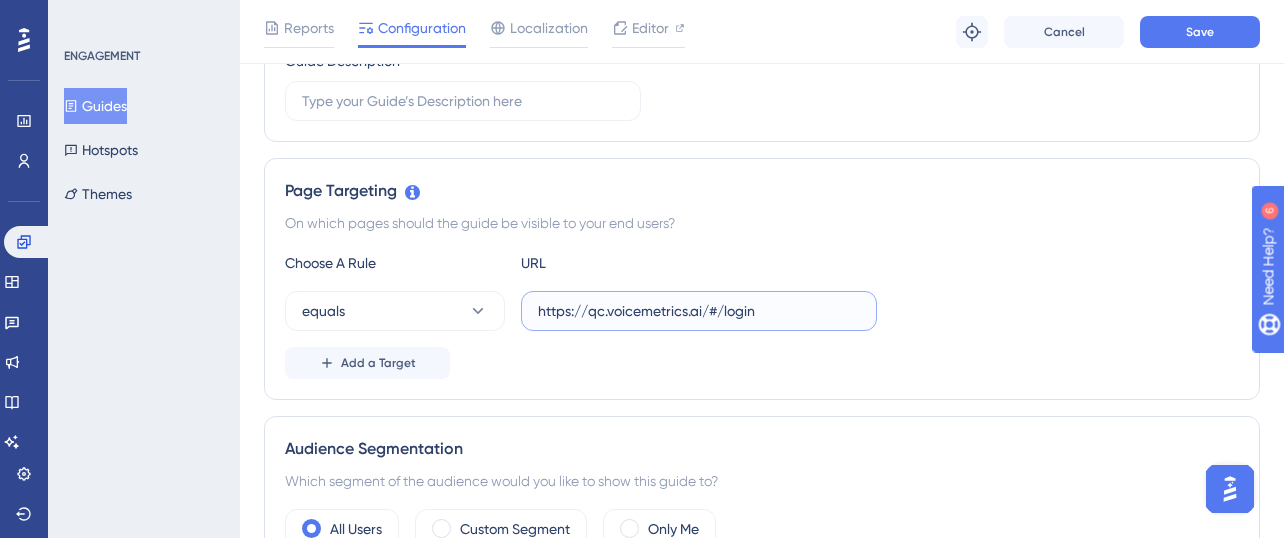 scroll, scrollTop: 0, scrollLeft: 0, axis: both 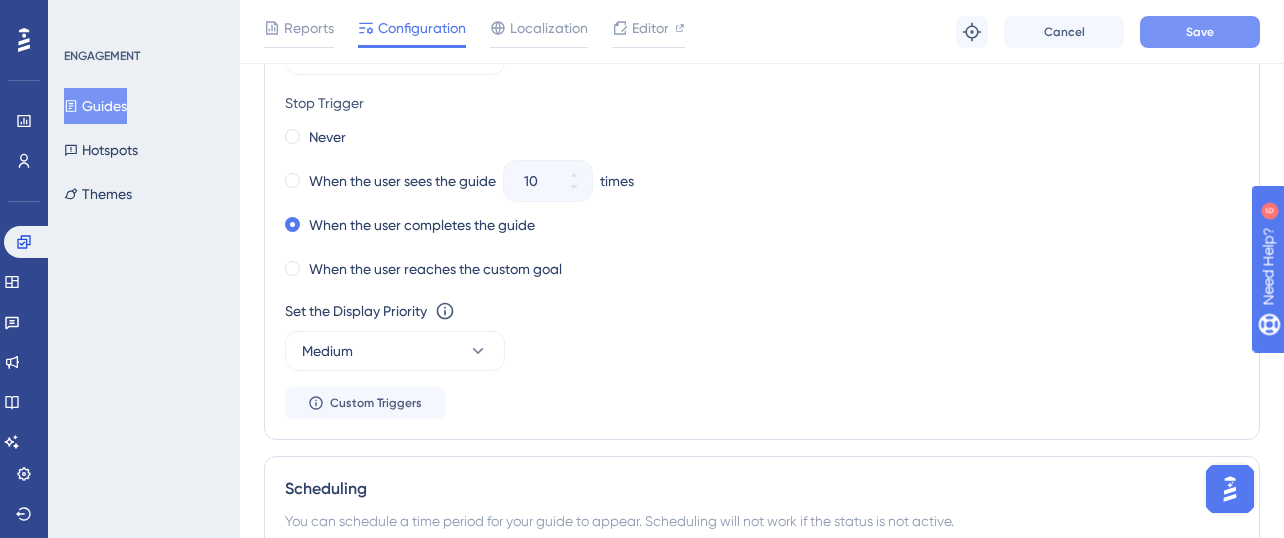 type on "https://qc.voicemetrics.ai/#/login" 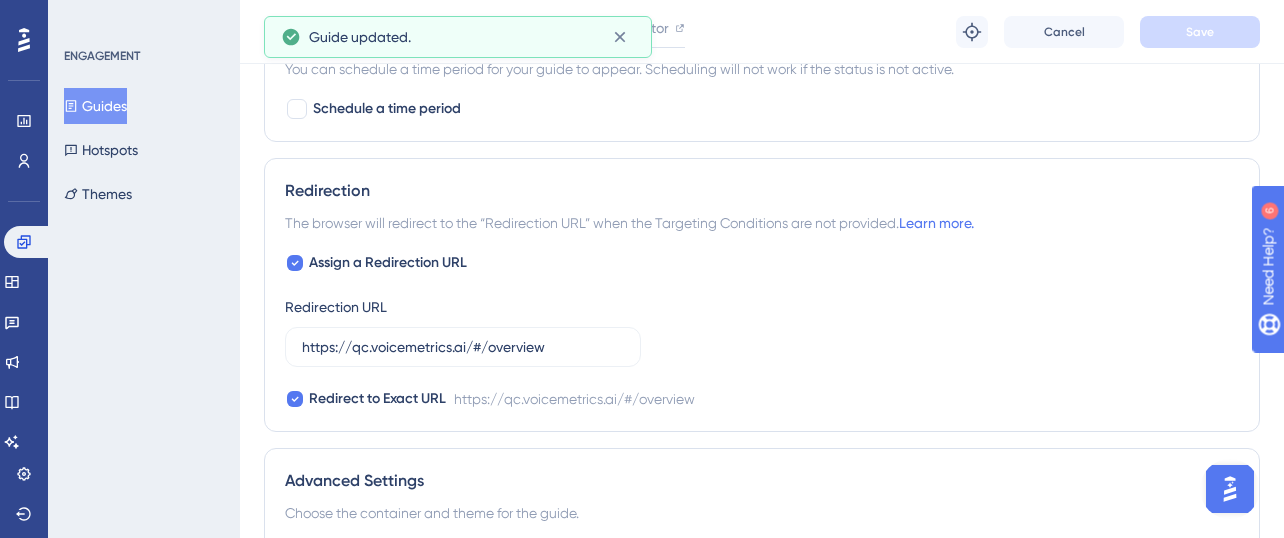 scroll, scrollTop: 1680, scrollLeft: 0, axis: vertical 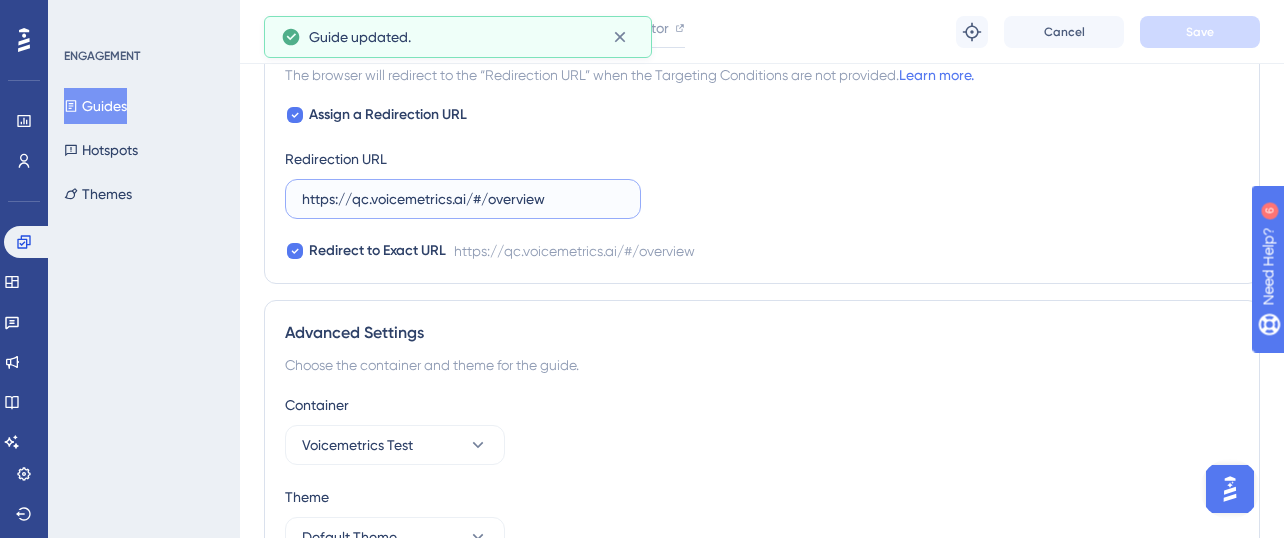 click on "https://qc.voicemetrics.ai/#/overview" at bounding box center [463, 199] 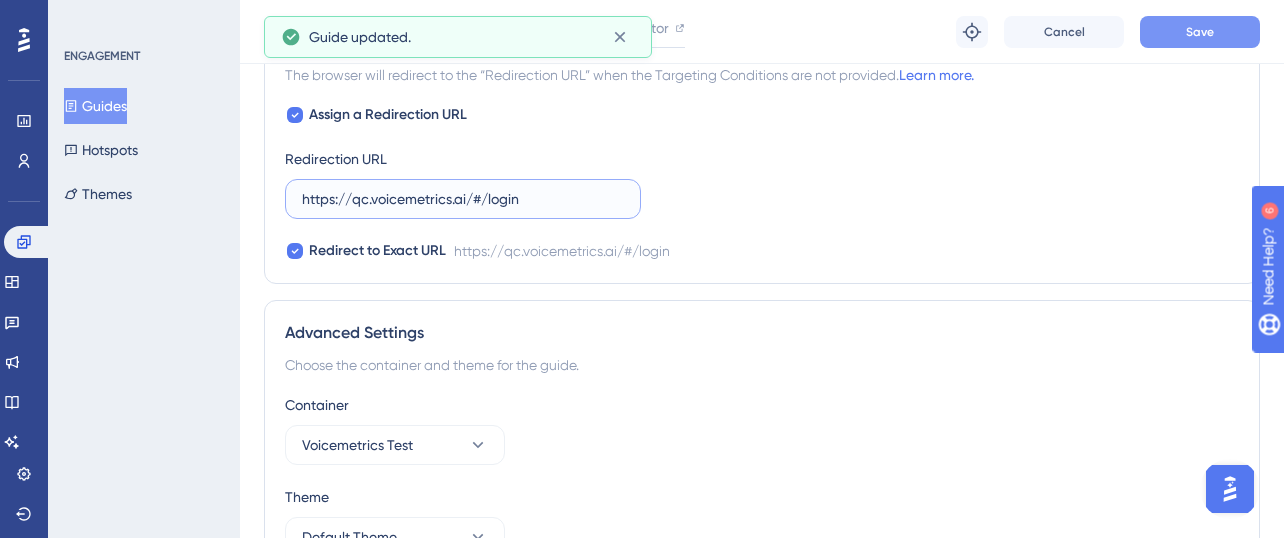 type on "https://qc.voicemetrics.ai/#/login" 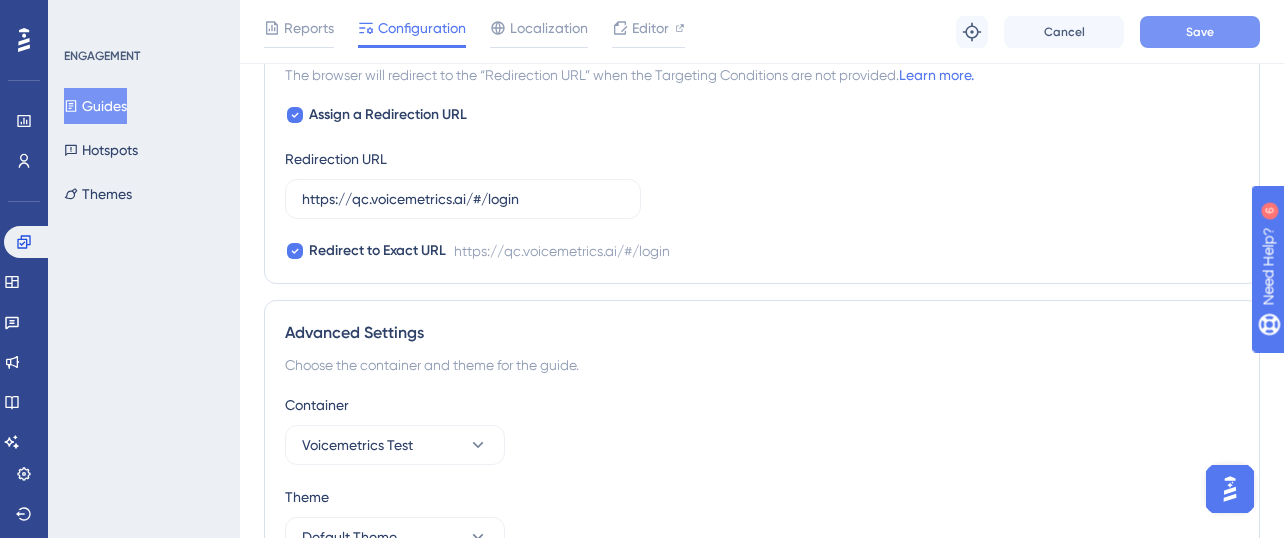click on "Save" at bounding box center [1200, 32] 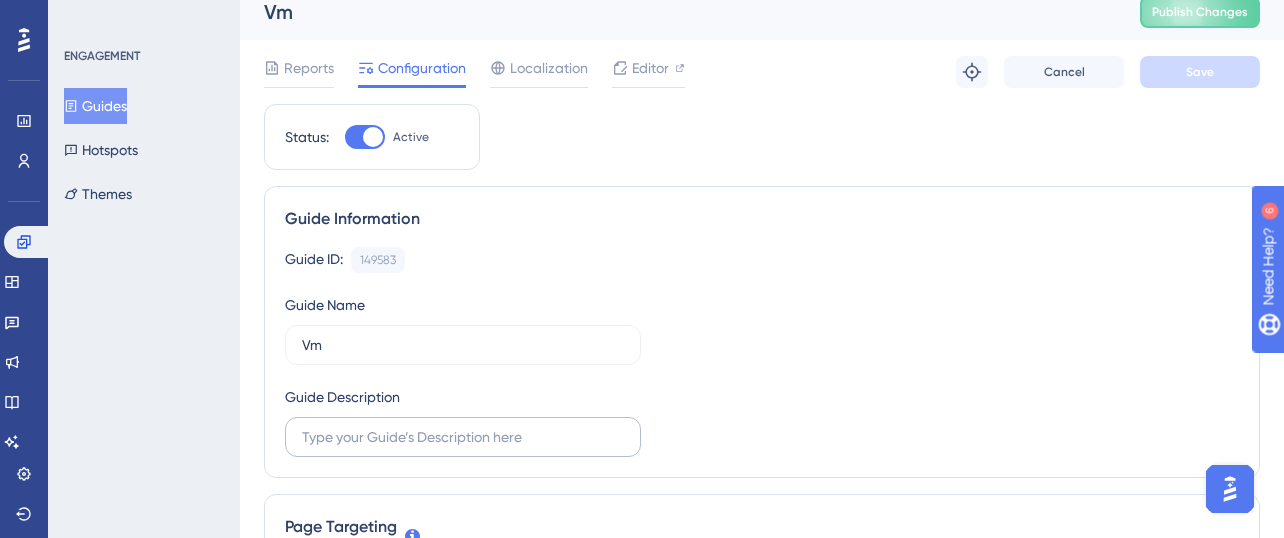 scroll, scrollTop: 0, scrollLeft: 0, axis: both 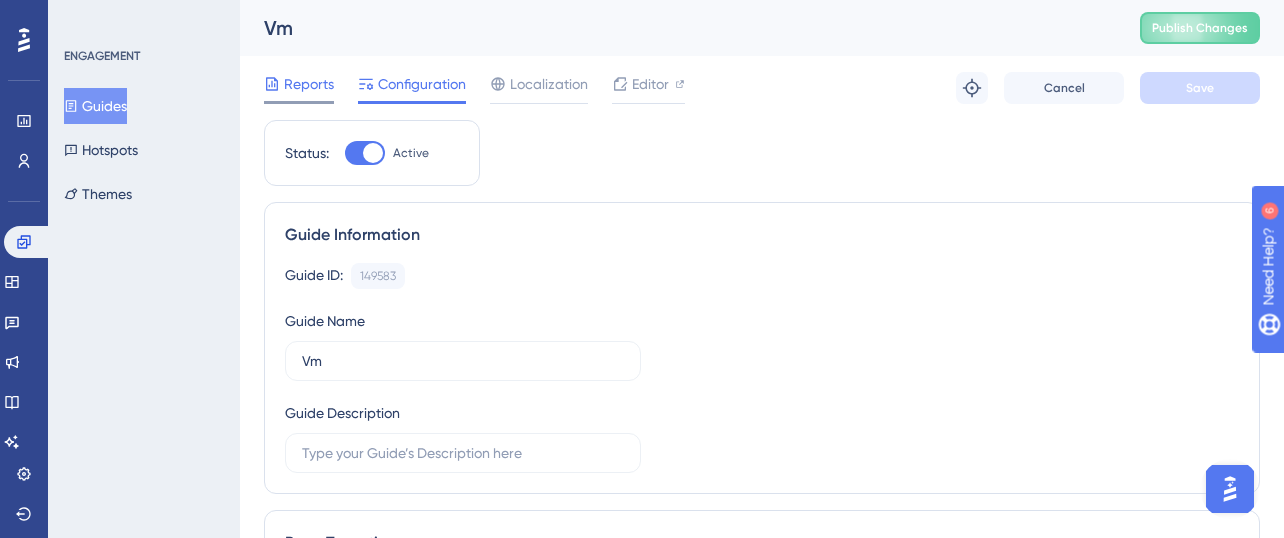 click on "Reports" at bounding box center [309, 84] 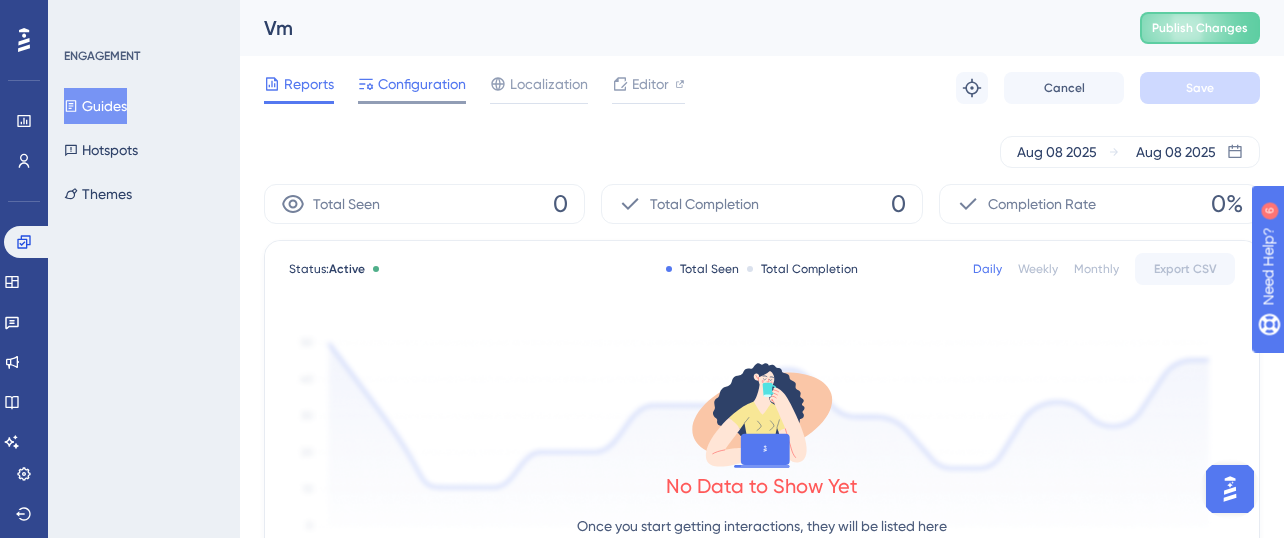 click on "Configuration" at bounding box center (422, 84) 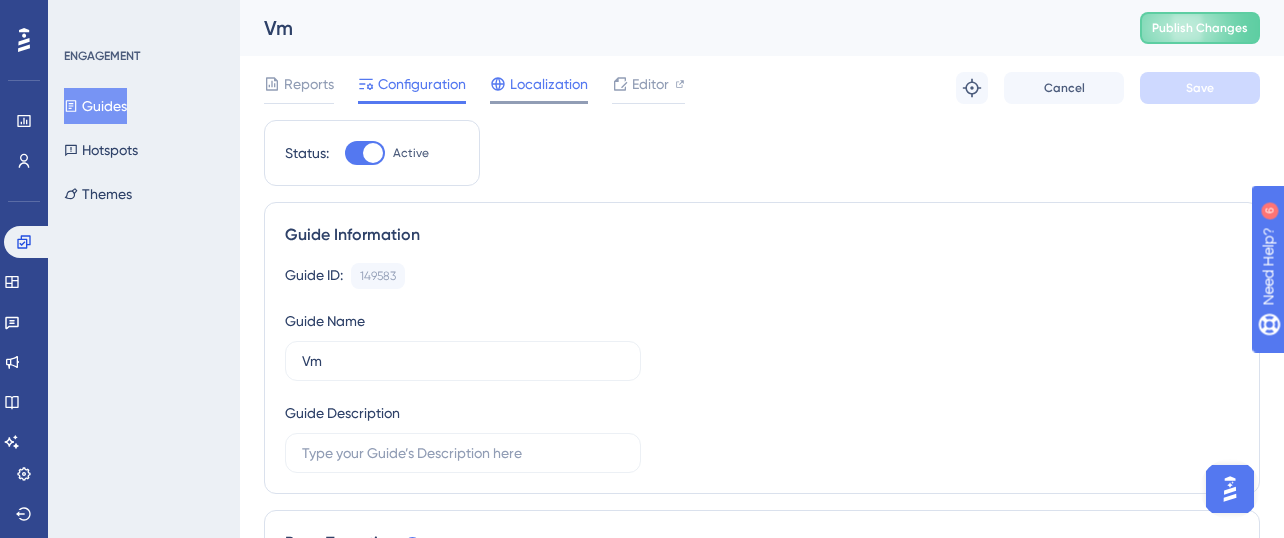 click on "Localization" at bounding box center [549, 84] 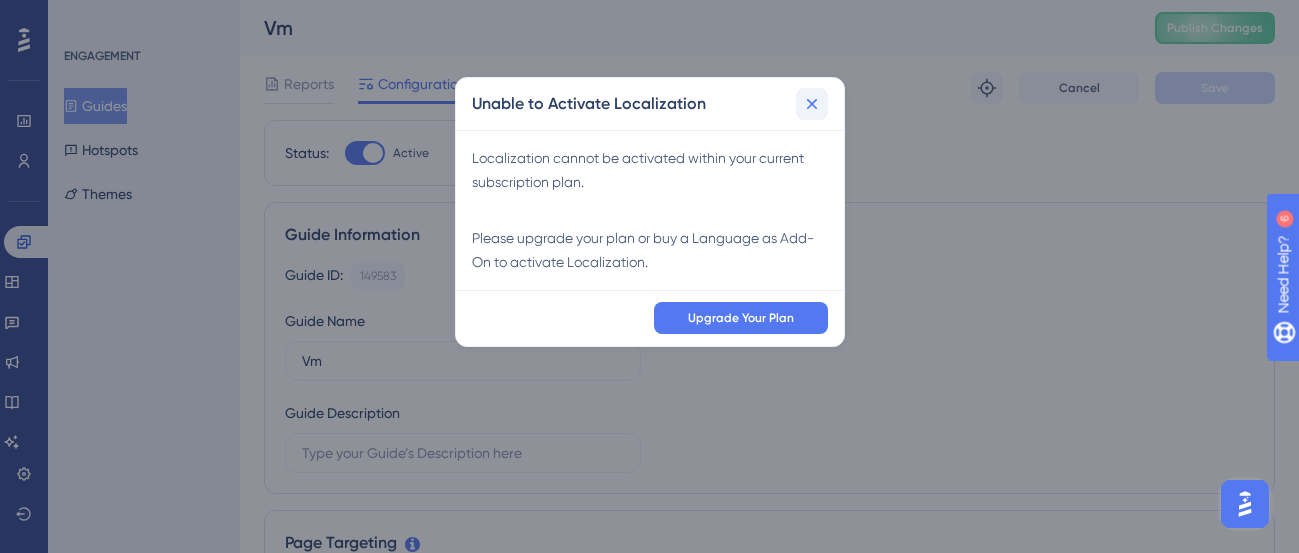 click 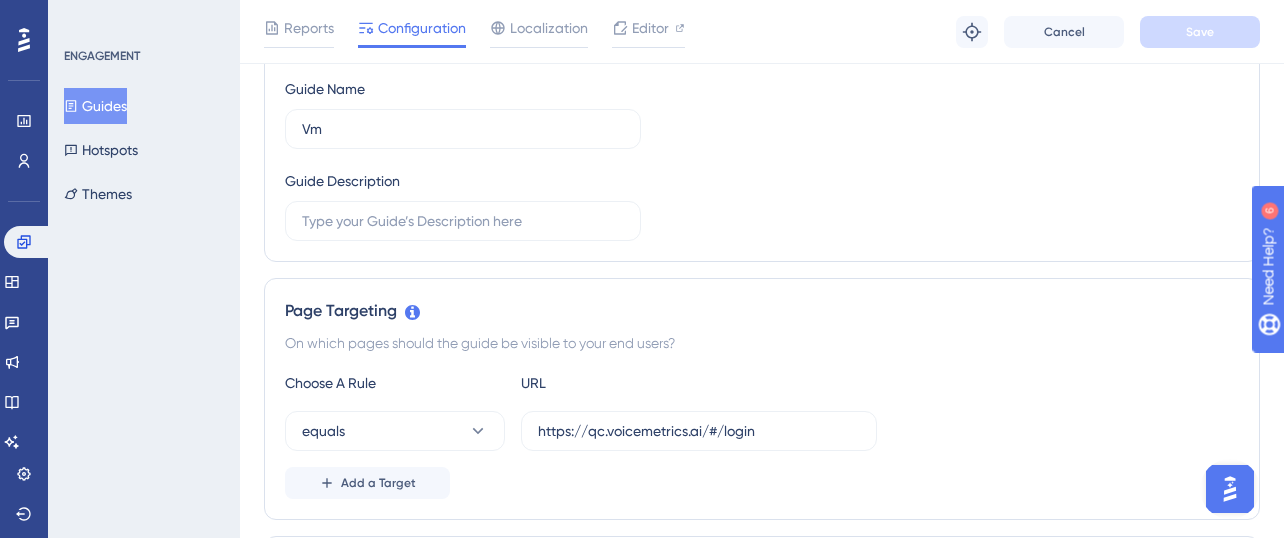 scroll, scrollTop: 0, scrollLeft: 0, axis: both 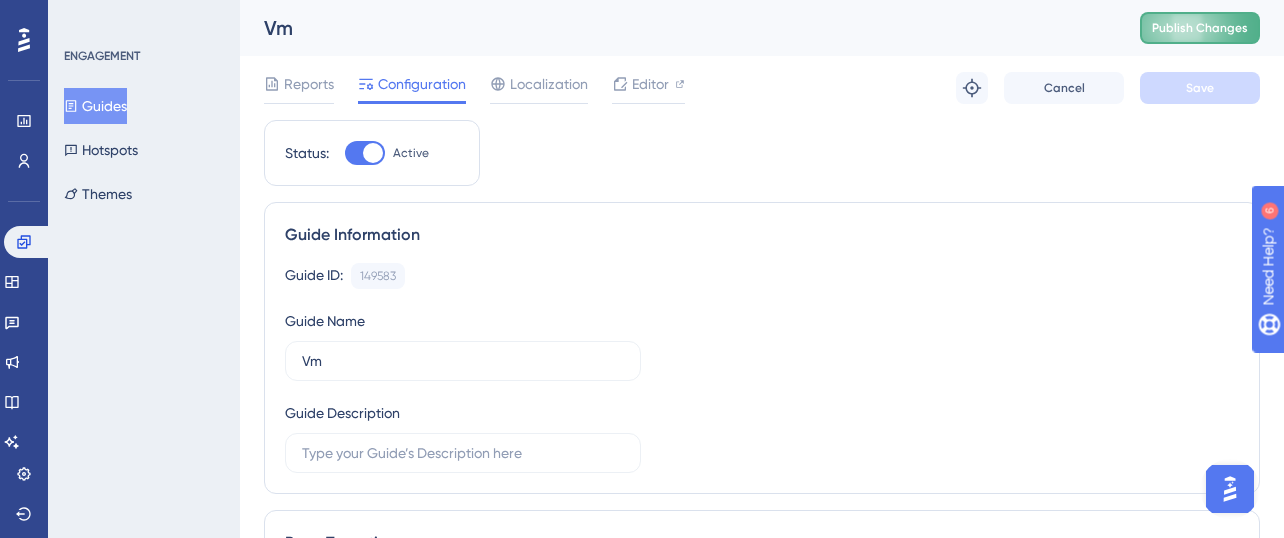 click on "Publish Changes" at bounding box center (1200, 28) 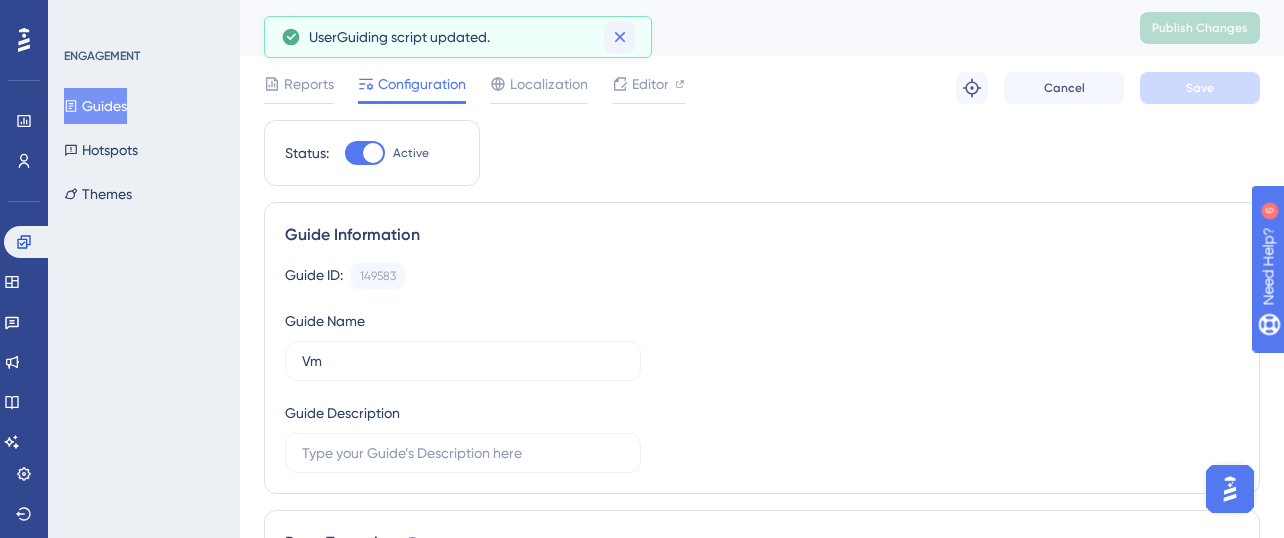 click 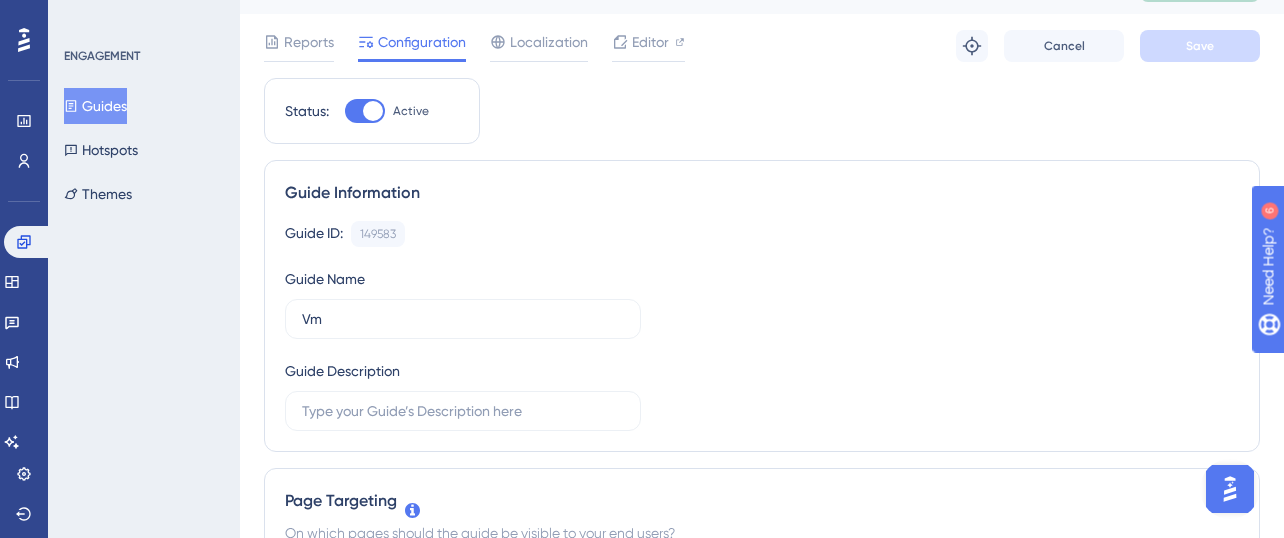 scroll, scrollTop: 0, scrollLeft: 0, axis: both 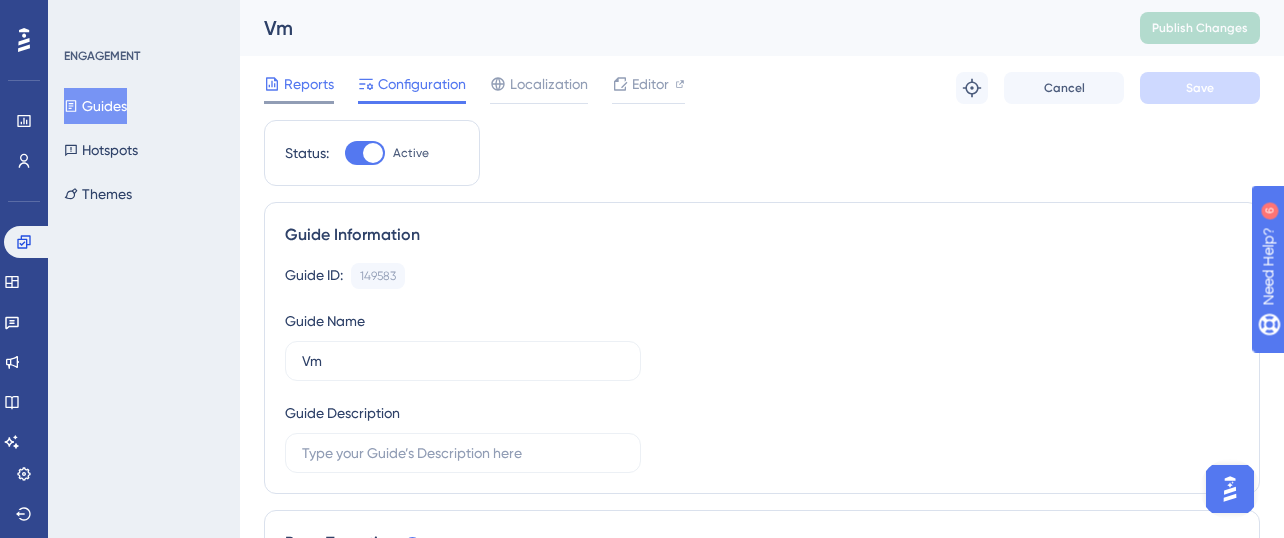 click on "Reports" at bounding box center [309, 84] 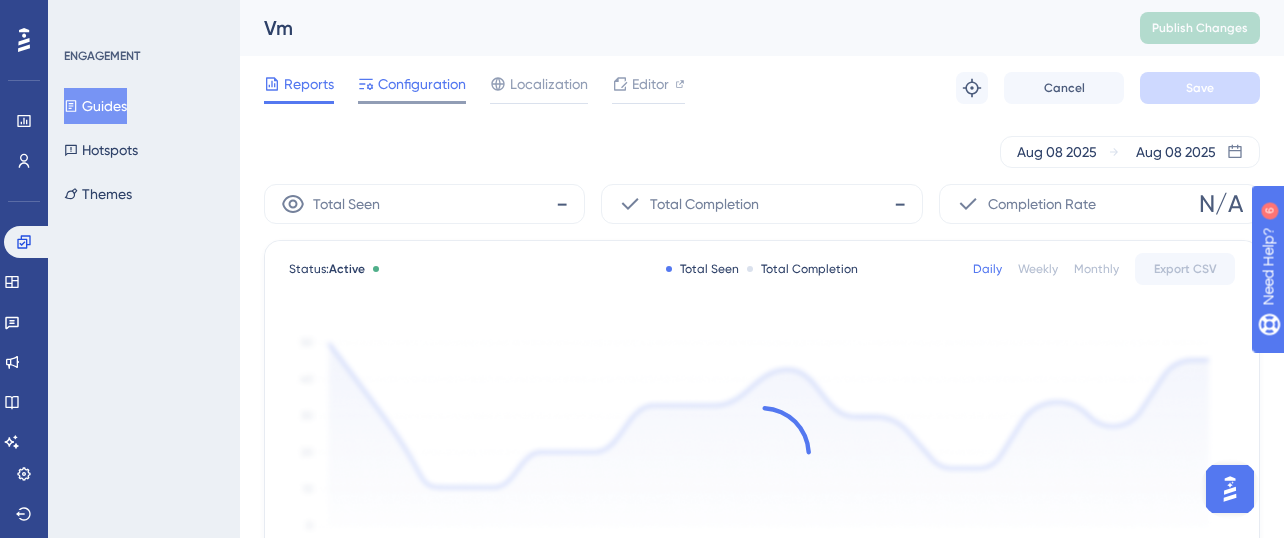click on "Configuration" at bounding box center (422, 84) 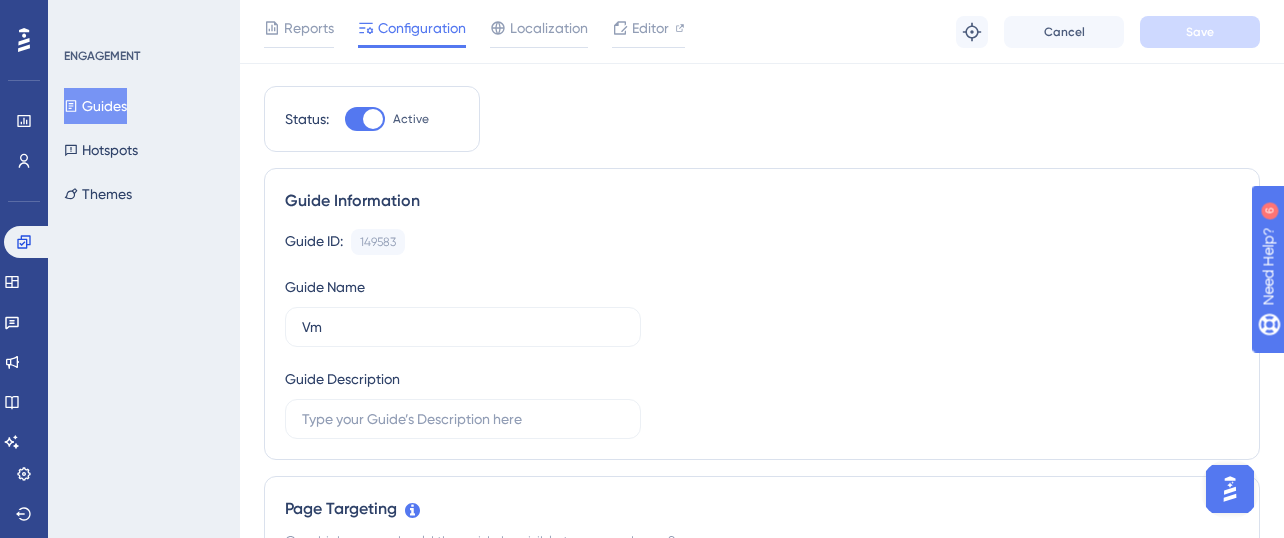 scroll, scrollTop: 0, scrollLeft: 0, axis: both 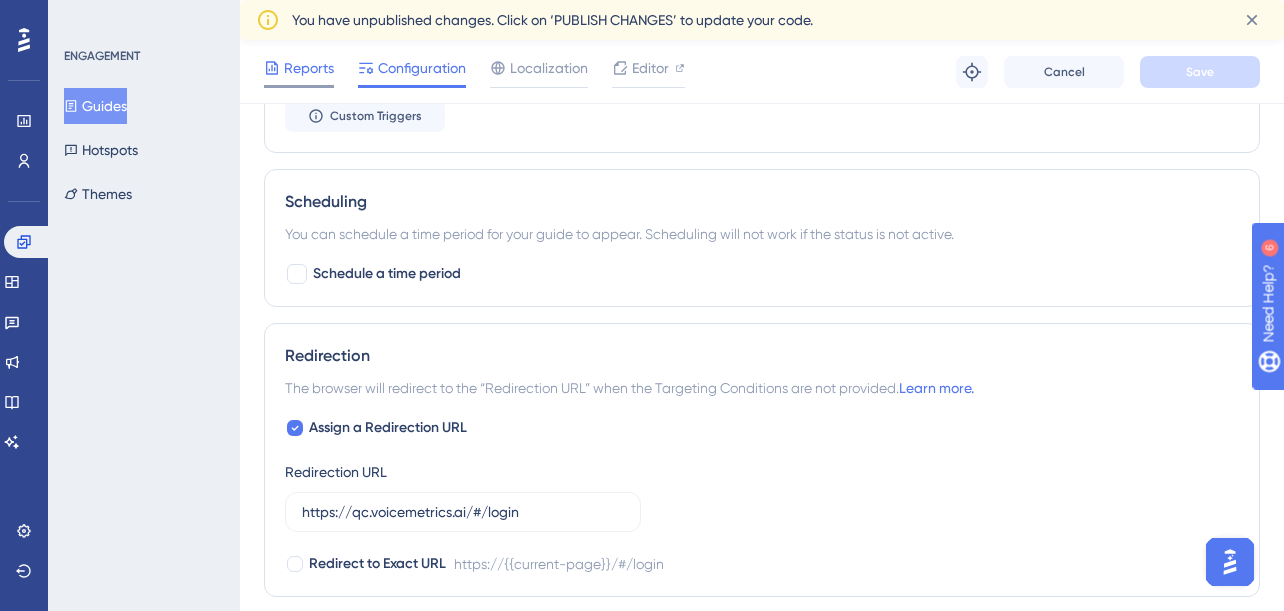 click on "Reports" at bounding box center (309, 68) 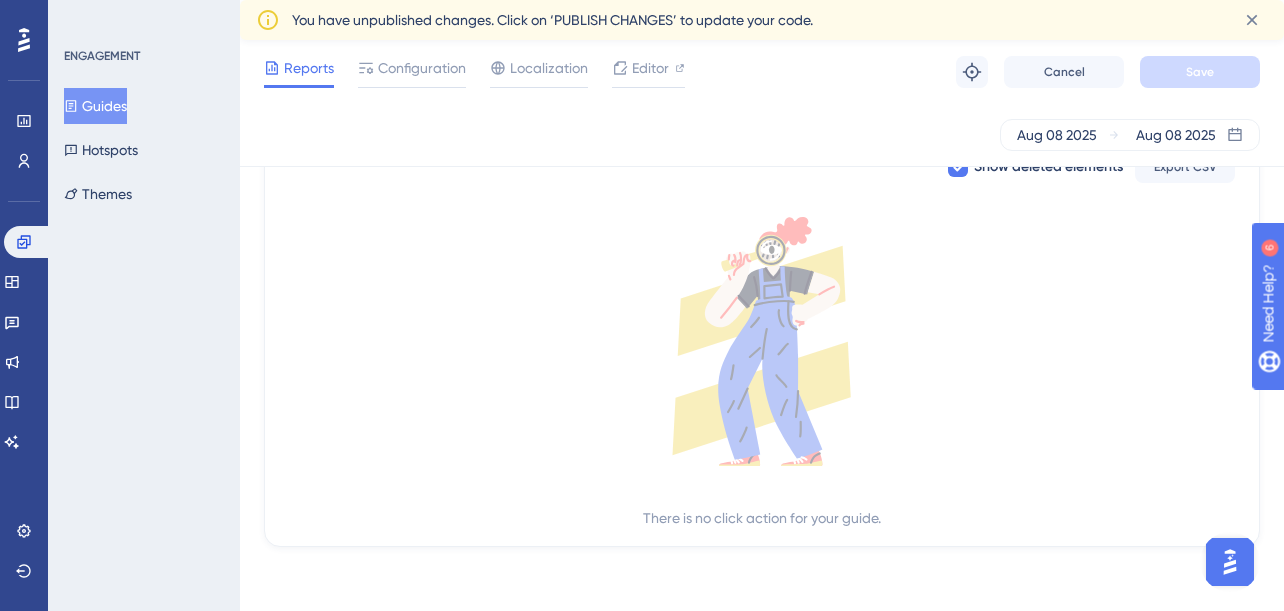 scroll, scrollTop: 0, scrollLeft: 0, axis: both 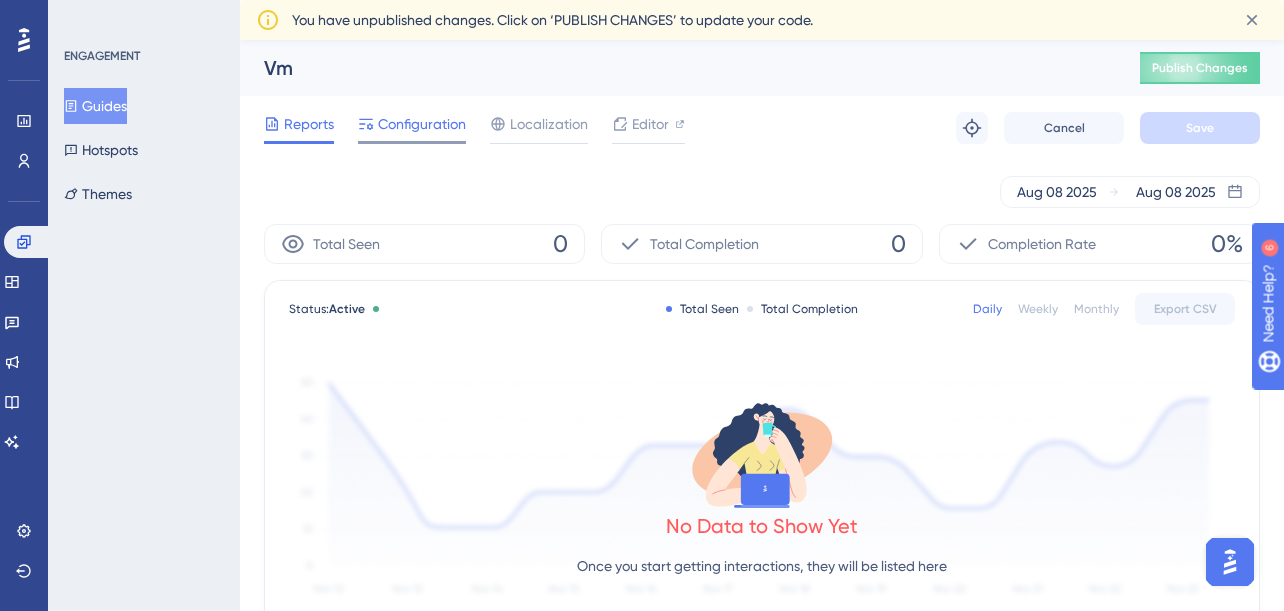 click on "Configuration" at bounding box center [412, 128] 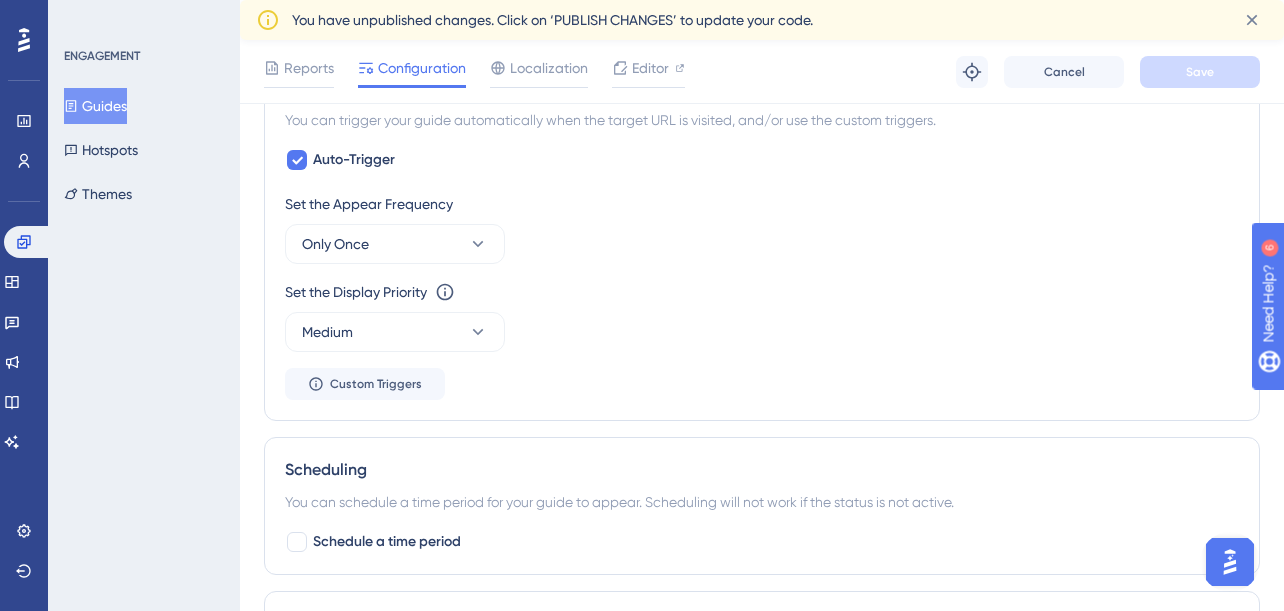 scroll, scrollTop: 824, scrollLeft: 15, axis: both 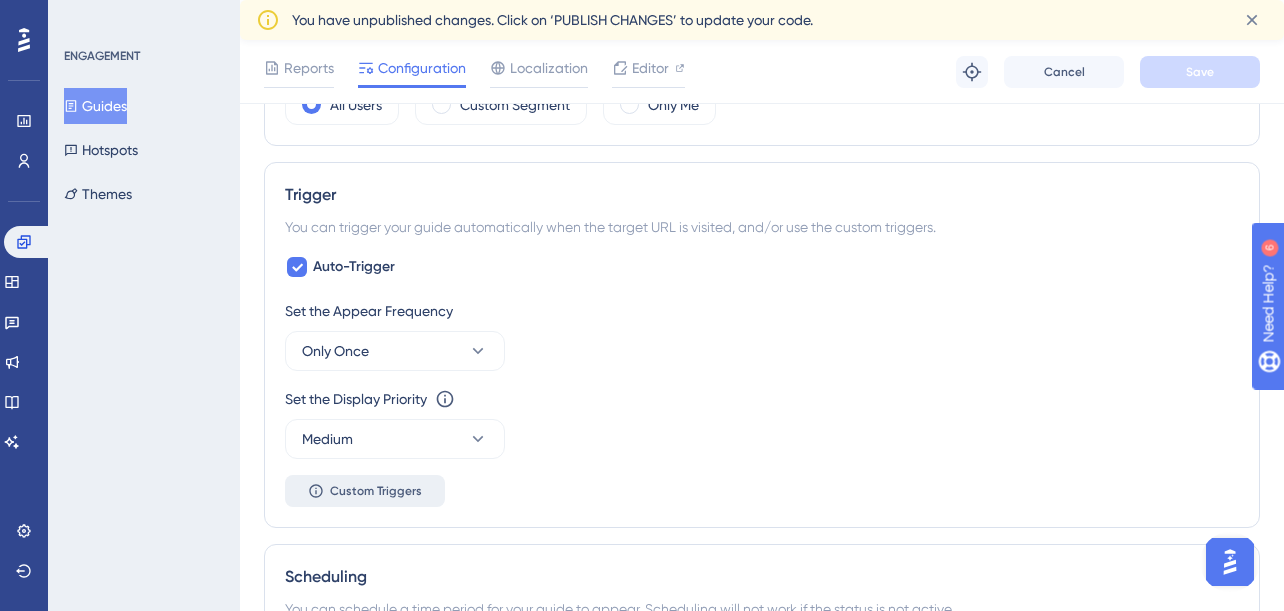 click on "Custom Triggers" at bounding box center (376, 491) 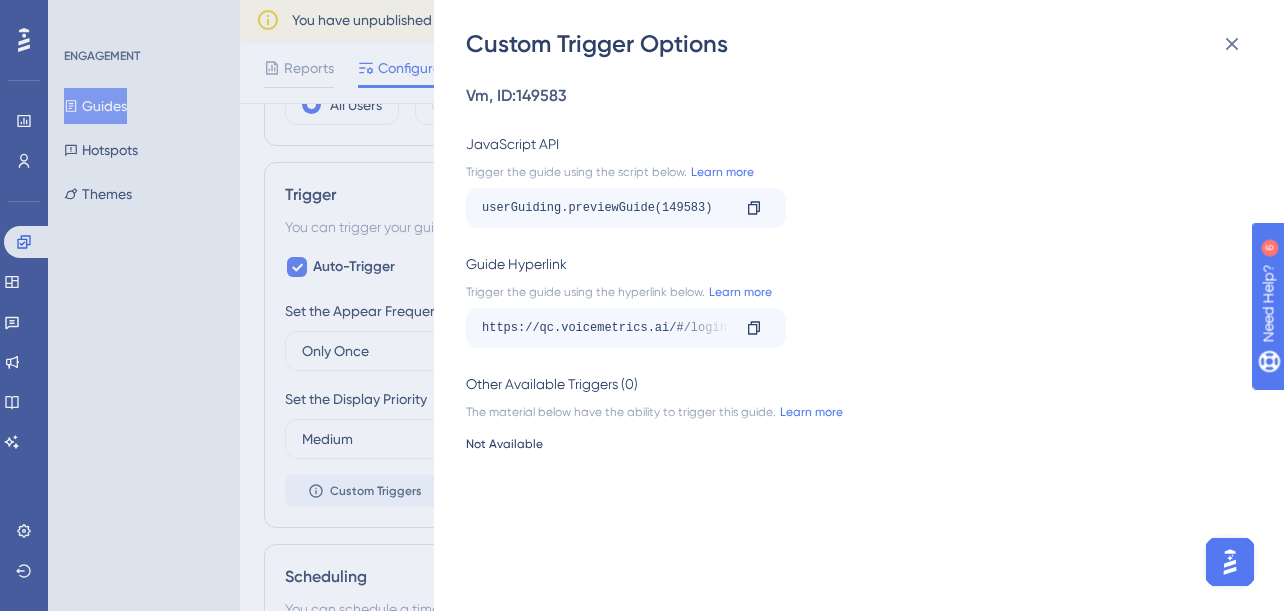 click on "Custom Trigger Options Vm , ID: [NUMBER] JavaScript API Trigger the guide using the script below. Learn more userGuiding.previewGuide([NUMBER]) Copy Guide Hyperlink Trigger the guide using the hyperlink below. Learn more https://qc.voicemetrics.ai/#/login?__ug__=[NUMBER] Copy Other Available Triggers (0) The material below have the ability to trigger this guide. Learn more Not Available" at bounding box center (642, 305) 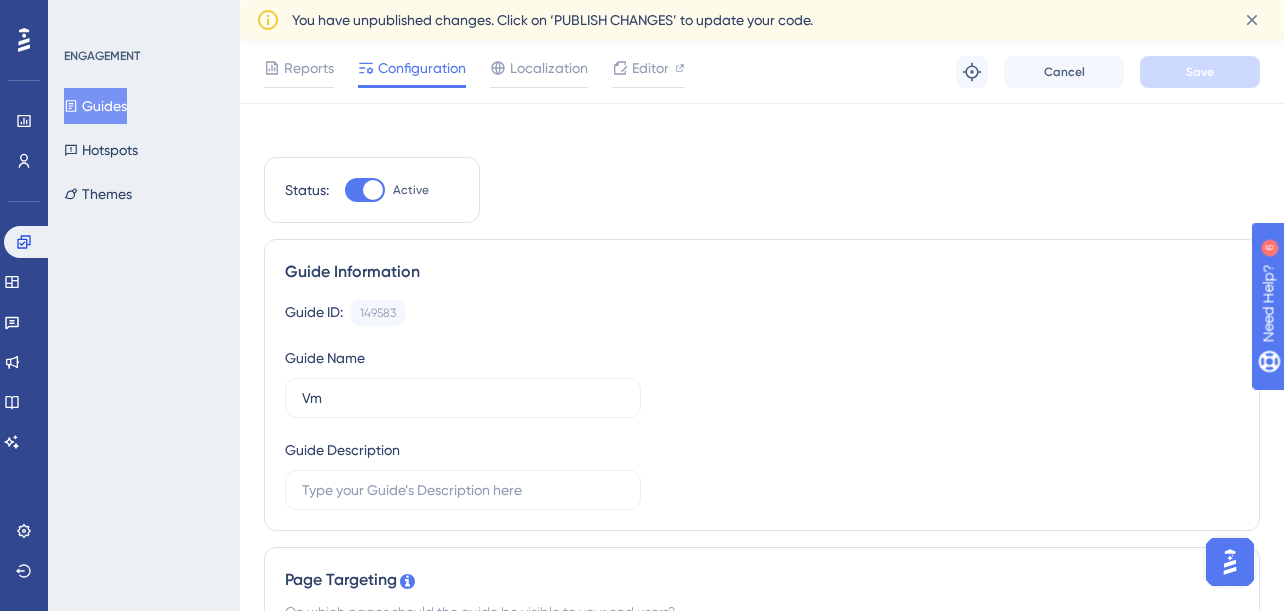scroll, scrollTop: 0, scrollLeft: 5, axis: horizontal 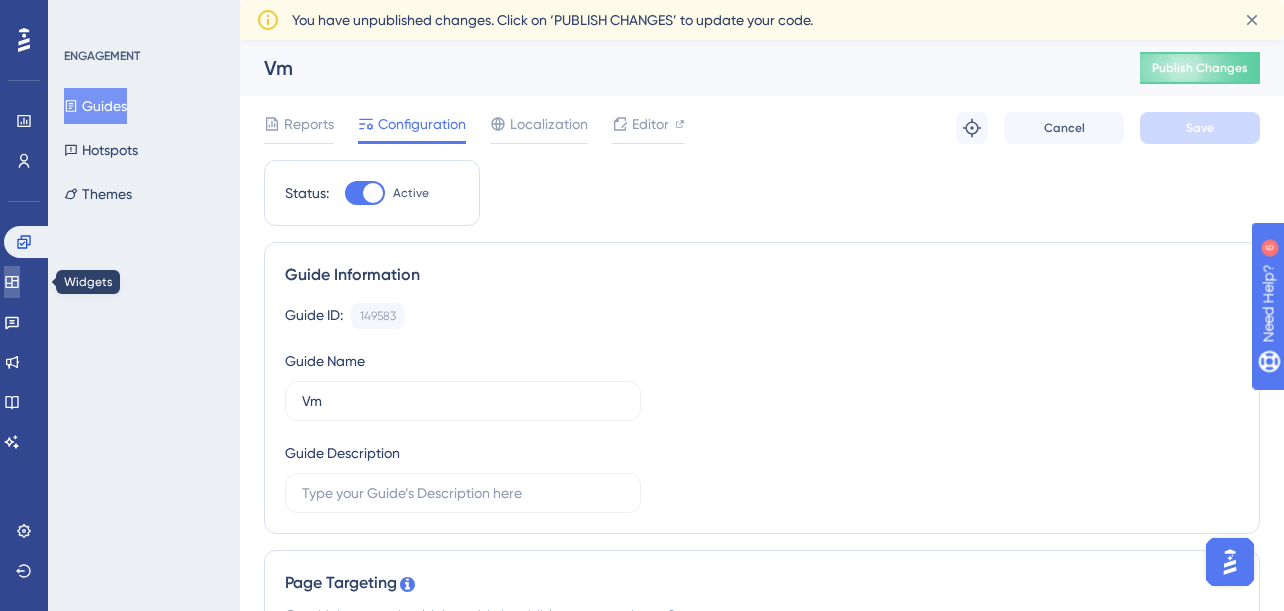 click 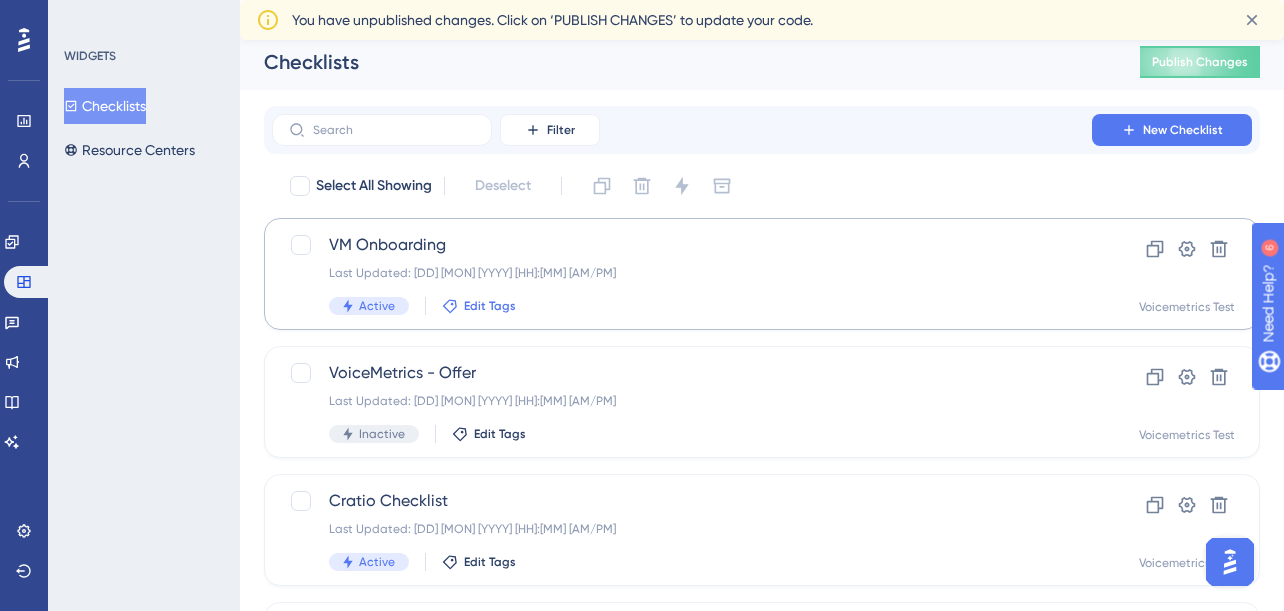 scroll, scrollTop: 0, scrollLeft: 0, axis: both 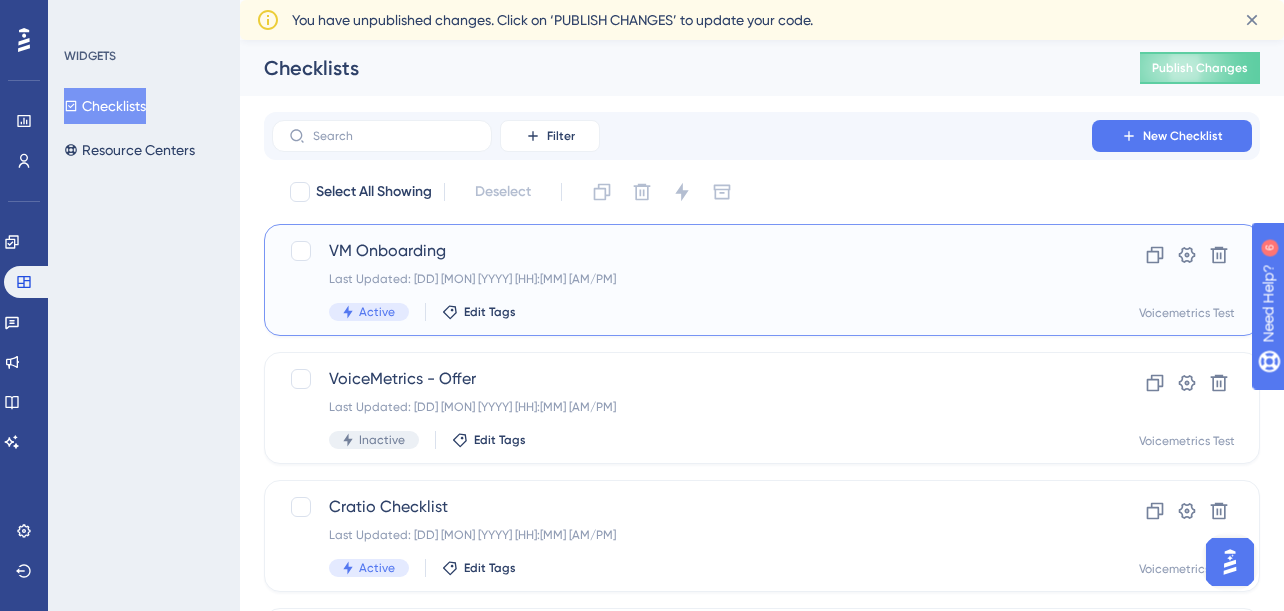 click on "VM Onboarding" at bounding box center (682, 251) 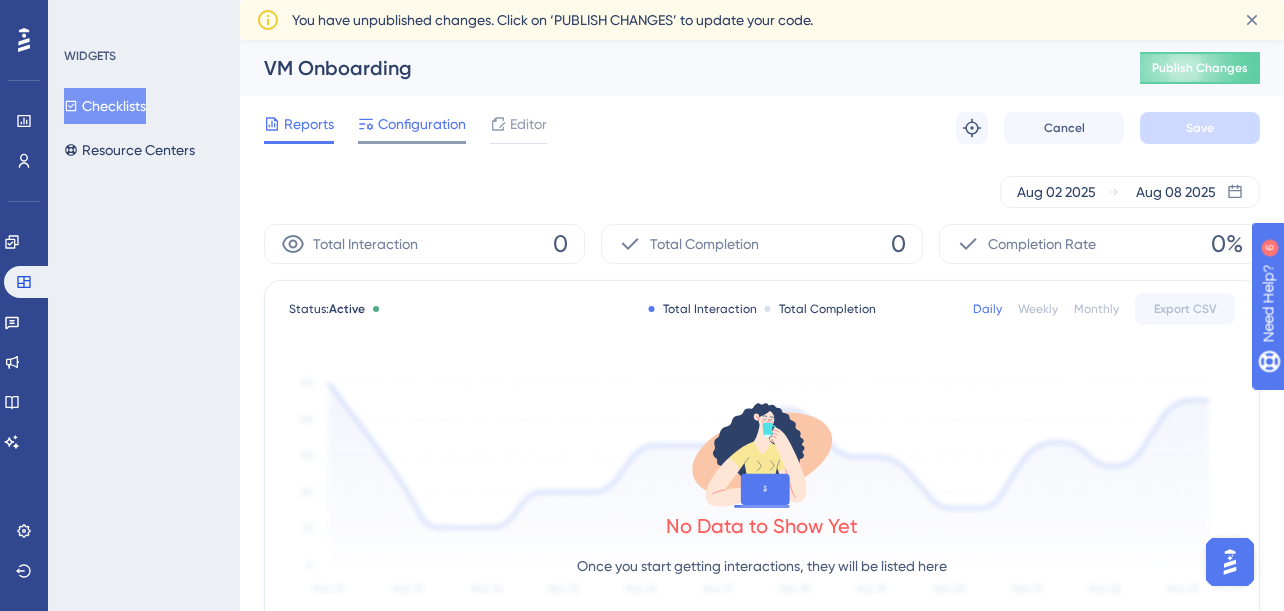 click on "Configuration" at bounding box center [422, 124] 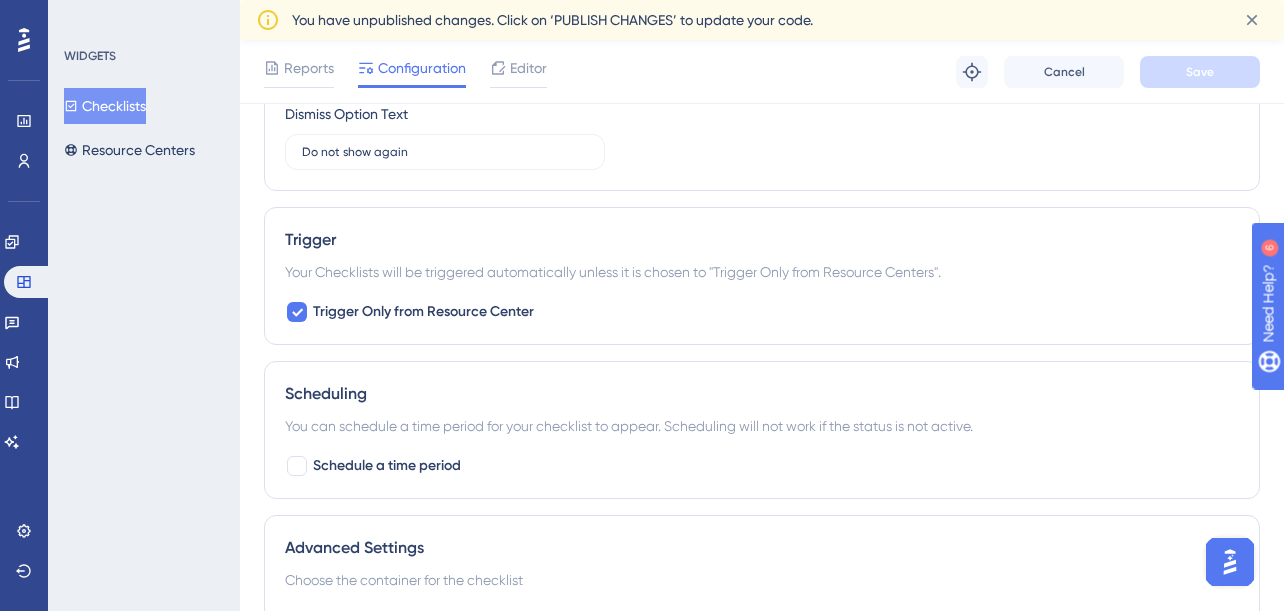 scroll, scrollTop: 1387, scrollLeft: 15, axis: both 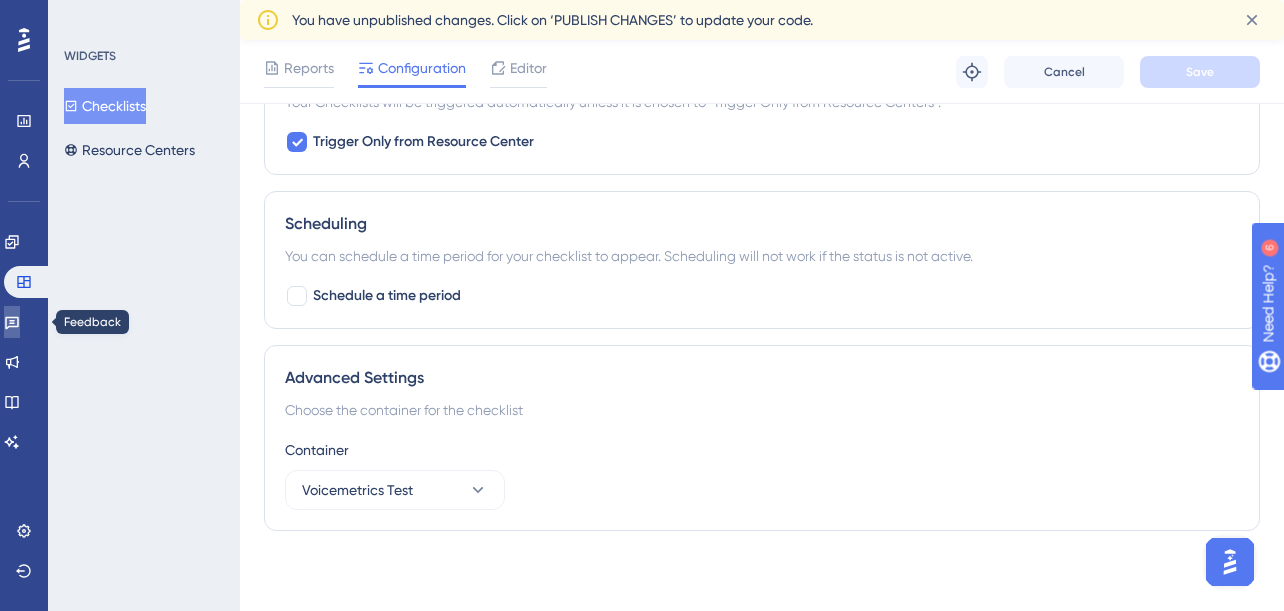 click 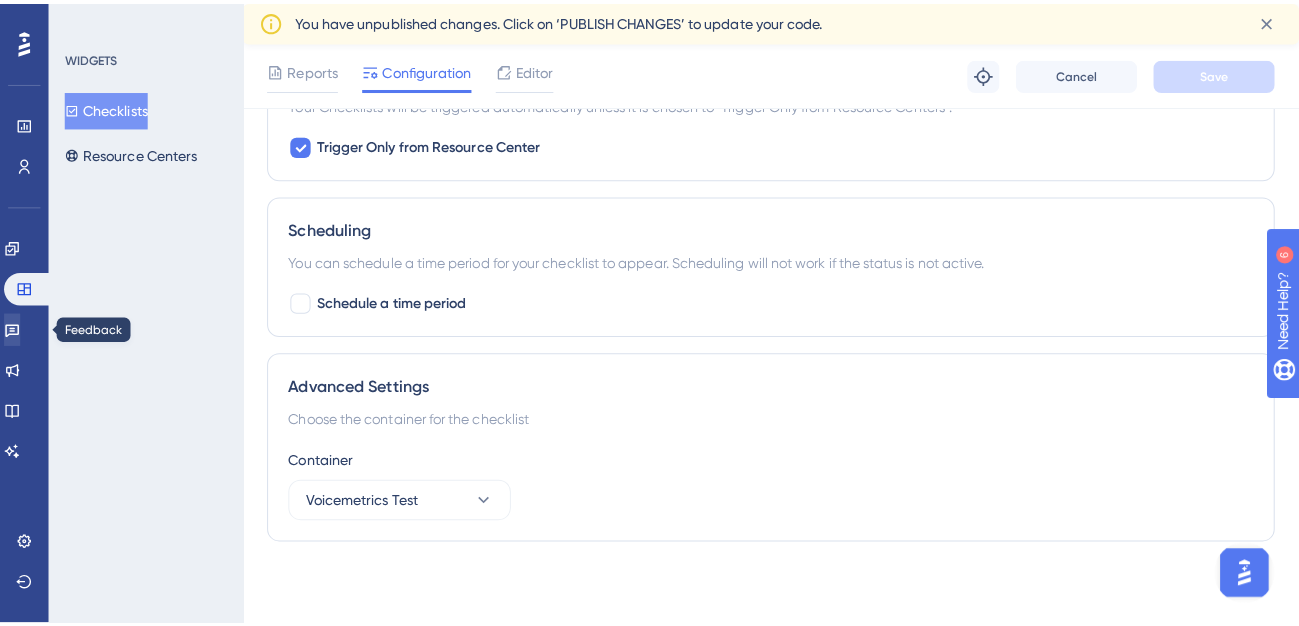 scroll, scrollTop: 0, scrollLeft: 0, axis: both 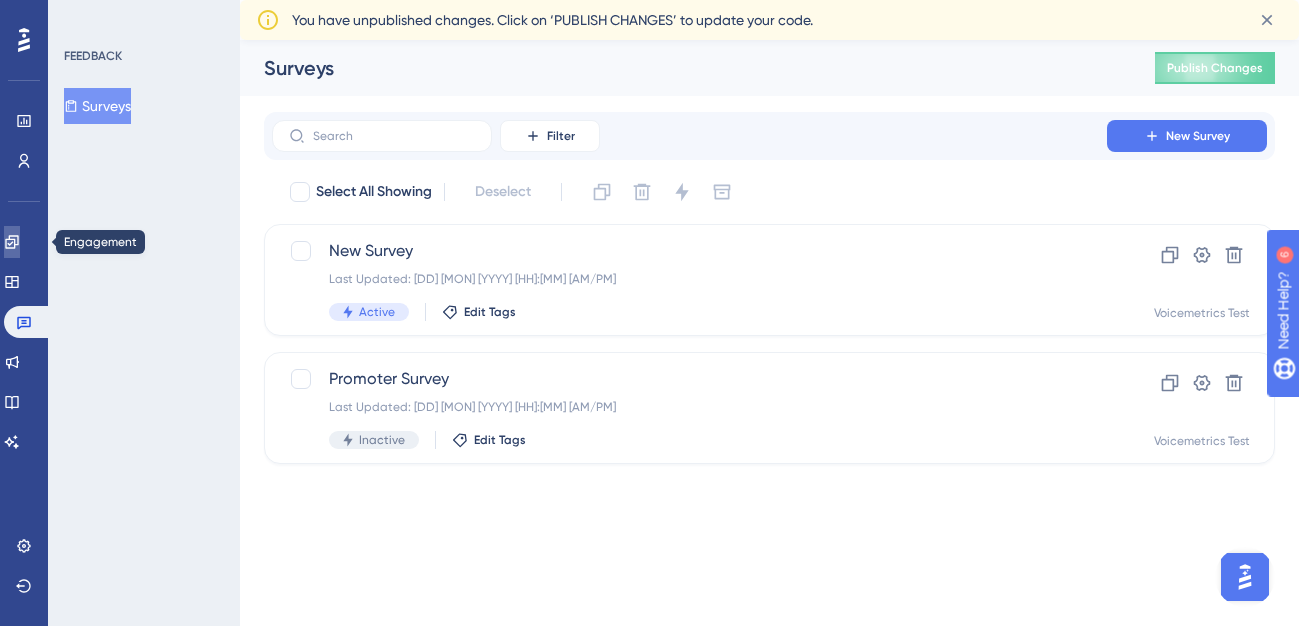click 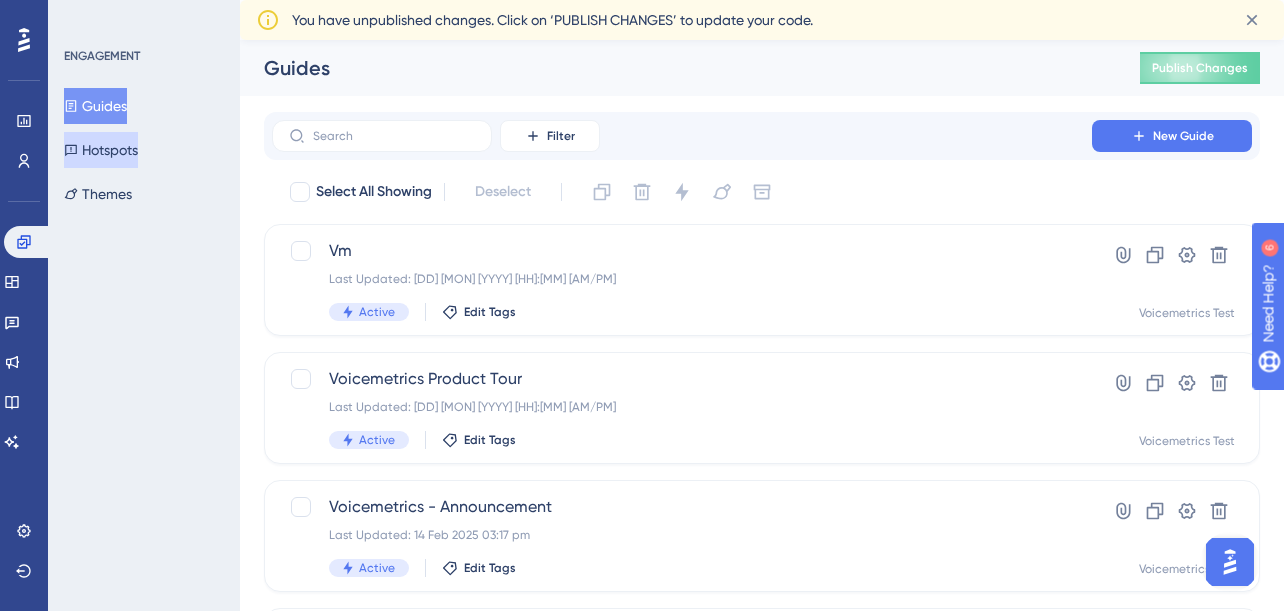 click on "Hotspots" at bounding box center (101, 150) 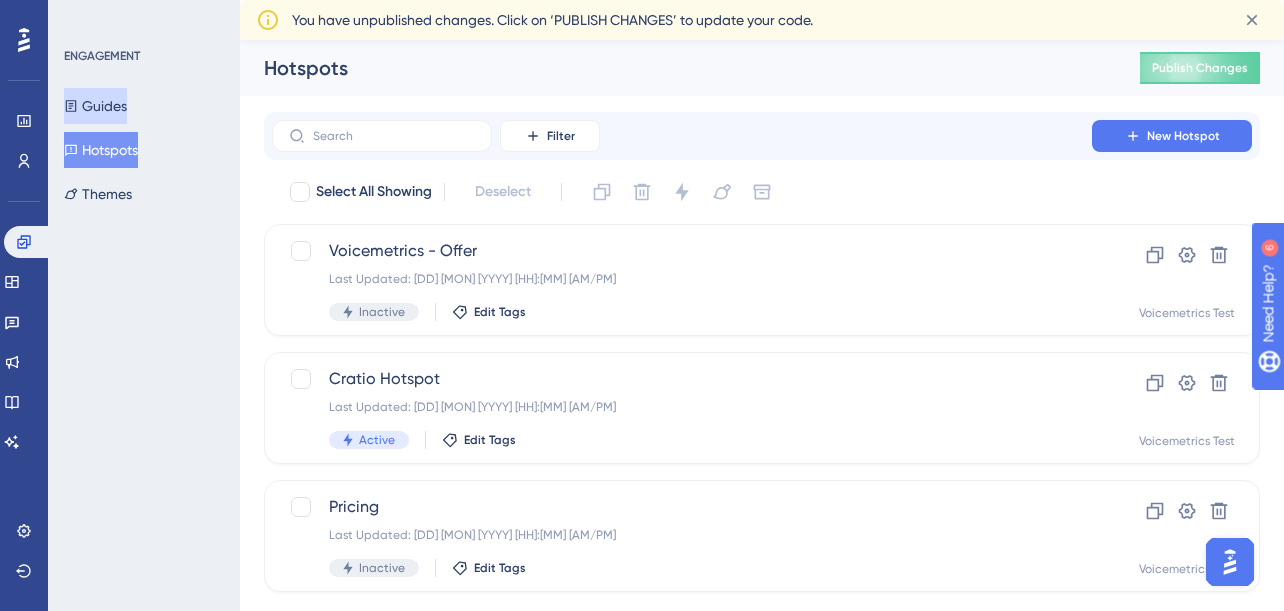 click on "Guides" at bounding box center [95, 106] 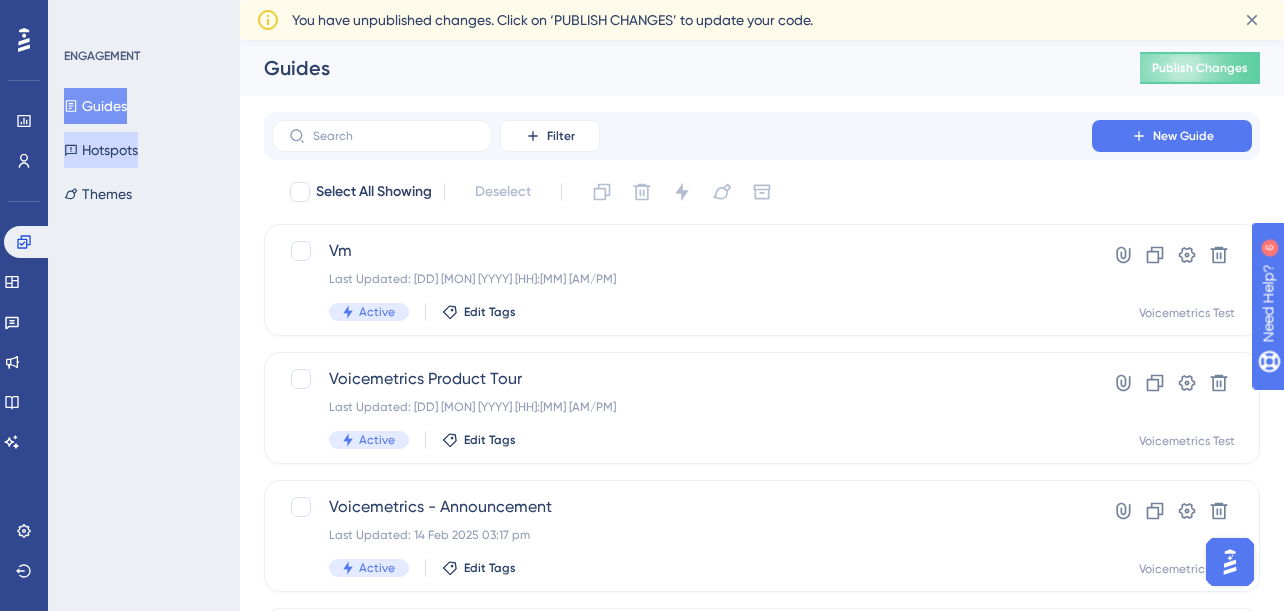 click on "Hotspots" at bounding box center (101, 150) 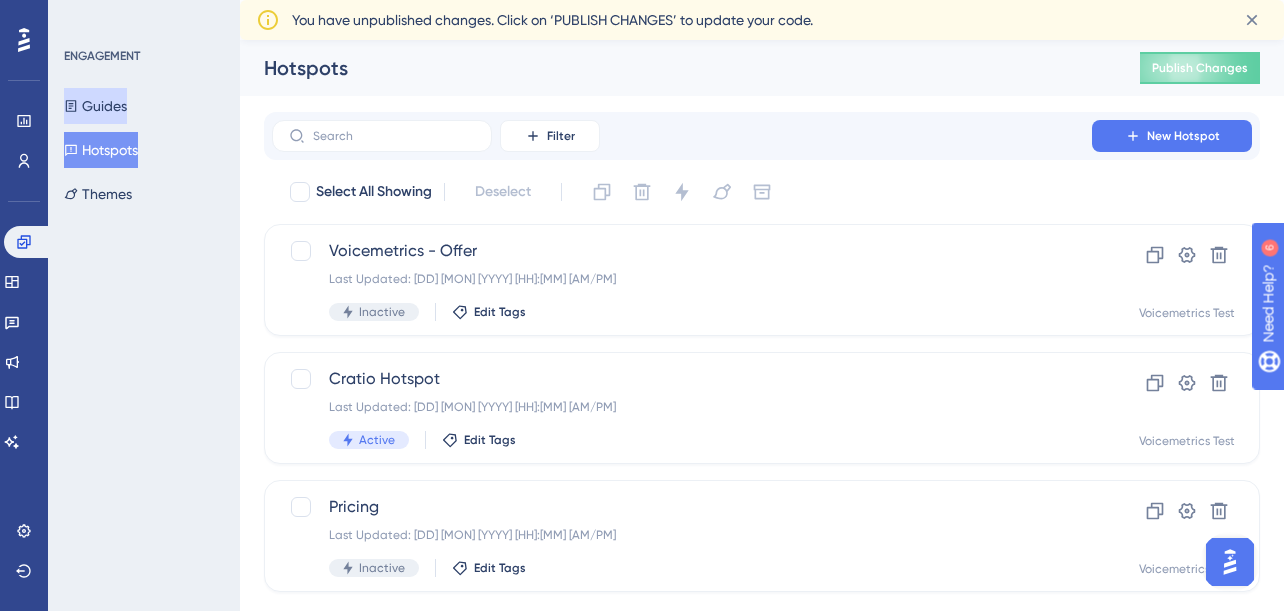 click on "Guides" at bounding box center (95, 106) 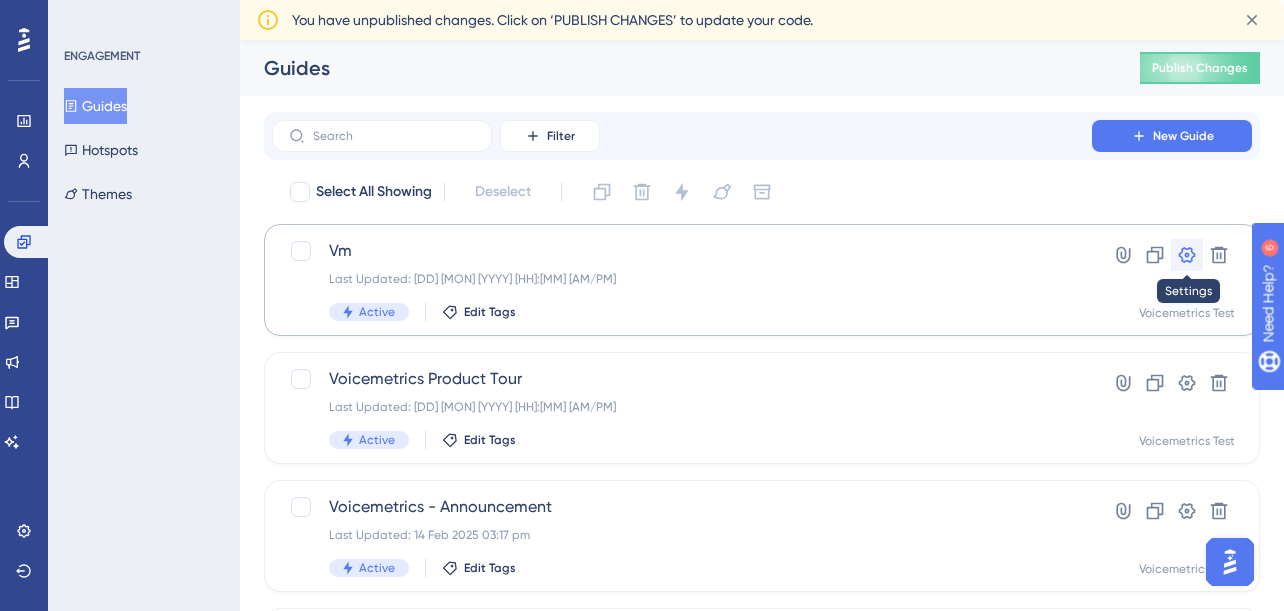 click 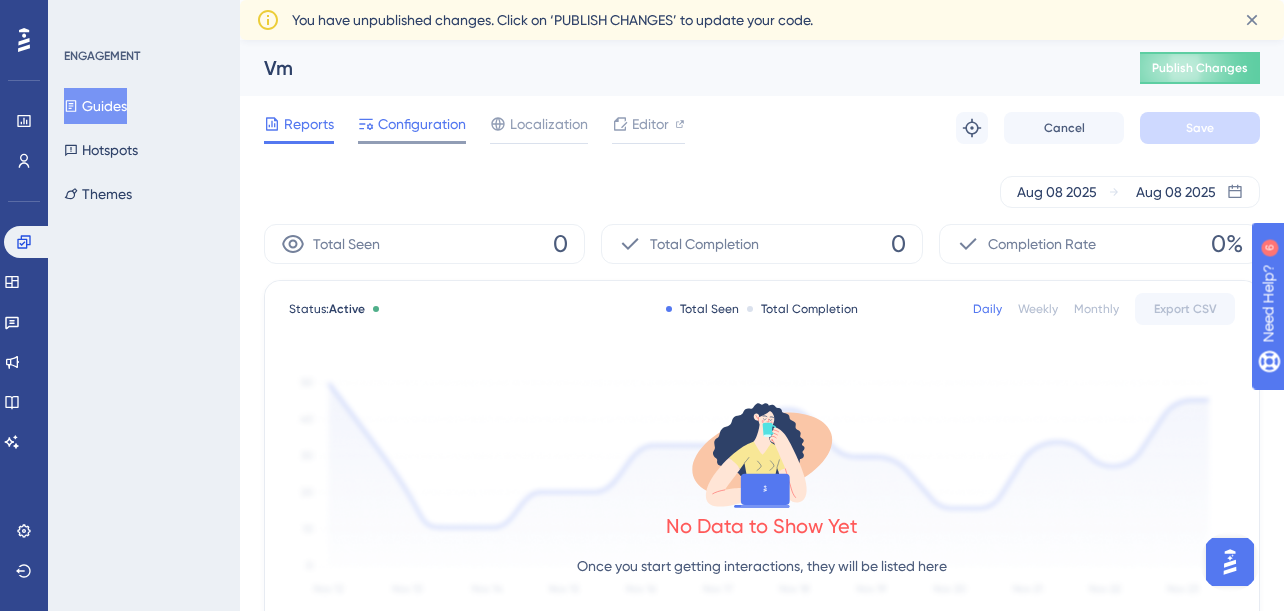 click on "Configuration" at bounding box center [422, 124] 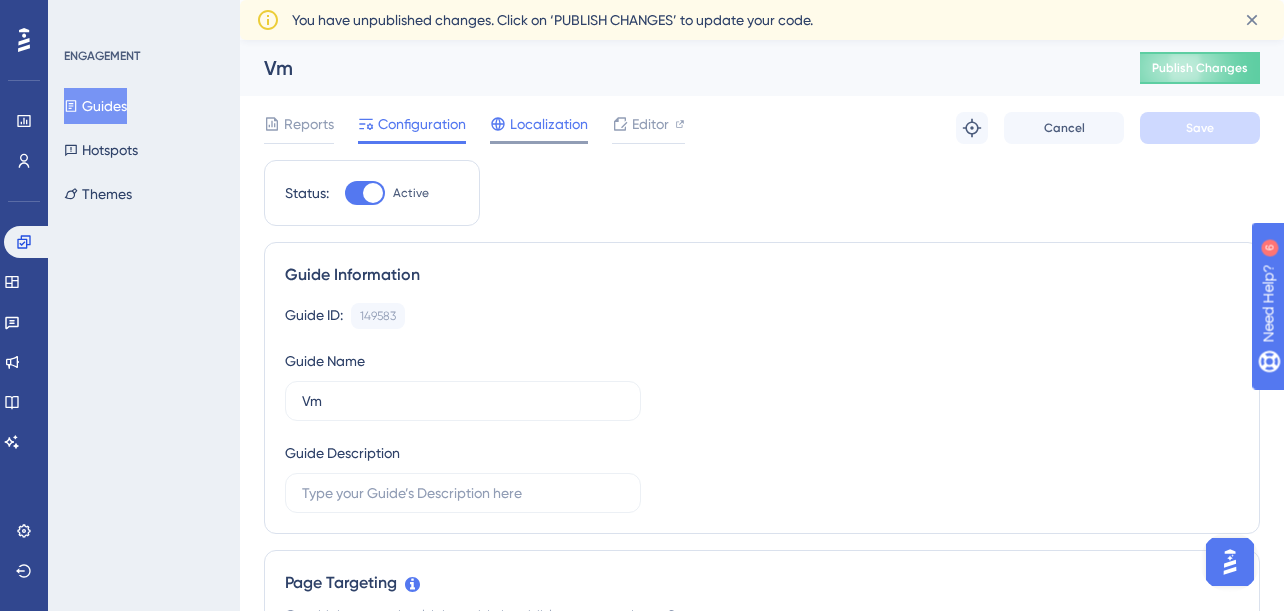 click on "Localization" at bounding box center (549, 124) 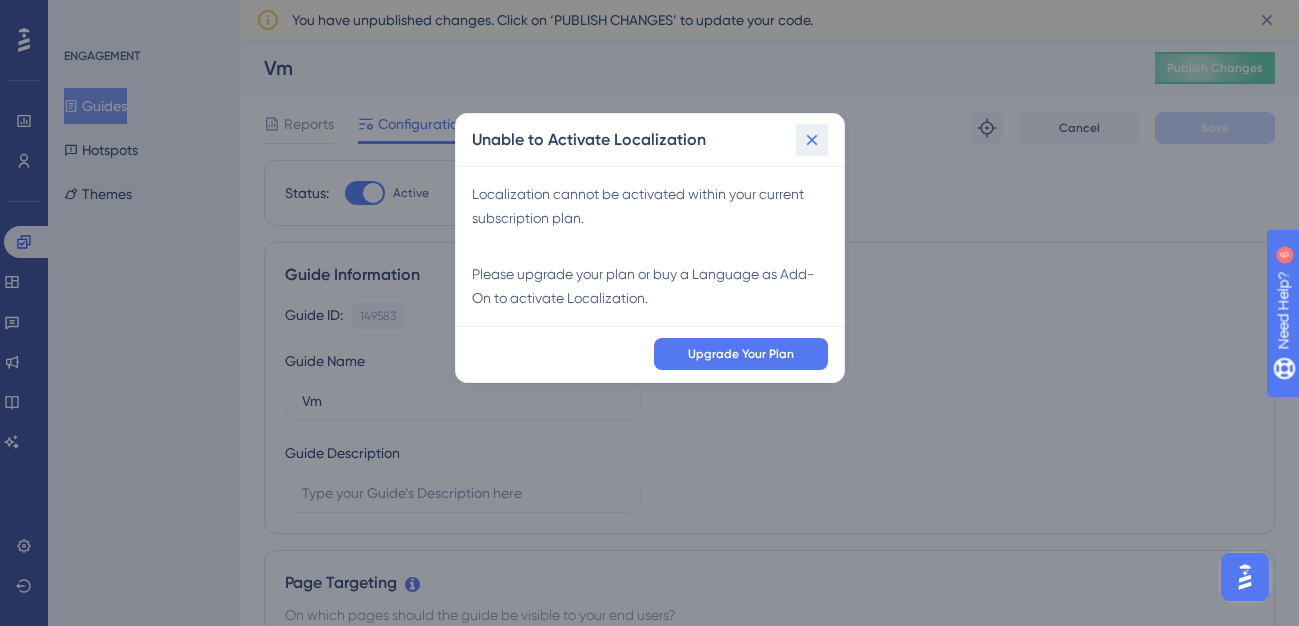 click 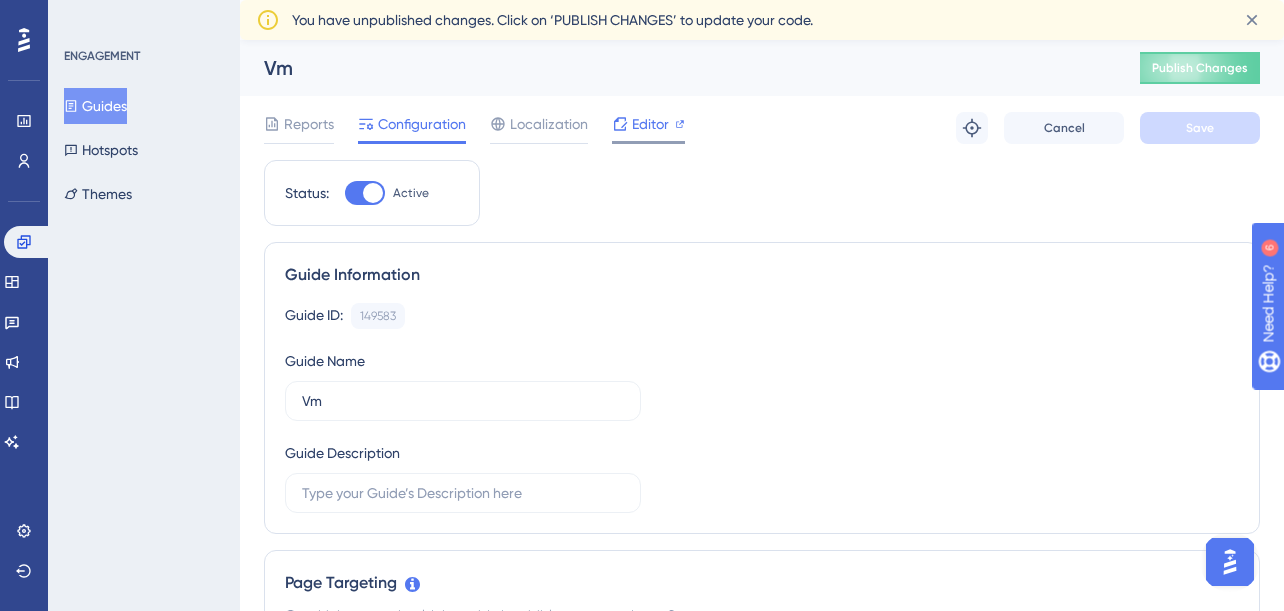 click 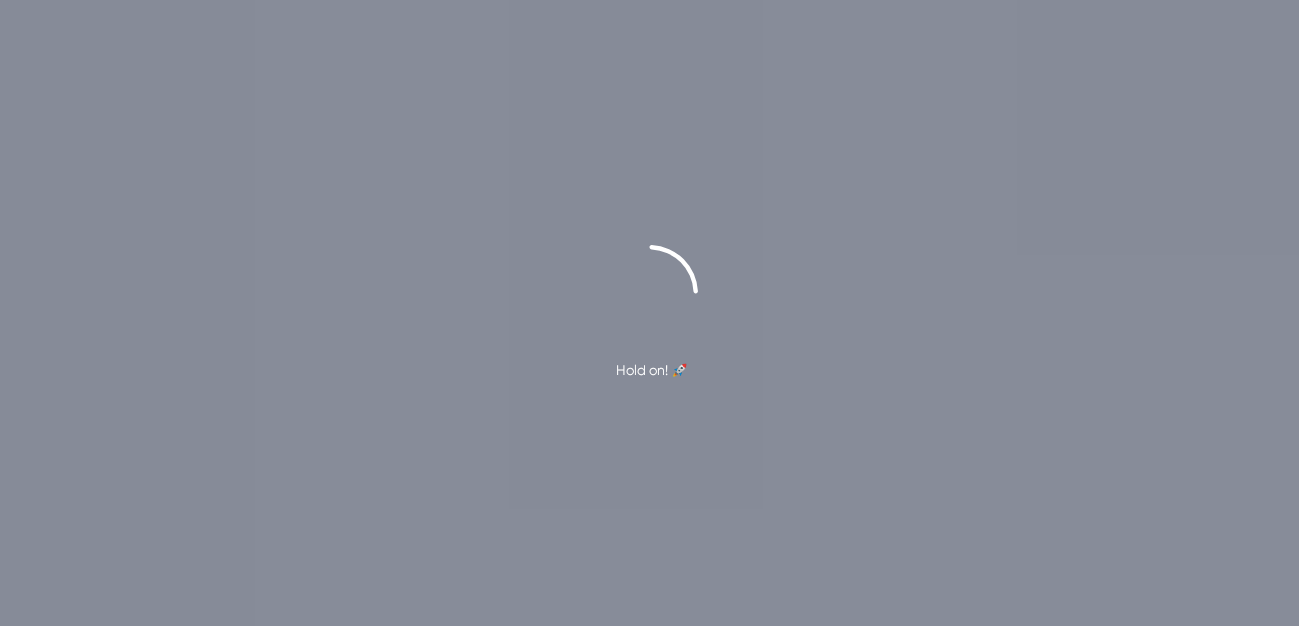 scroll, scrollTop: 0, scrollLeft: 0, axis: both 